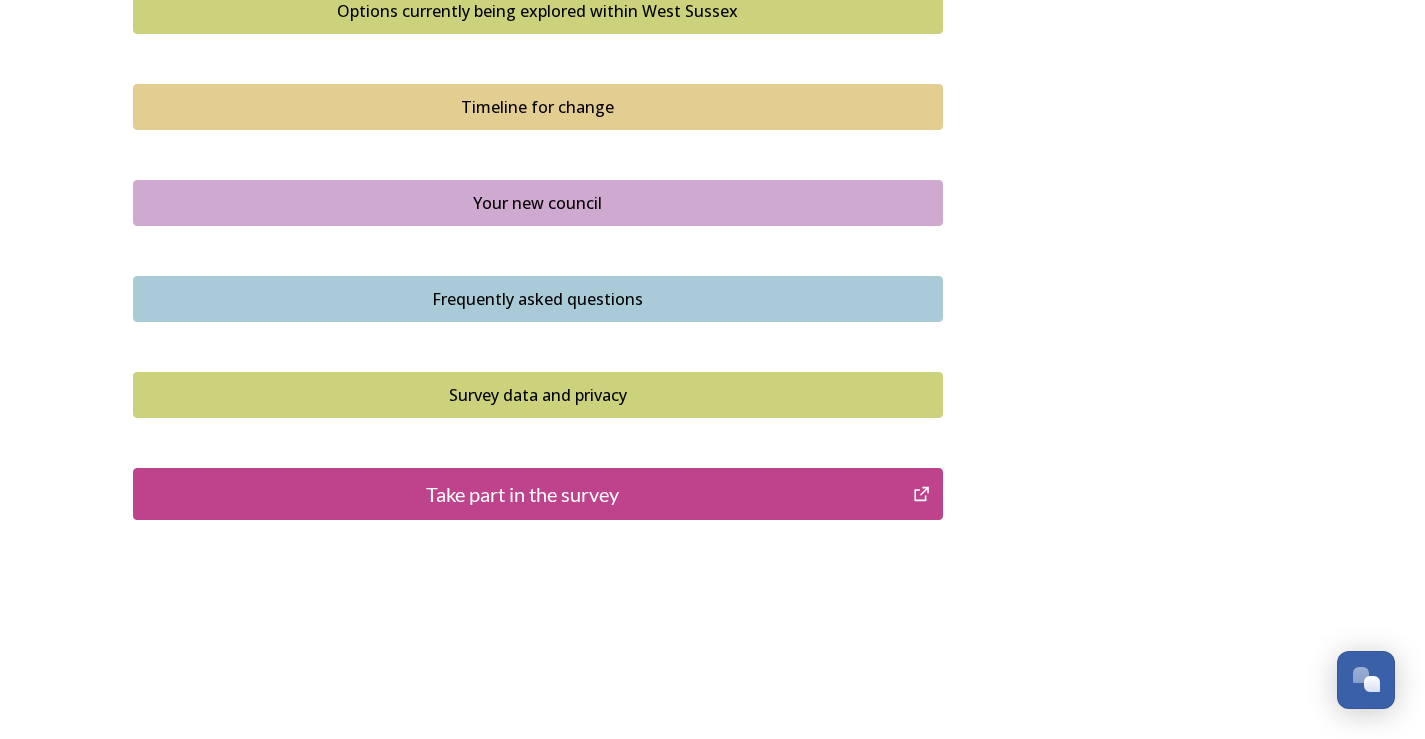 scroll, scrollTop: 1413, scrollLeft: 0, axis: vertical 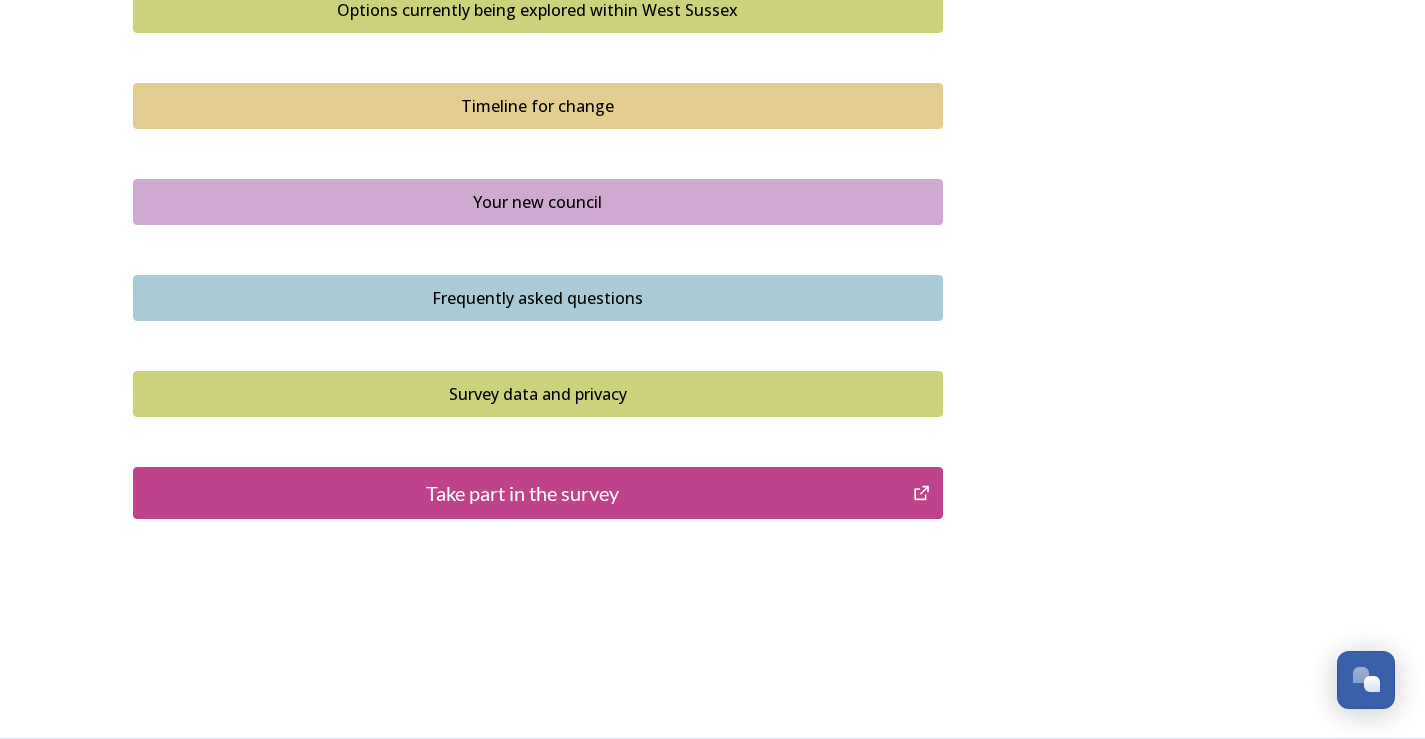 click on "Take part in the survey" at bounding box center (523, 493) 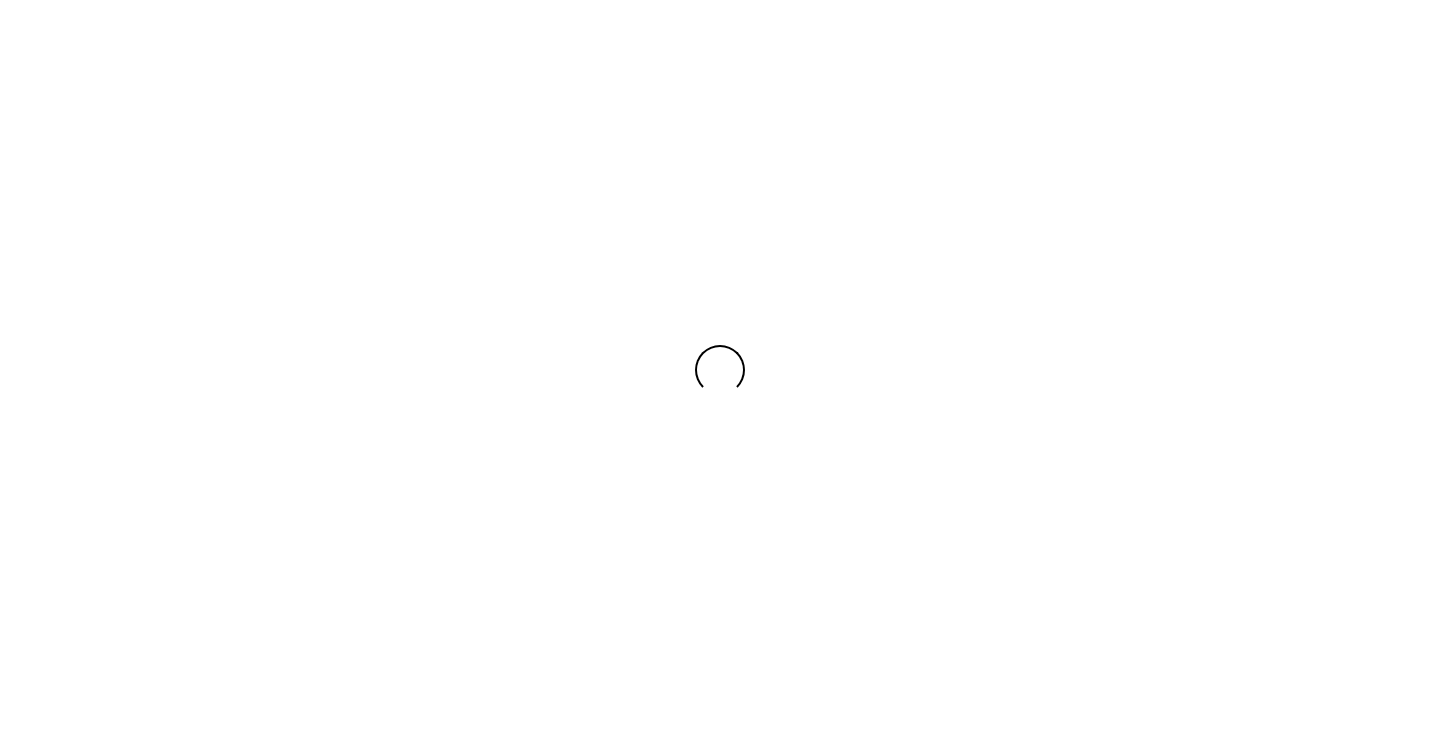 scroll, scrollTop: 0, scrollLeft: 0, axis: both 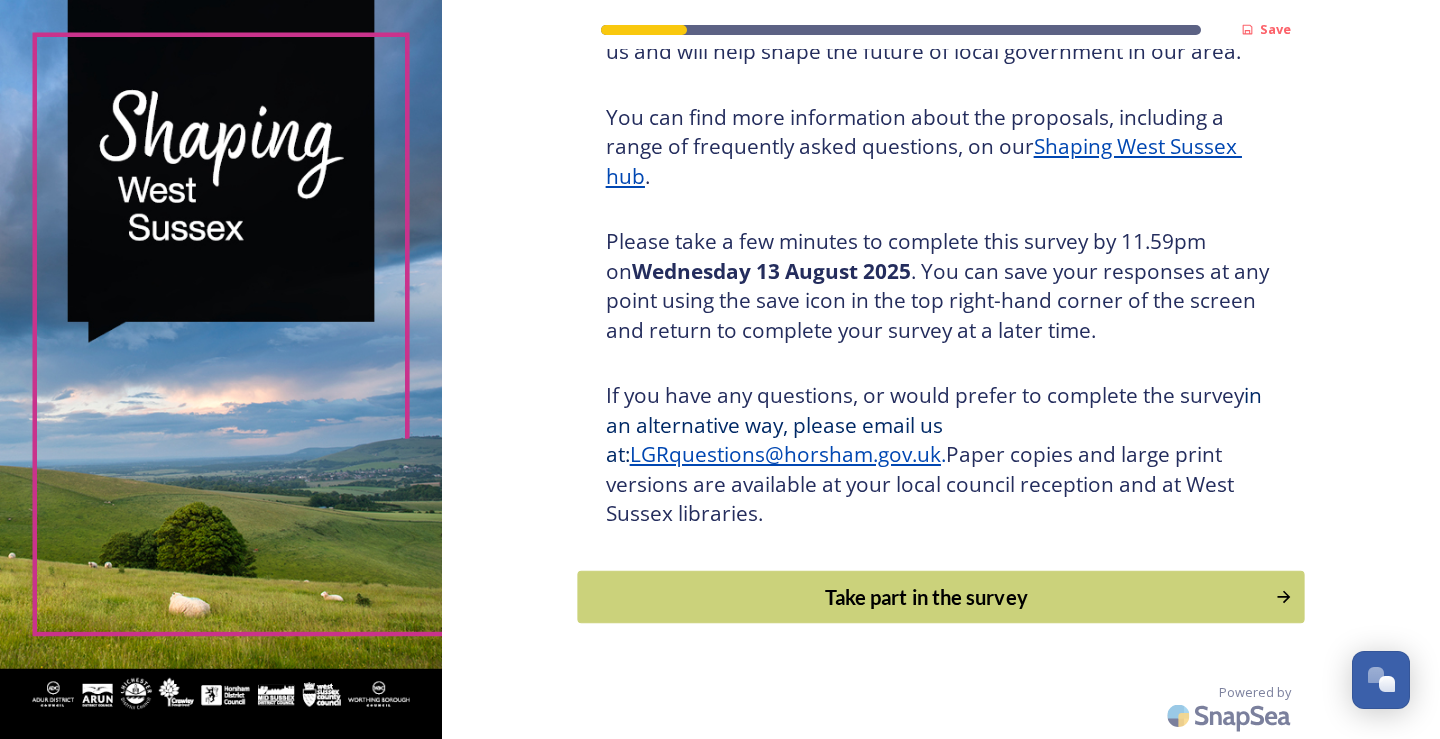 click on "Take part in the survey" at bounding box center (926, 597) 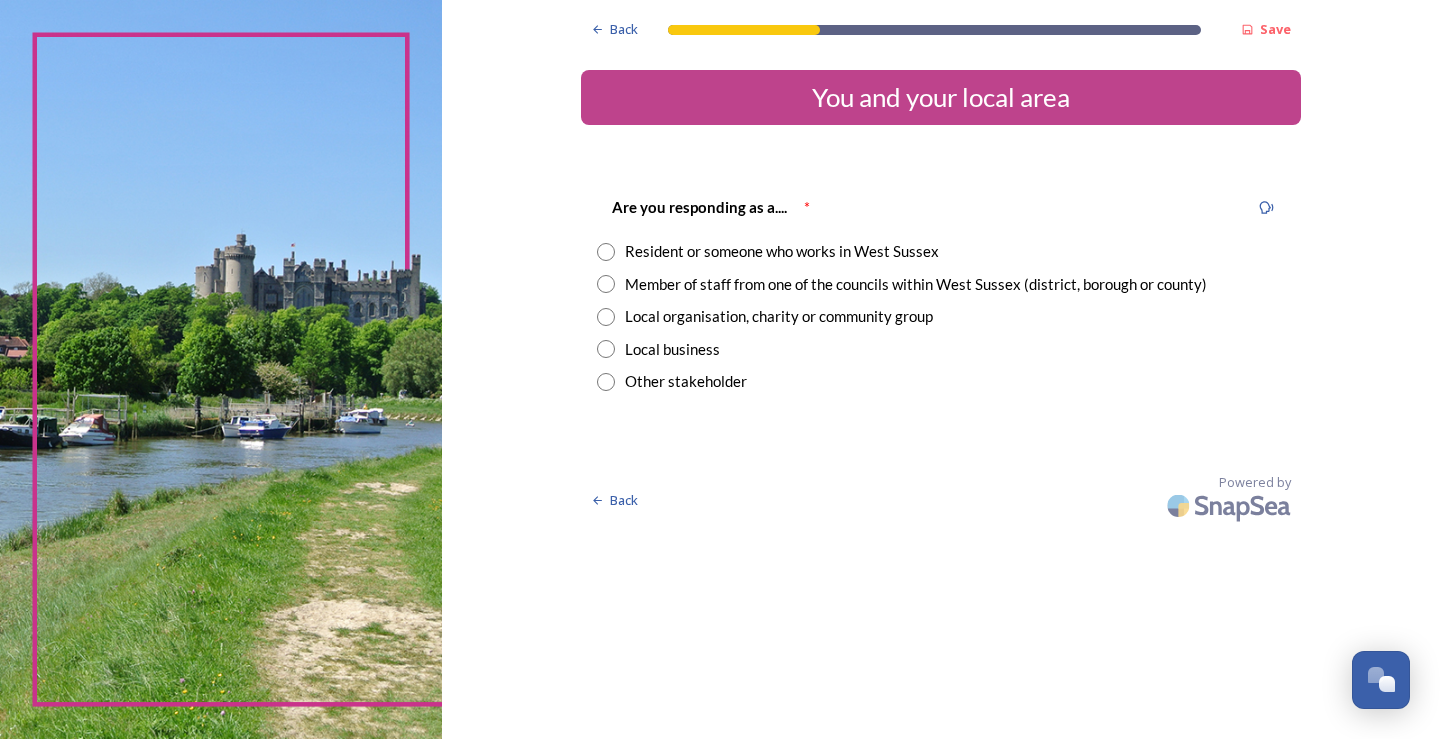 click on "Resident or someone who works in West Sussex" at bounding box center [782, 251] 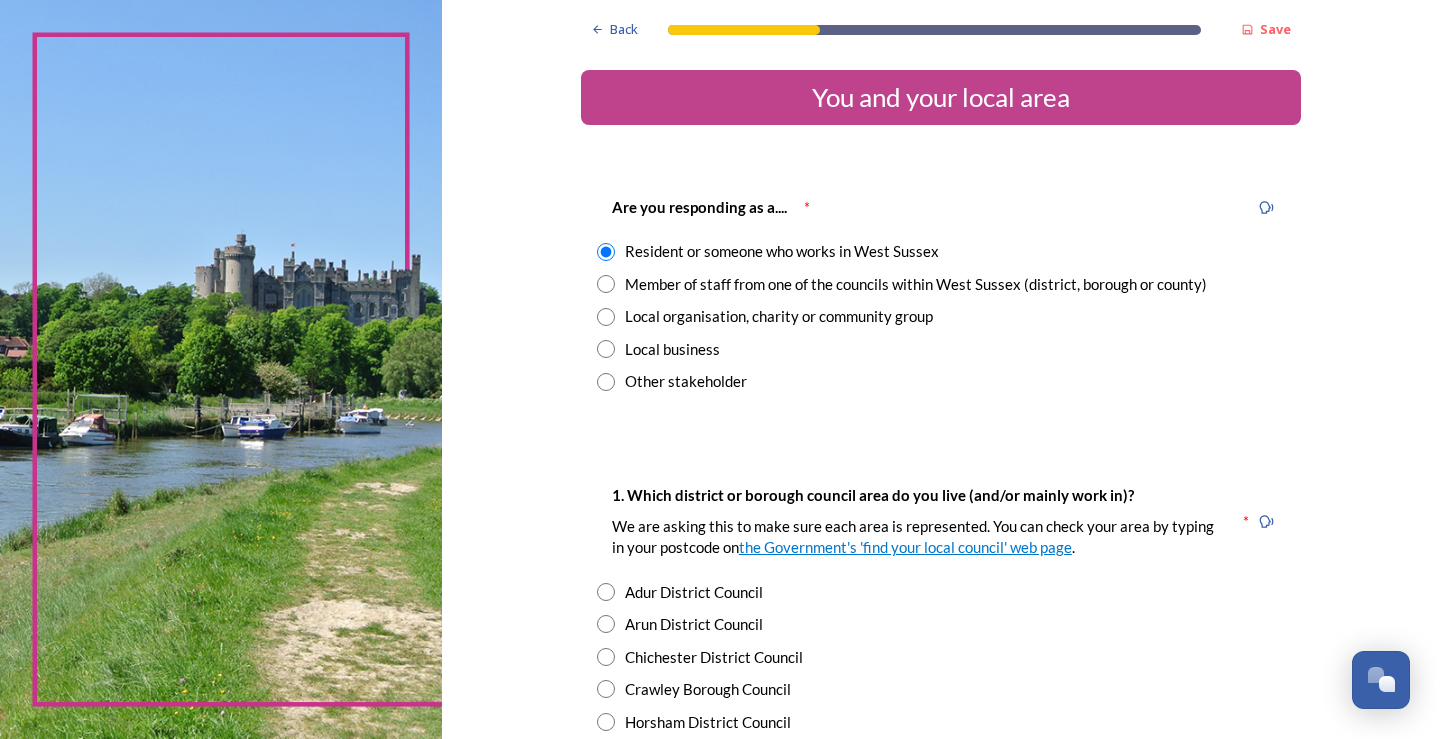 scroll, scrollTop: 200, scrollLeft: 0, axis: vertical 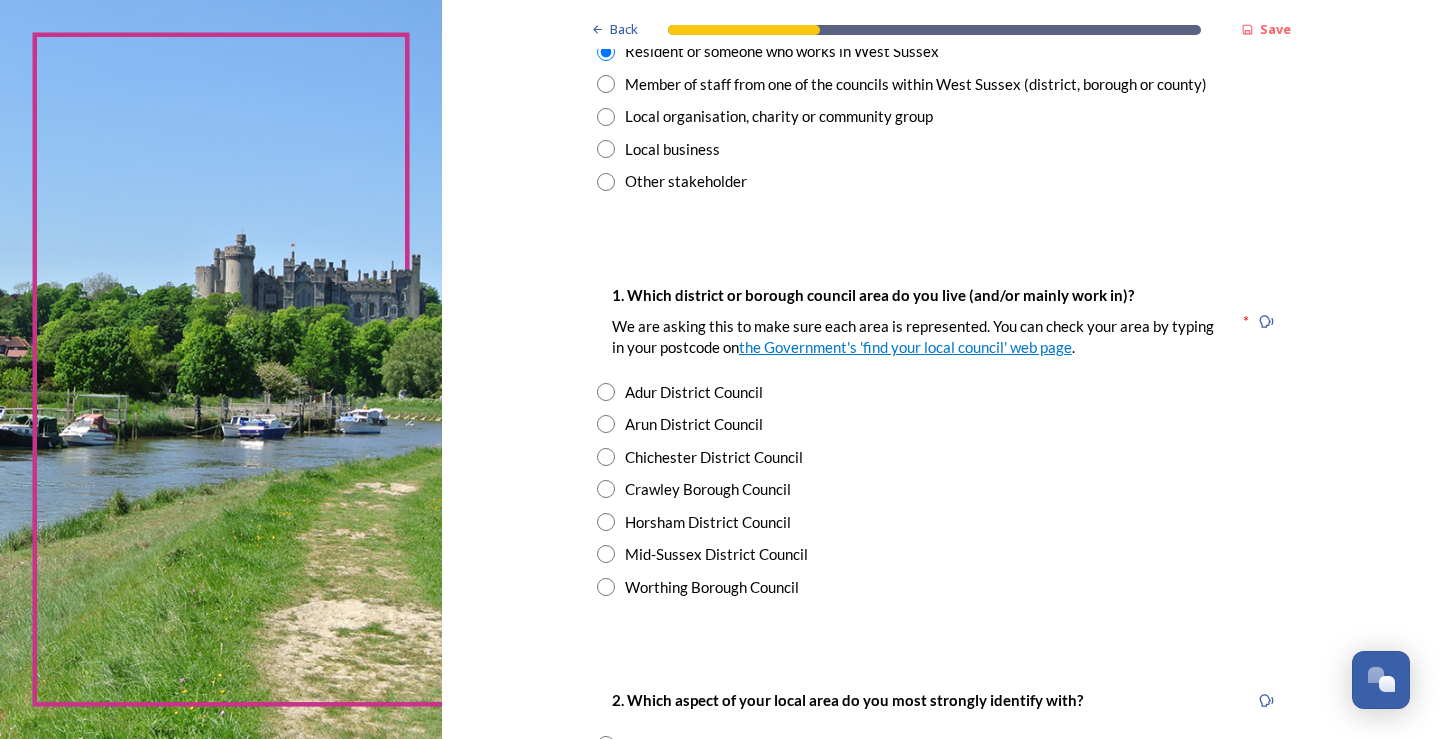 click on "Arun District Council" at bounding box center [941, 424] 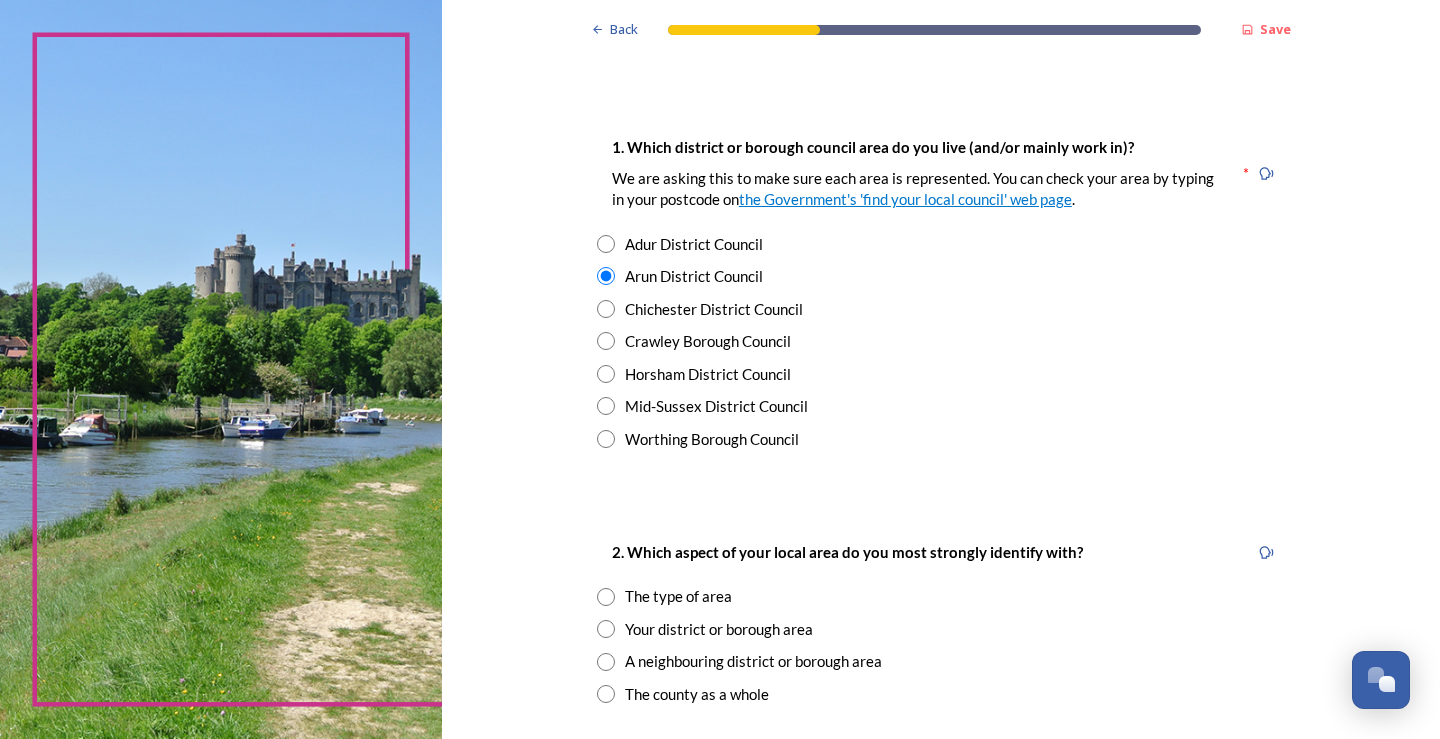 scroll, scrollTop: 500, scrollLeft: 0, axis: vertical 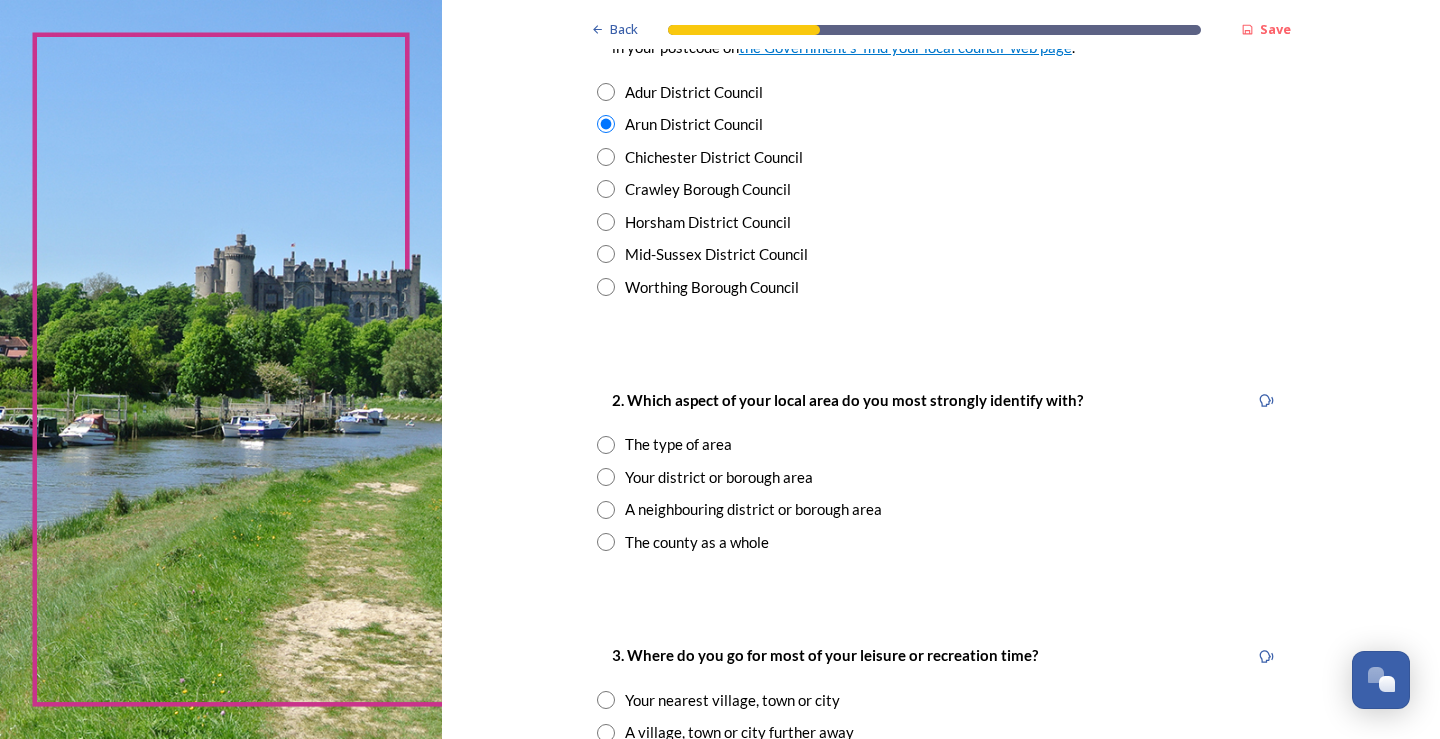 click on "The type of area" at bounding box center [678, 444] 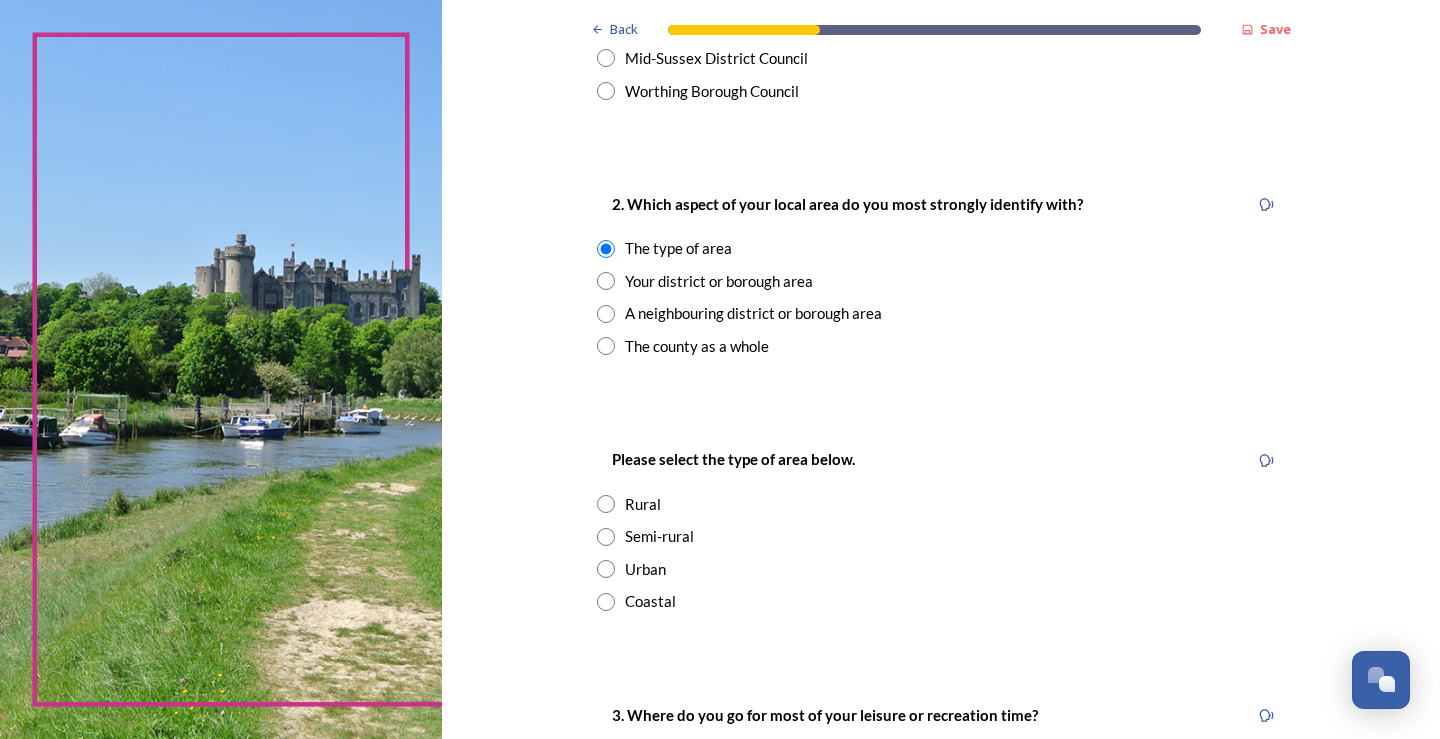scroll, scrollTop: 700, scrollLeft: 0, axis: vertical 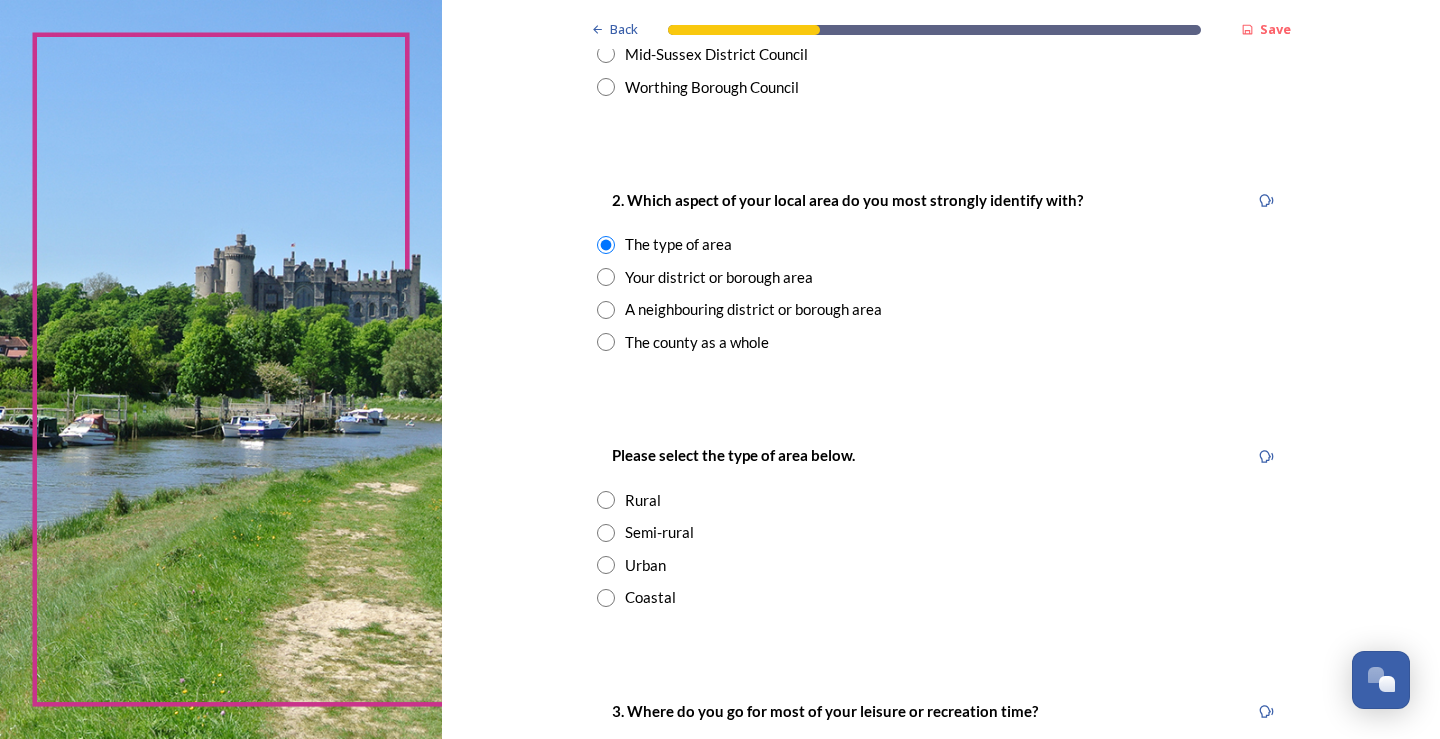 click on "Rural" at bounding box center (643, 500) 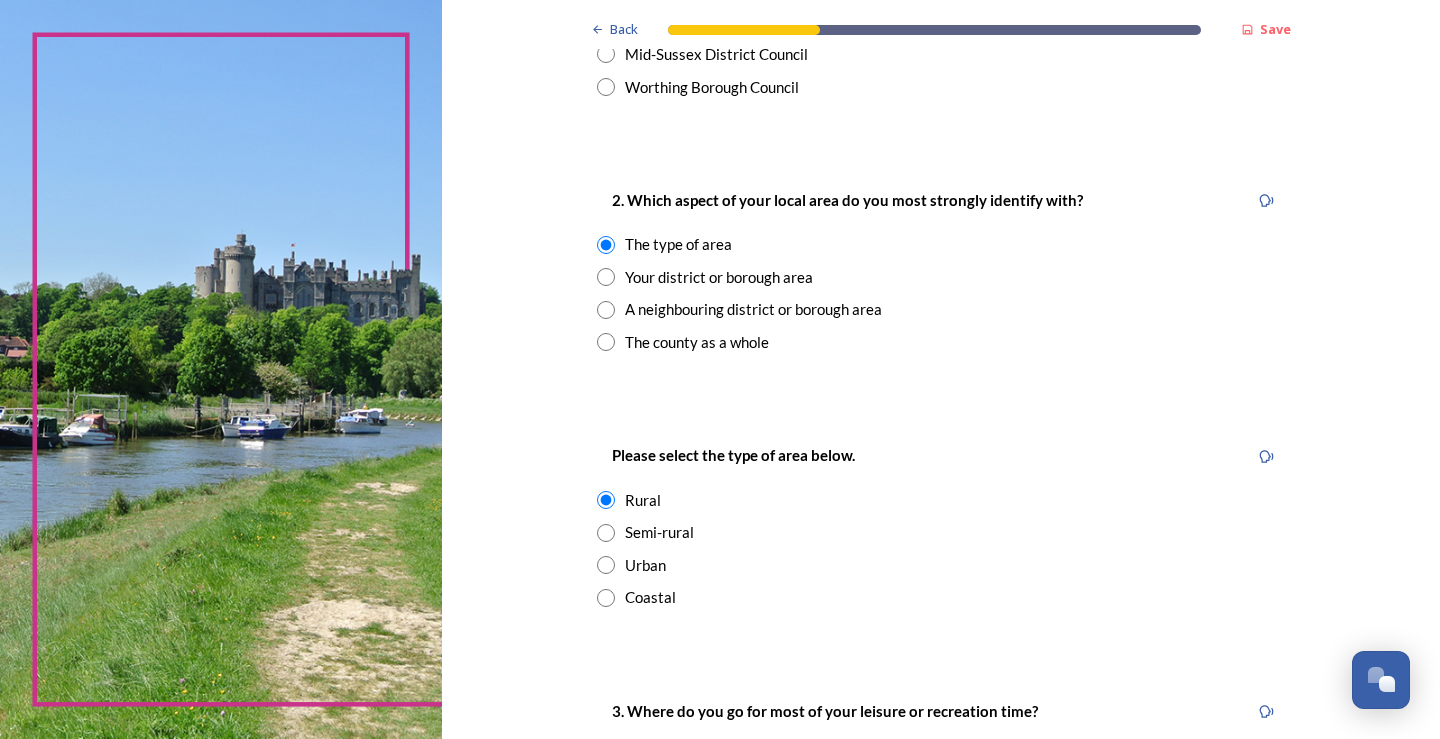 click on "Please select the type of area below. Rural Semi-rural Urban Coastal" at bounding box center (941, 525) 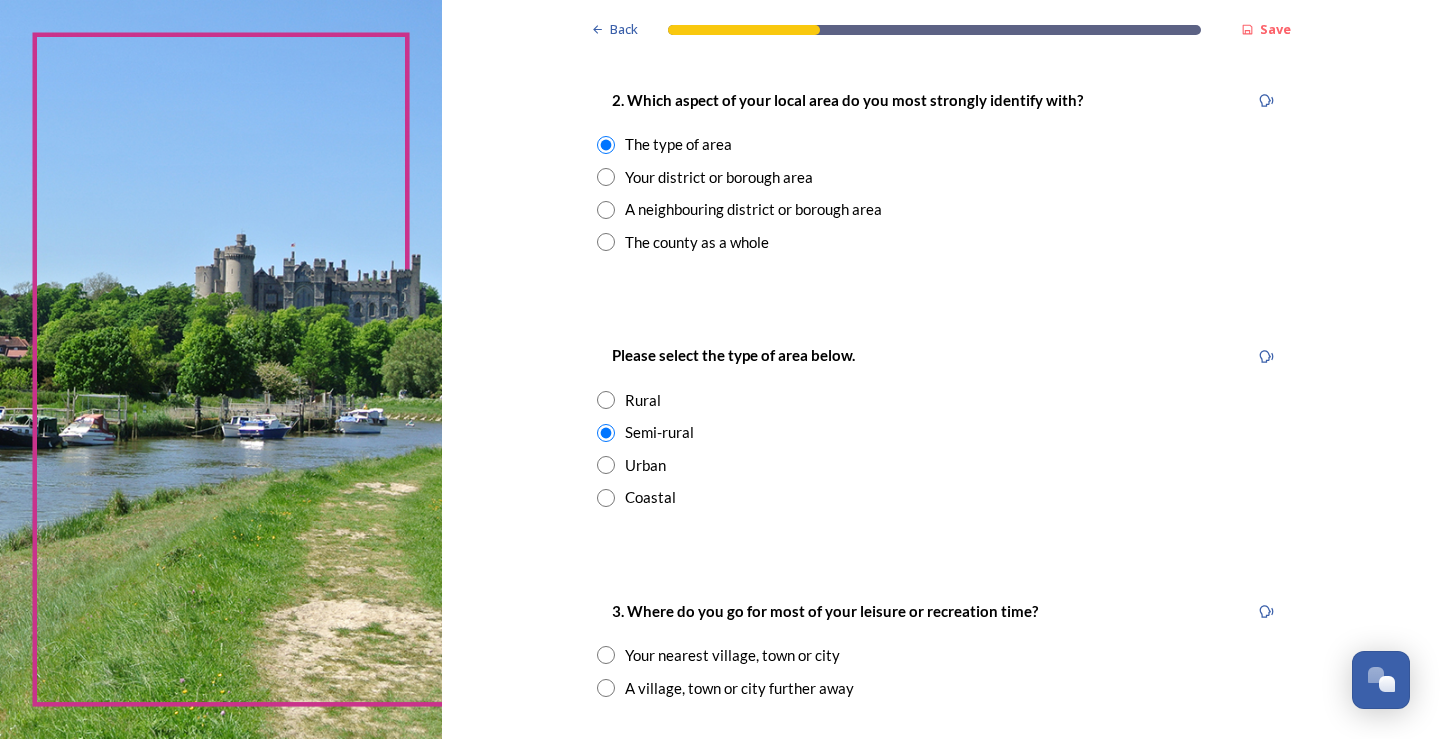 scroll, scrollTop: 900, scrollLeft: 0, axis: vertical 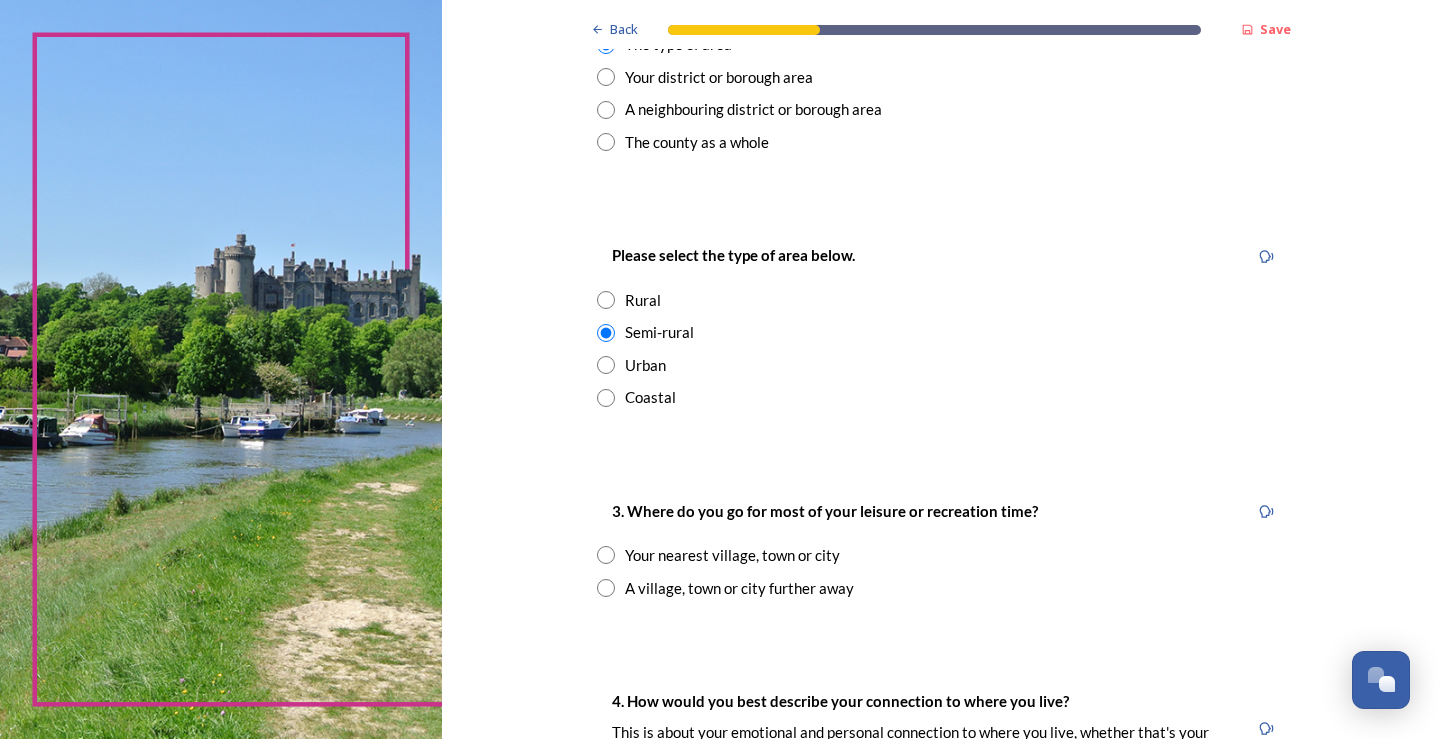 click on "Your nearest village, town or city" at bounding box center [732, 555] 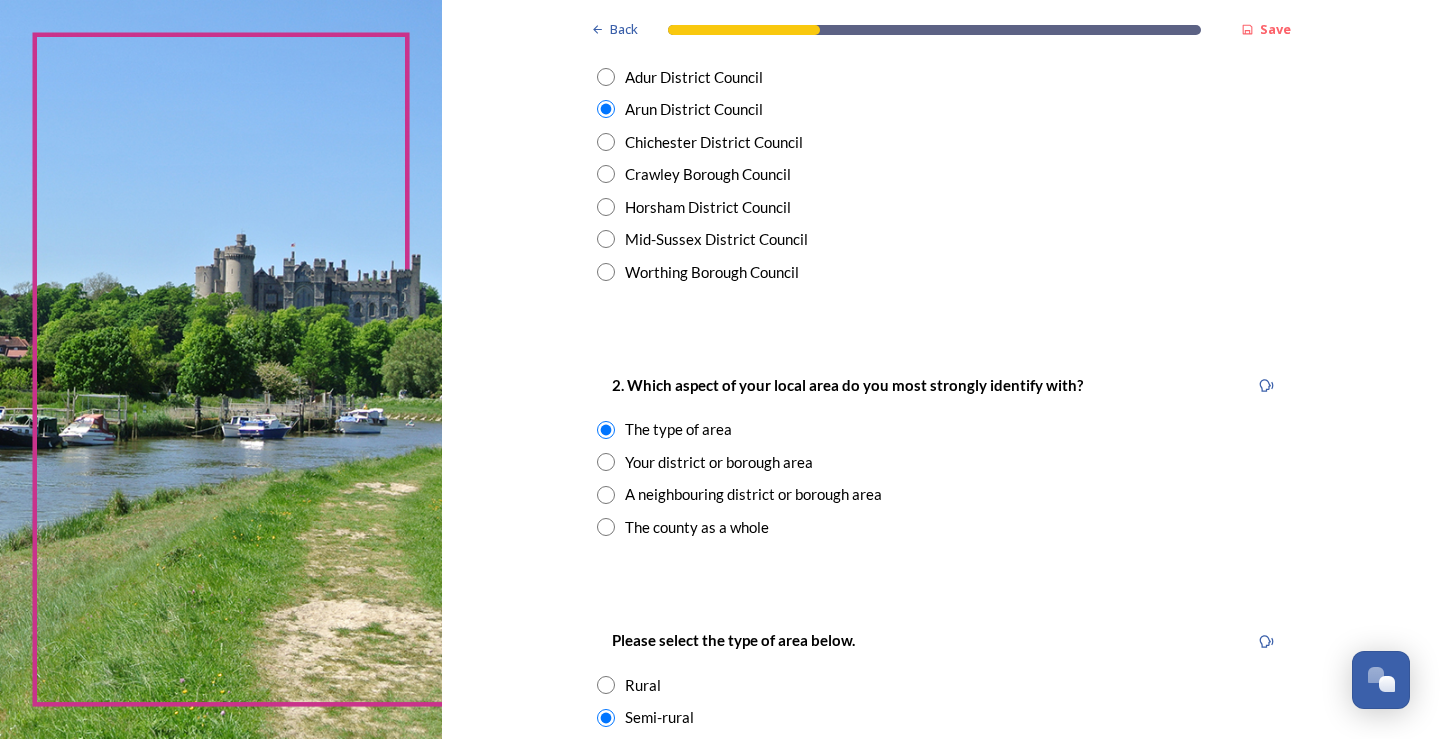 scroll, scrollTop: 500, scrollLeft: 0, axis: vertical 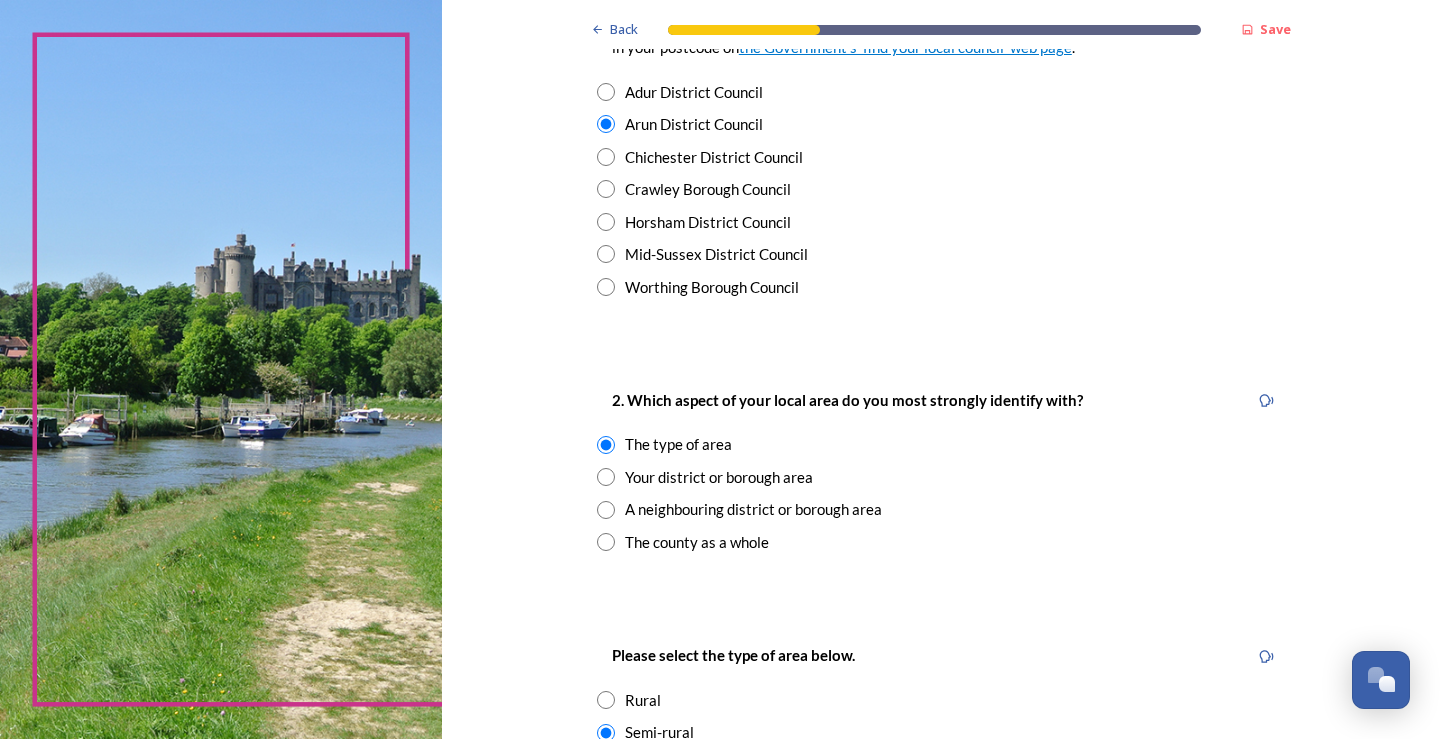 click on "Your district or borough area" at bounding box center [719, 477] 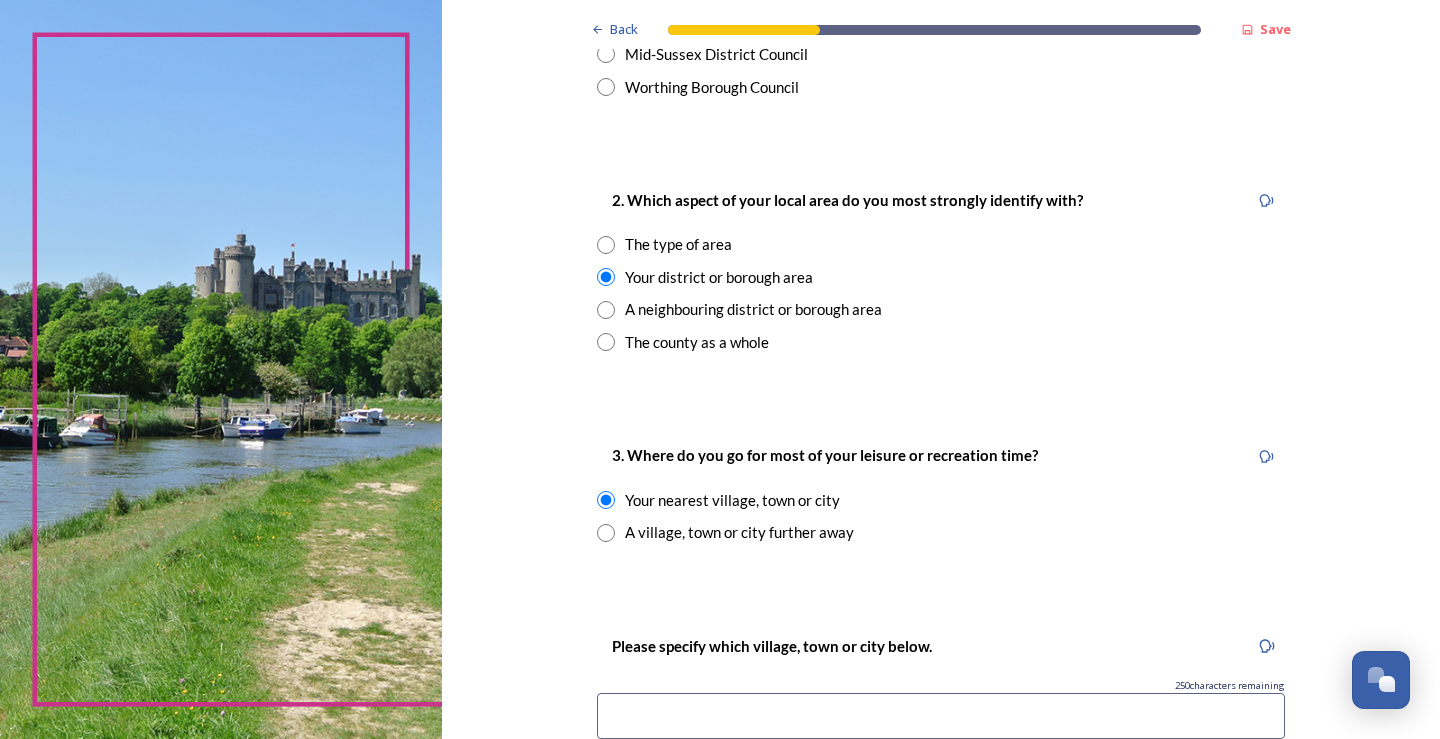 scroll, scrollTop: 800, scrollLeft: 0, axis: vertical 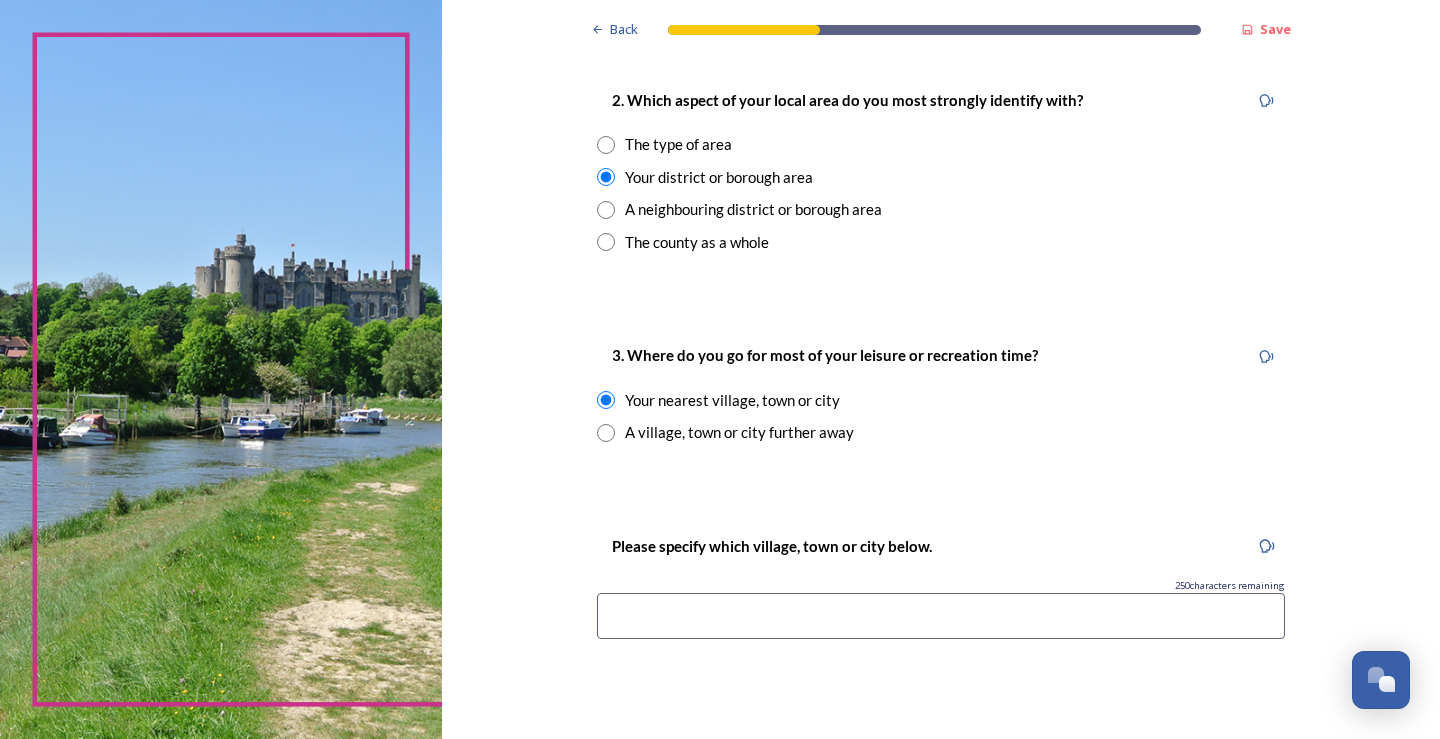 click on "The type of area" at bounding box center [678, 144] 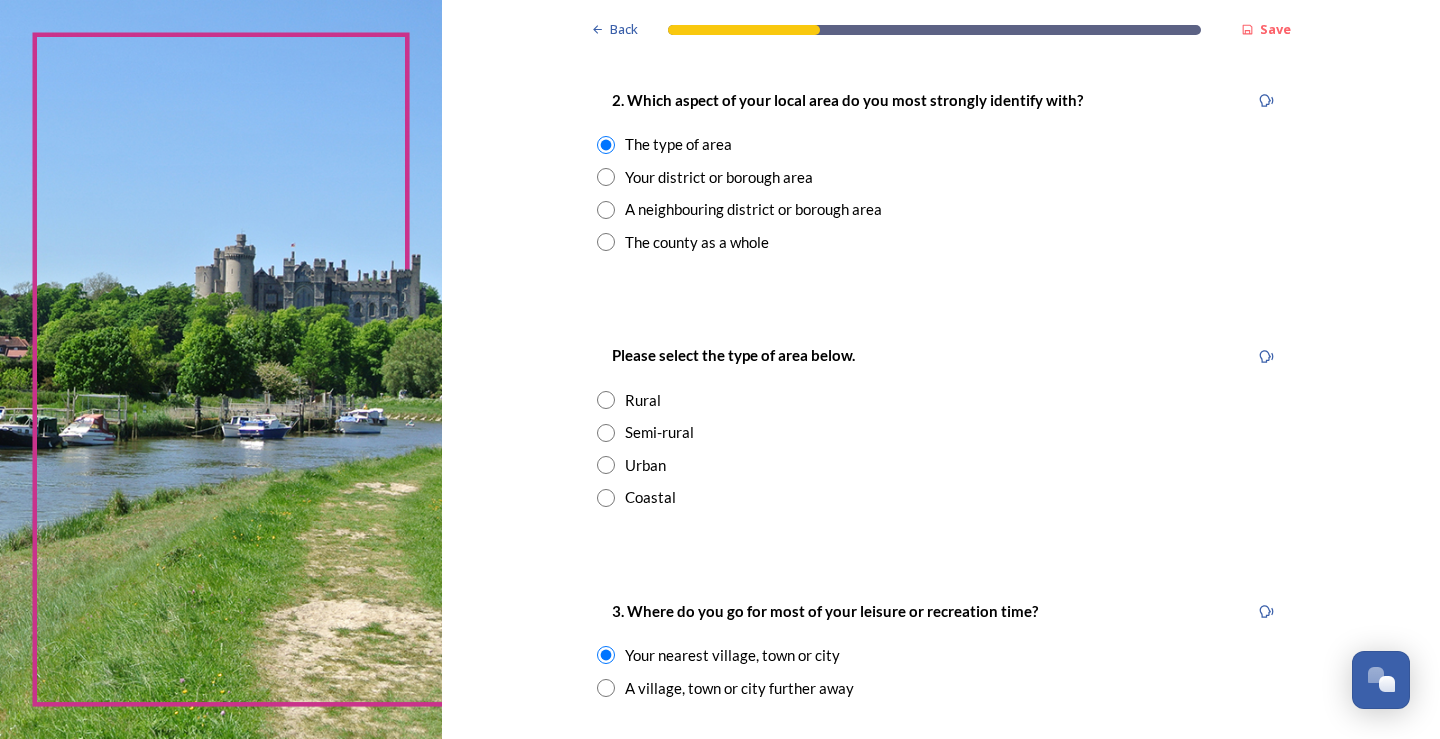 click at bounding box center (606, 433) 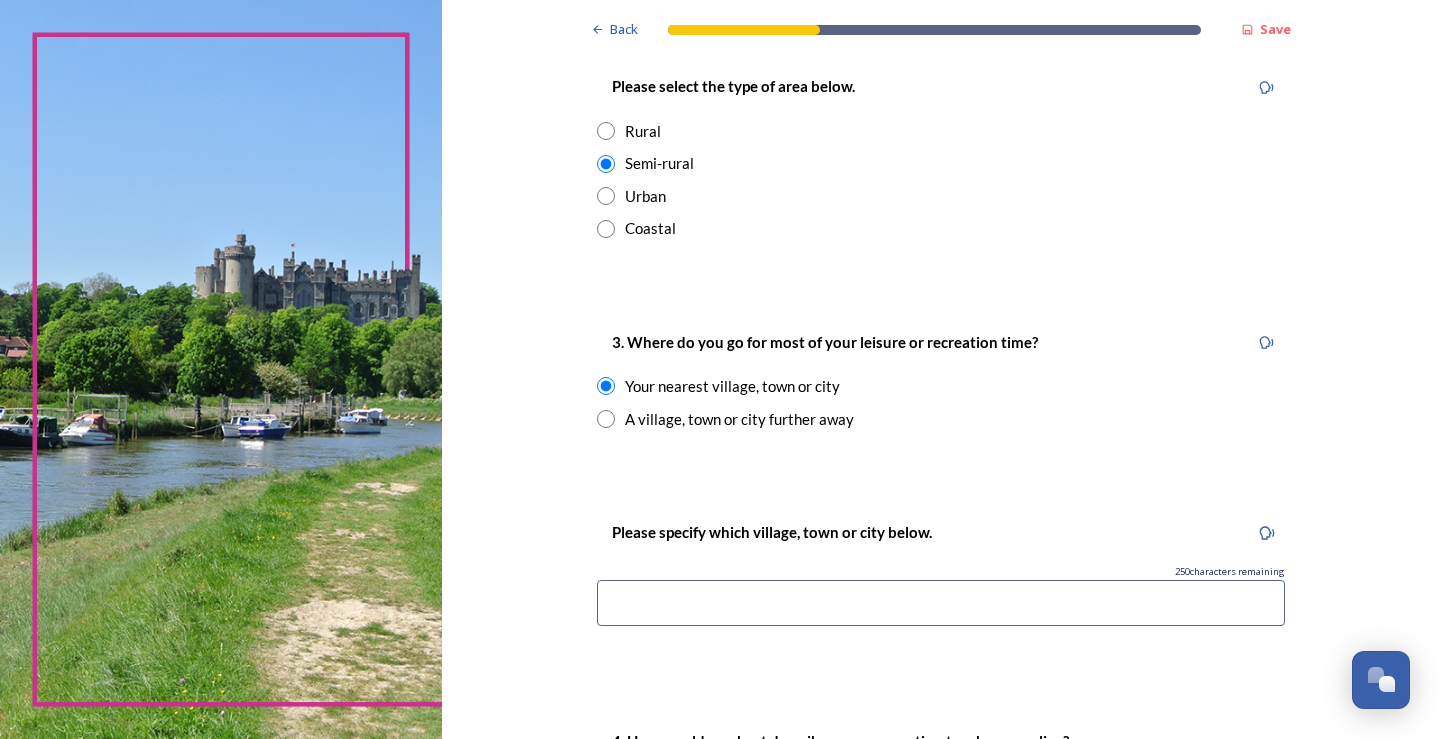 scroll, scrollTop: 1100, scrollLeft: 0, axis: vertical 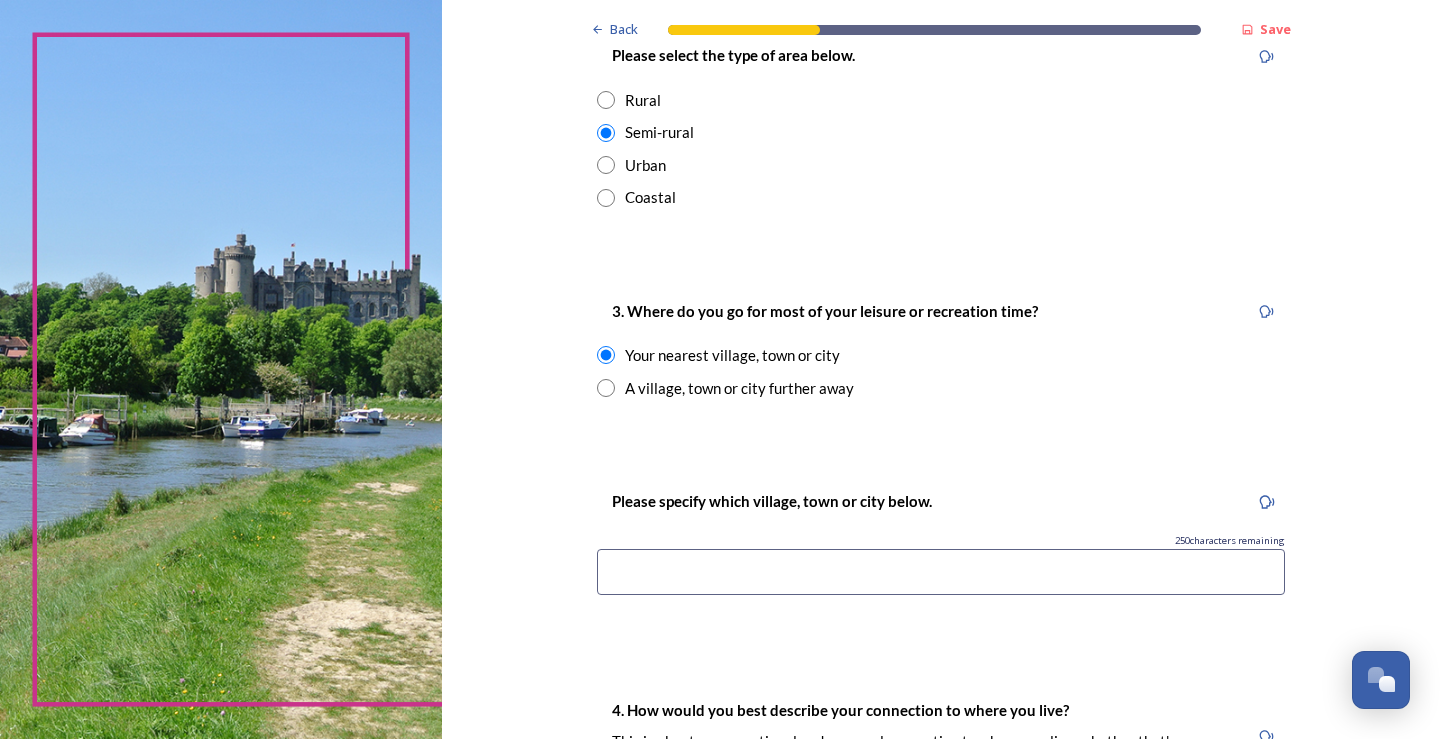 click at bounding box center [941, 572] 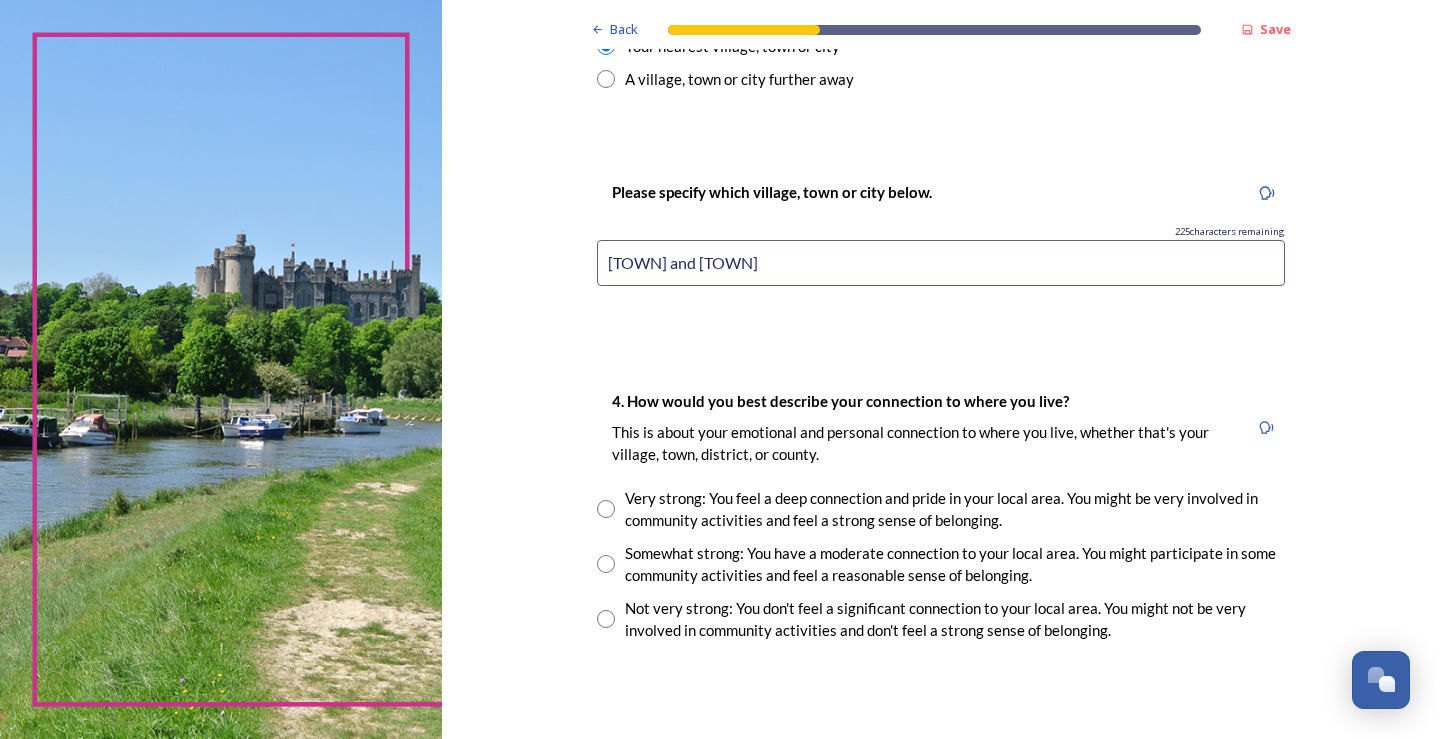 scroll, scrollTop: 1500, scrollLeft: 0, axis: vertical 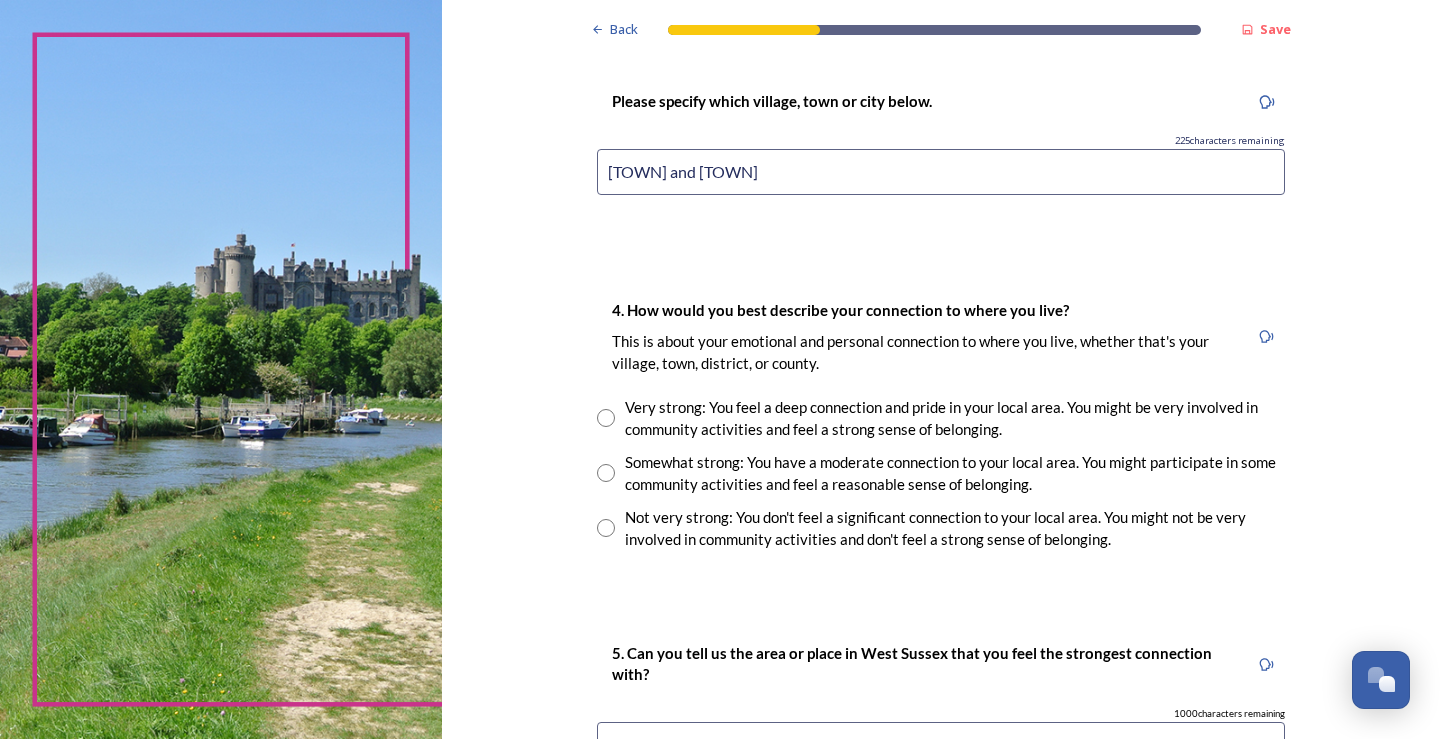 type on "[TOWN] and [TOWN]" 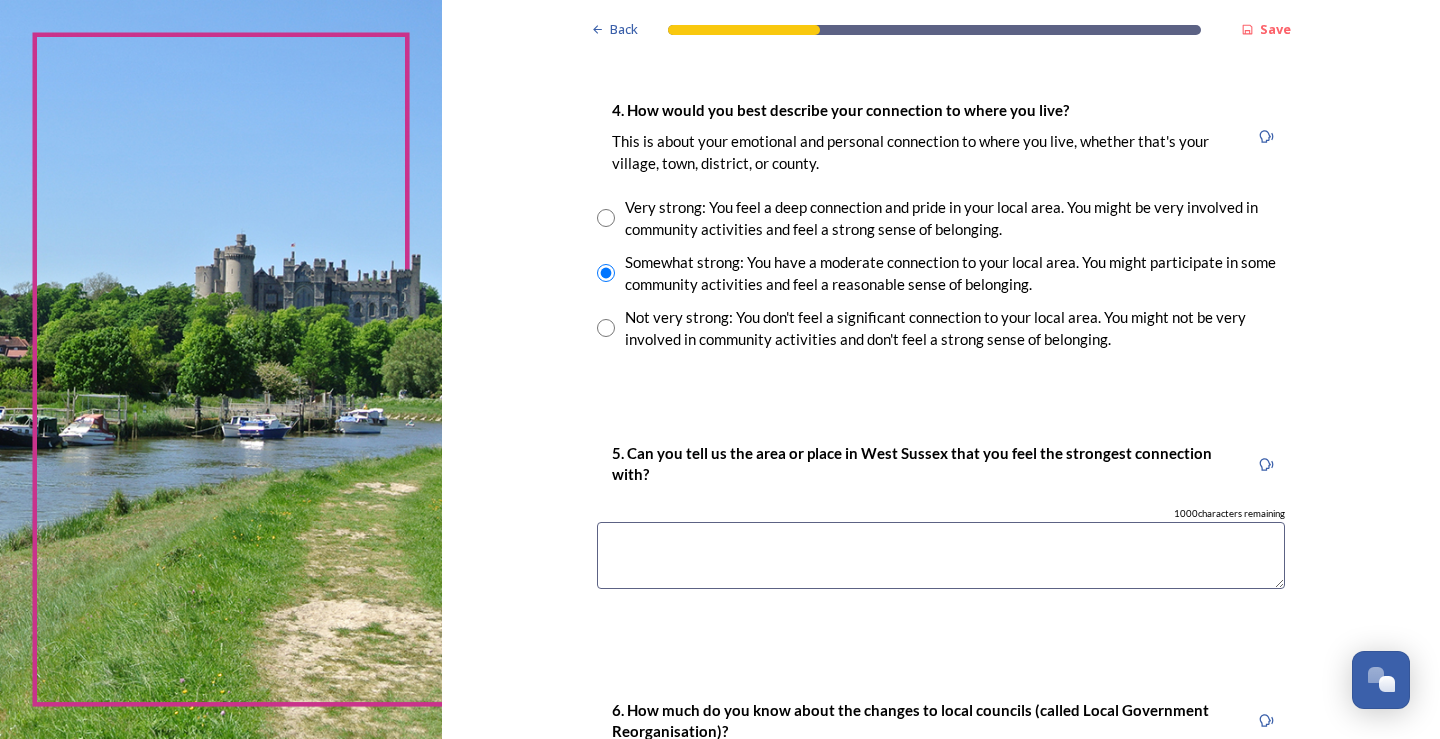 scroll, scrollTop: 1800, scrollLeft: 0, axis: vertical 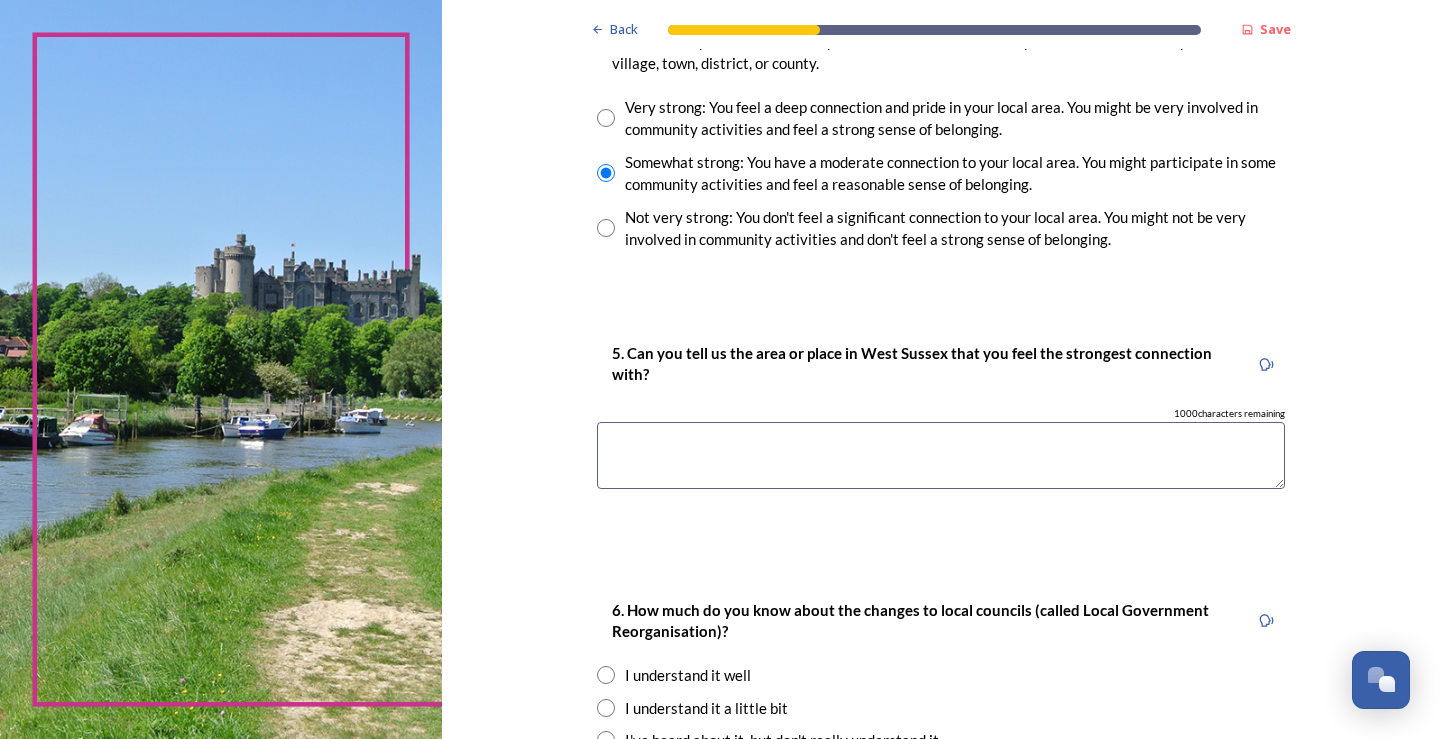 click at bounding box center [941, 455] 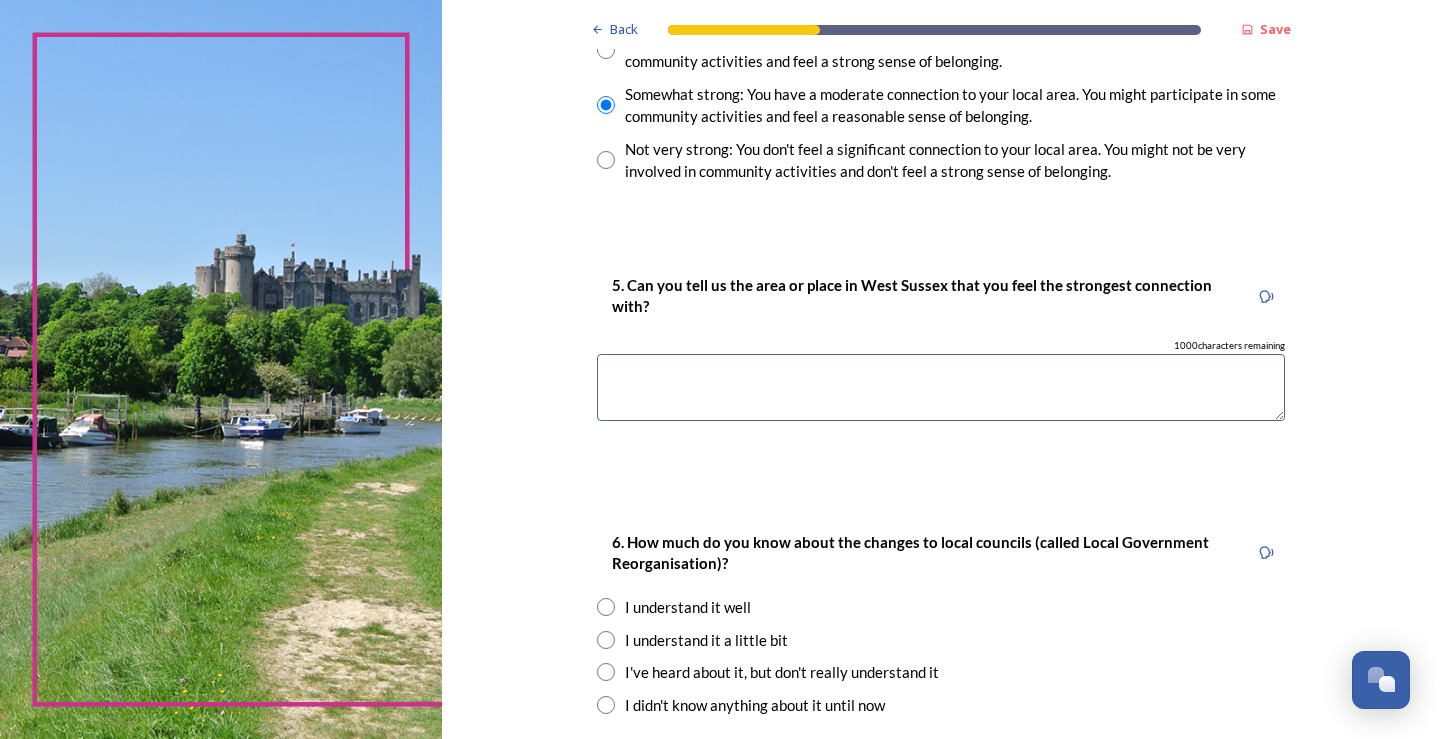 scroll, scrollTop: 1900, scrollLeft: 0, axis: vertical 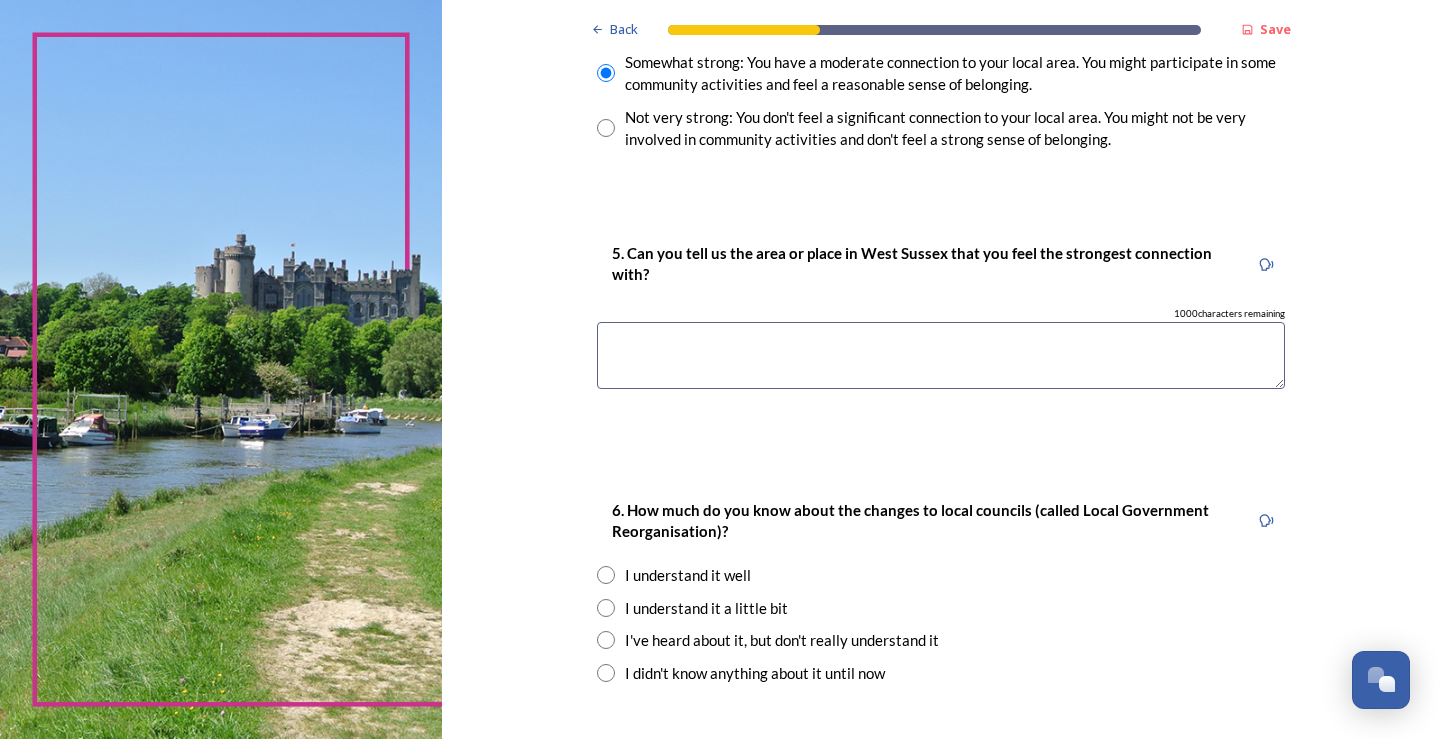 click on "6. How much do you know about the changes to local councils (called Local Government Reorganisation)?   I understand it well I understand it a little bit I've heard about it, but don't really understand it I didn't know anything about it until now" at bounding box center (941, 591) 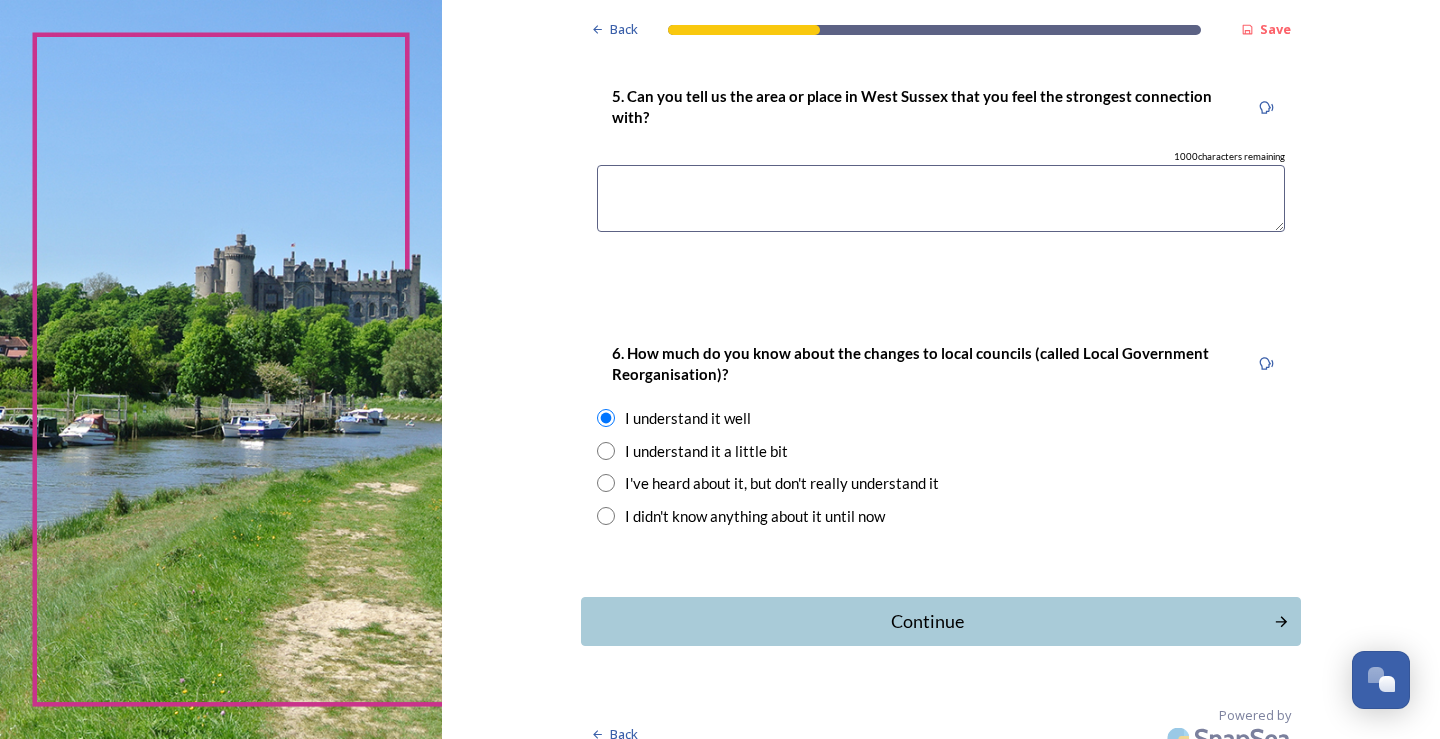 scroll, scrollTop: 2080, scrollLeft: 0, axis: vertical 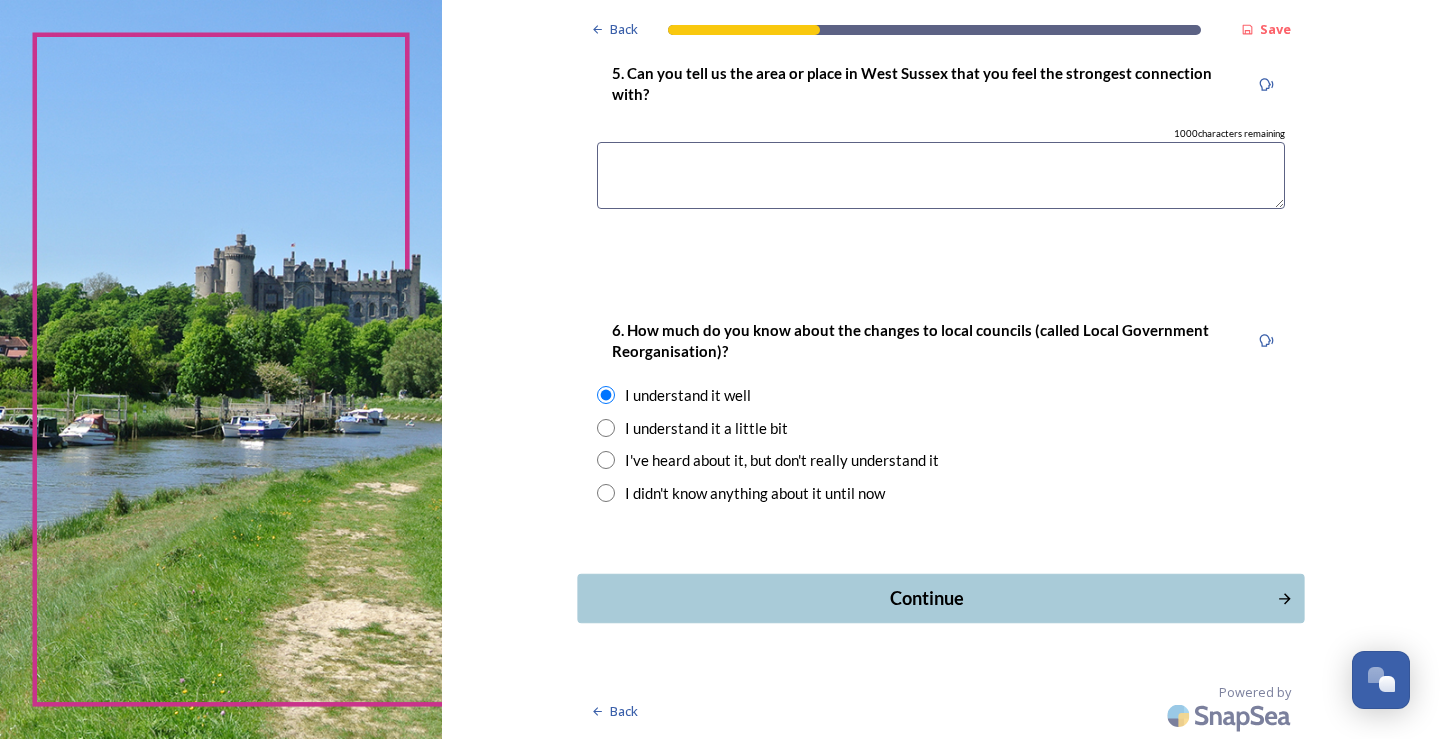 click on "Continue" at bounding box center (940, 598) 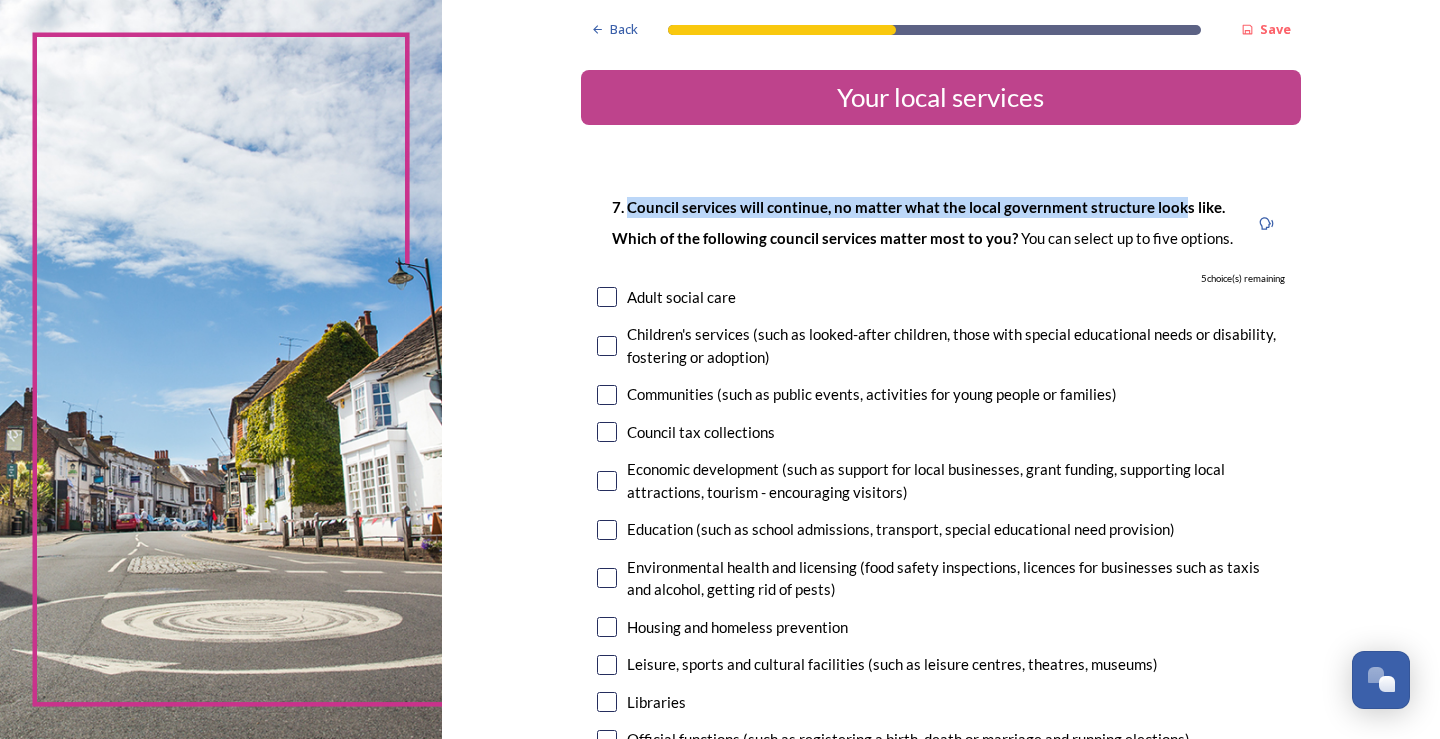 drag, startPoint x: 623, startPoint y: 204, endPoint x: 1167, endPoint y: 202, distance: 544.00366 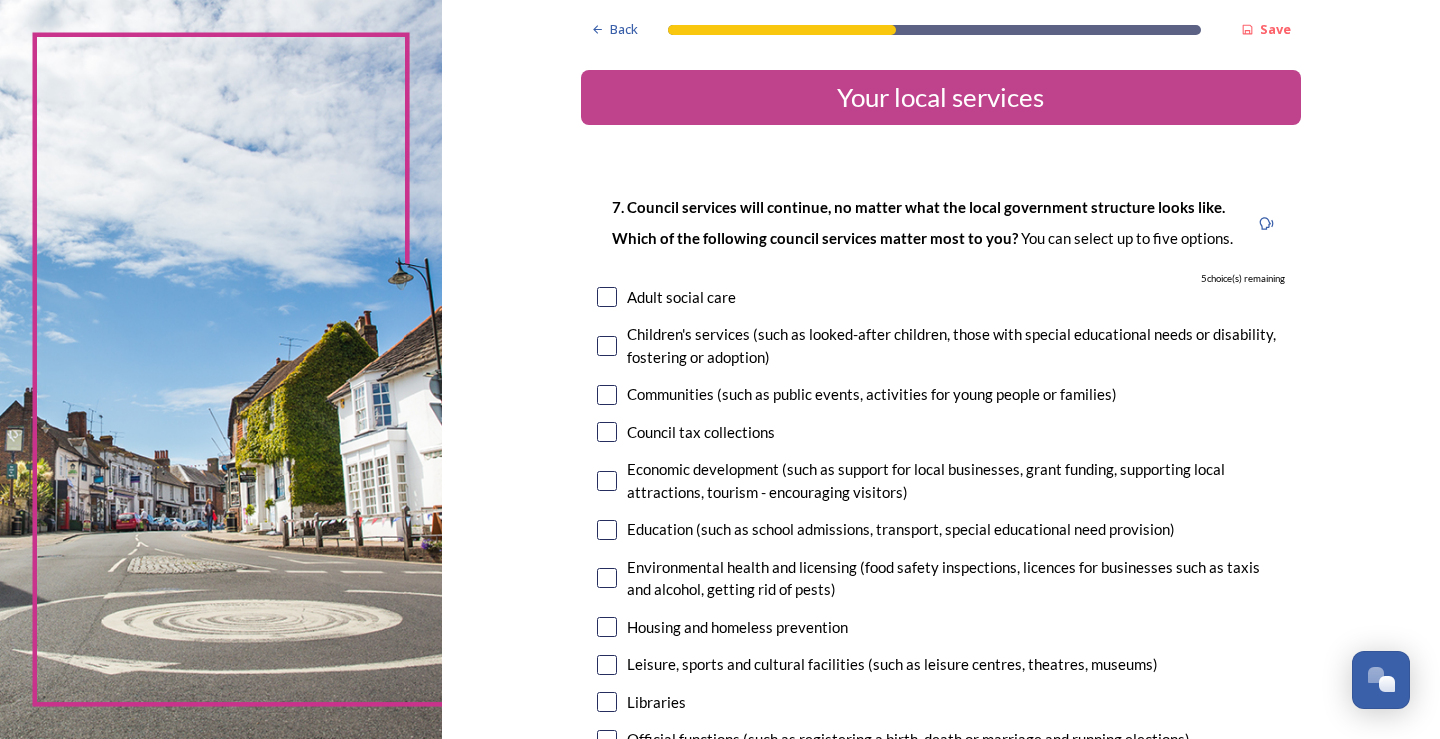 click on "﻿﻿Which of the following council services matter most to you?" at bounding box center (816, 238) 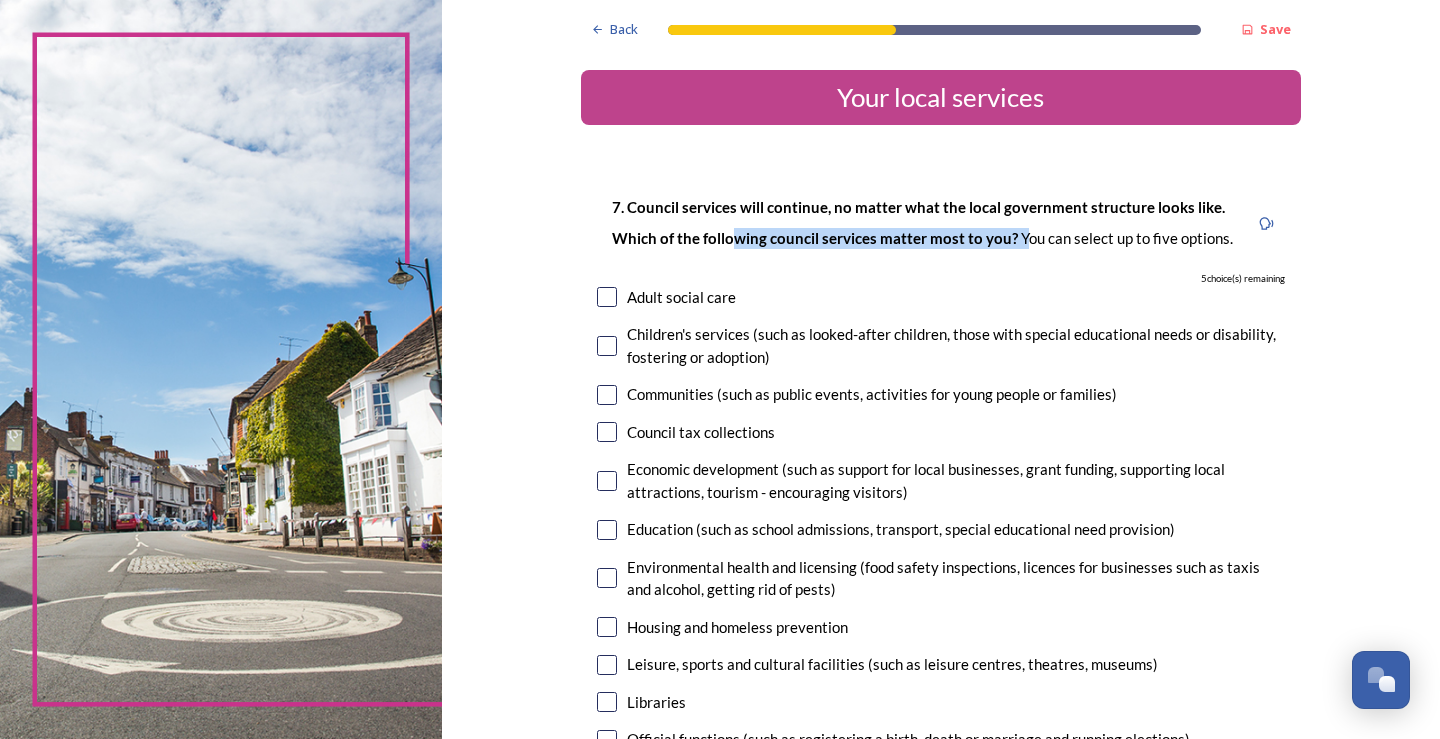 drag, startPoint x: 720, startPoint y: 236, endPoint x: 1013, endPoint y: 223, distance: 293.28827 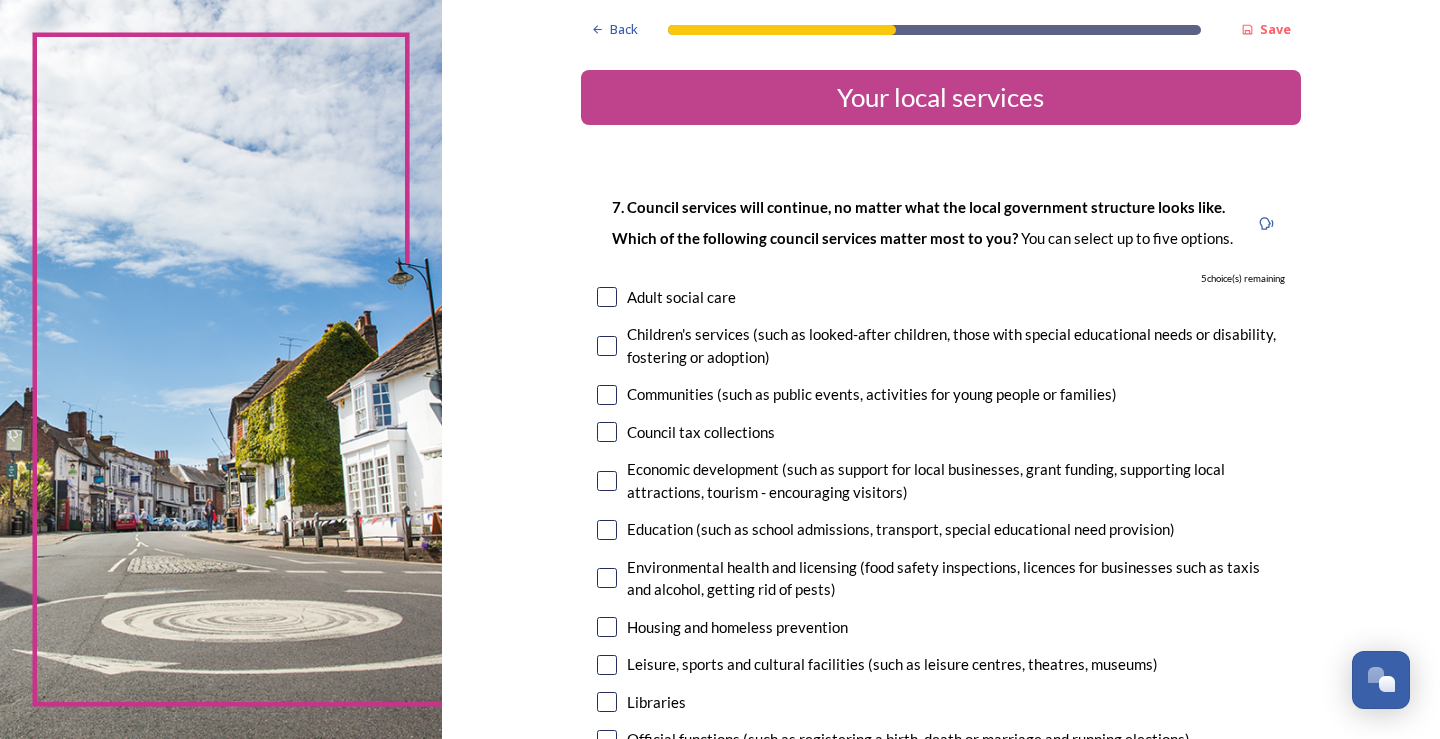 click on "7. Council services will continue, no matter what the local government structure looks like.  ﻿﻿Which of the following council services matter most to you?  You can select up to five options." at bounding box center [922, 223] 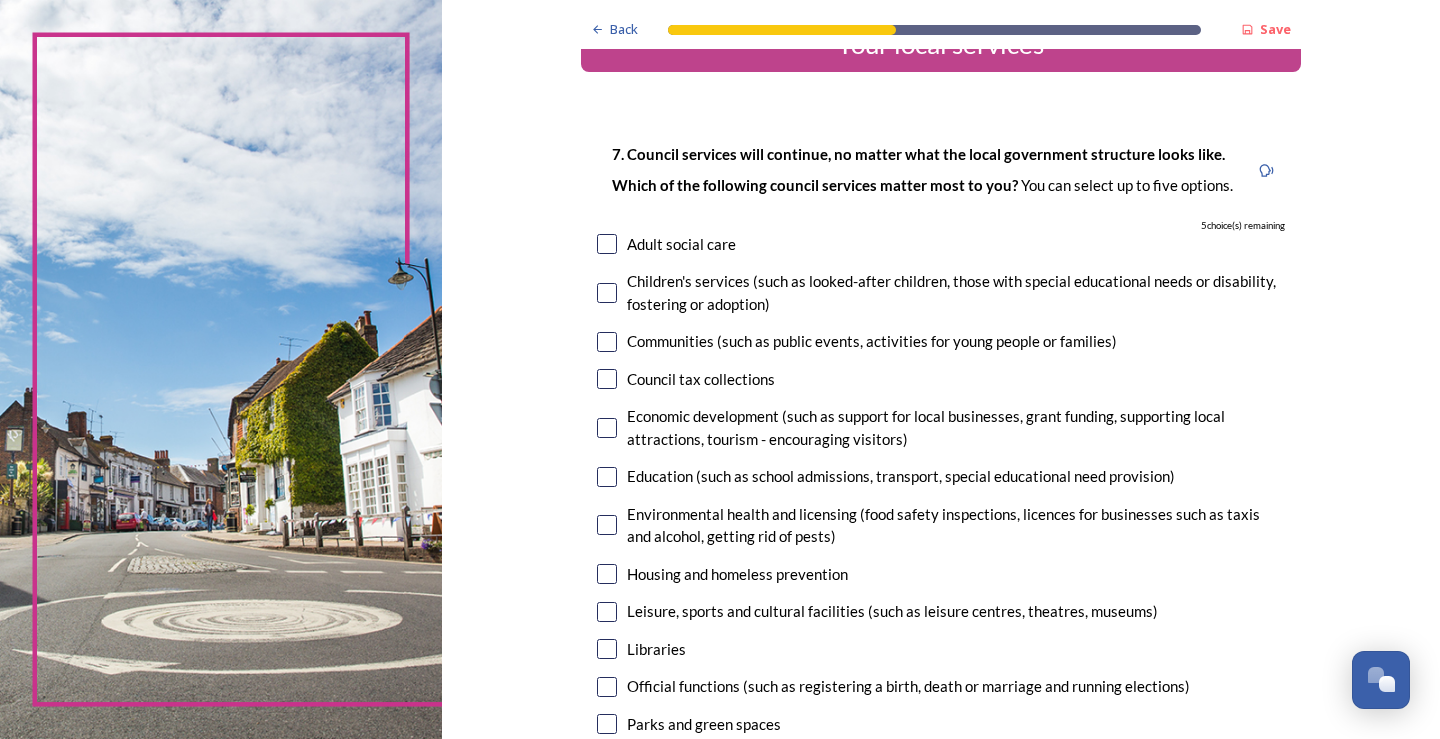 scroll, scrollTop: 100, scrollLeft: 0, axis: vertical 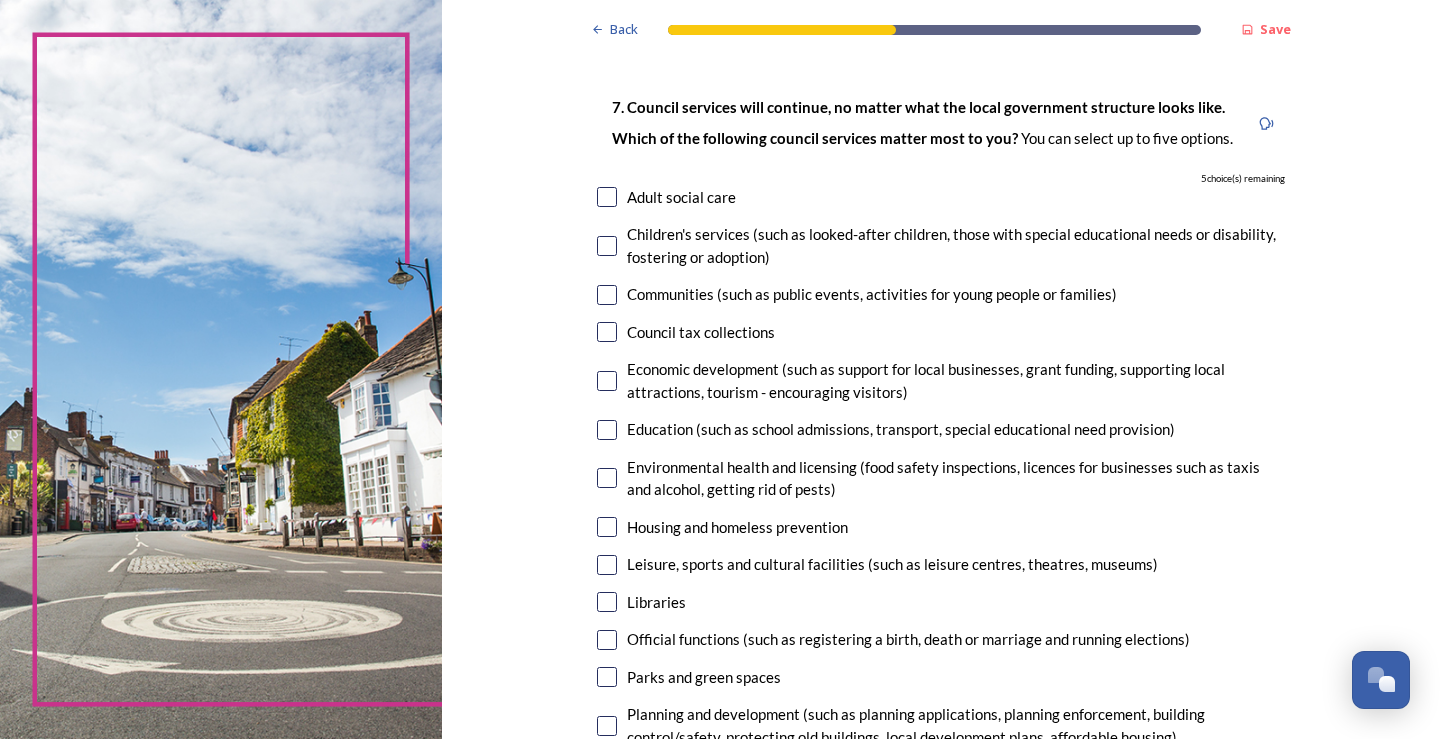 click on "Adult social care" at bounding box center (941, 197) 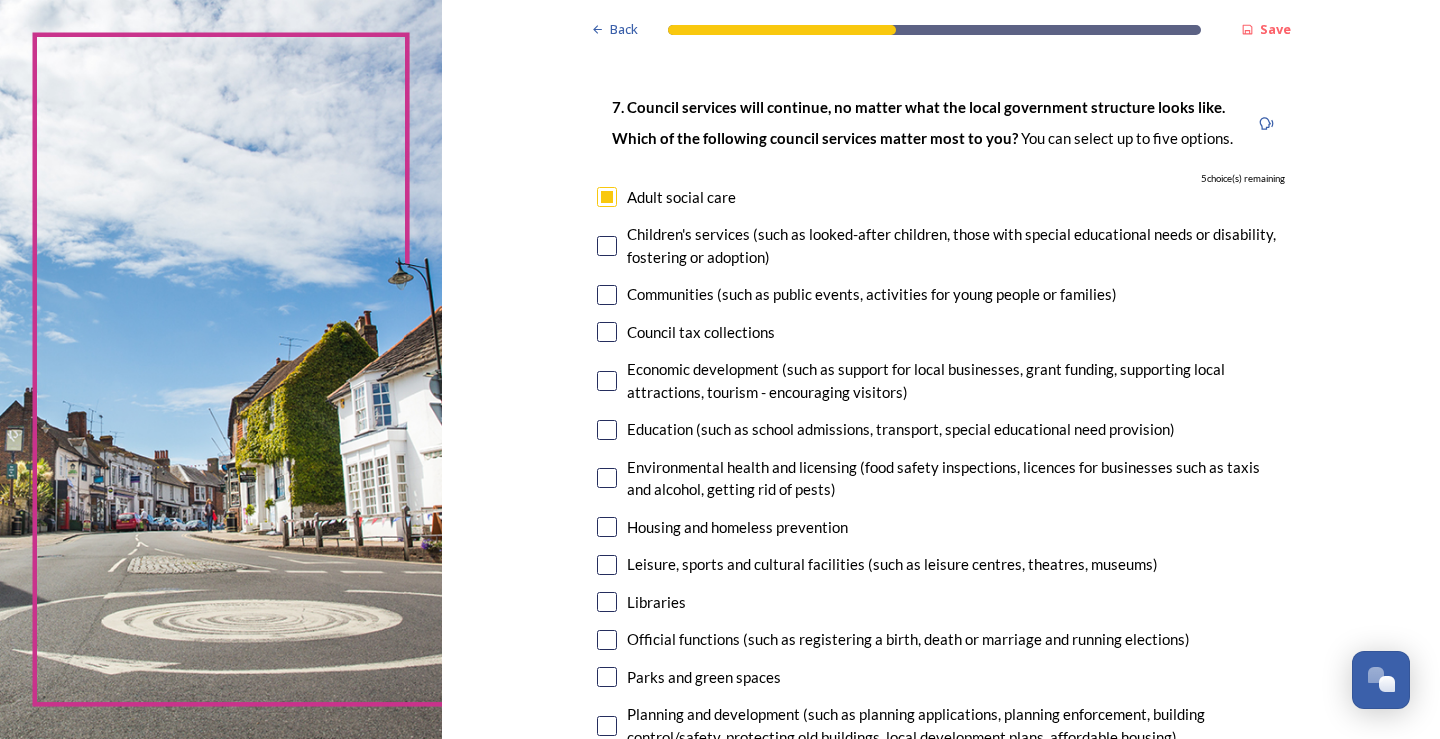 checkbox on "true" 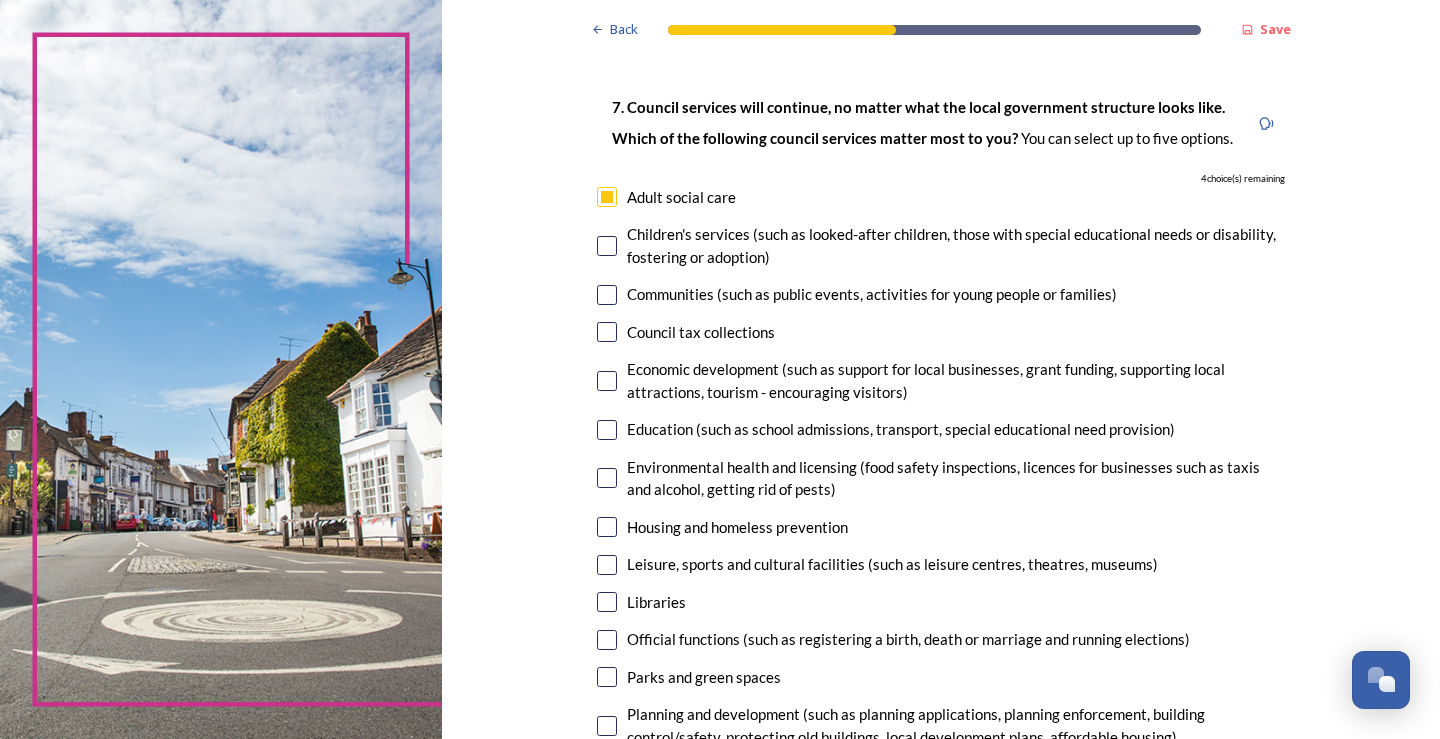 click at bounding box center (607, 246) 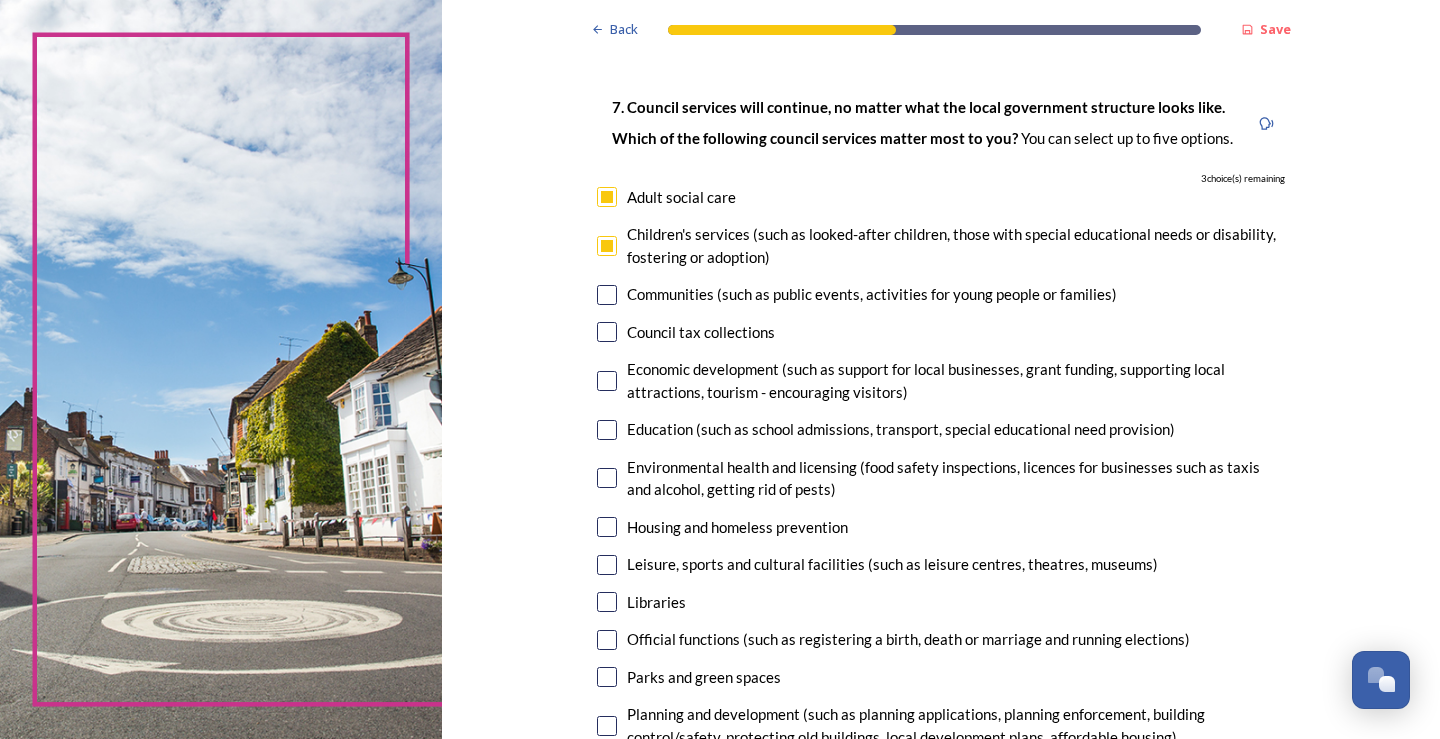 click at bounding box center [607, 381] 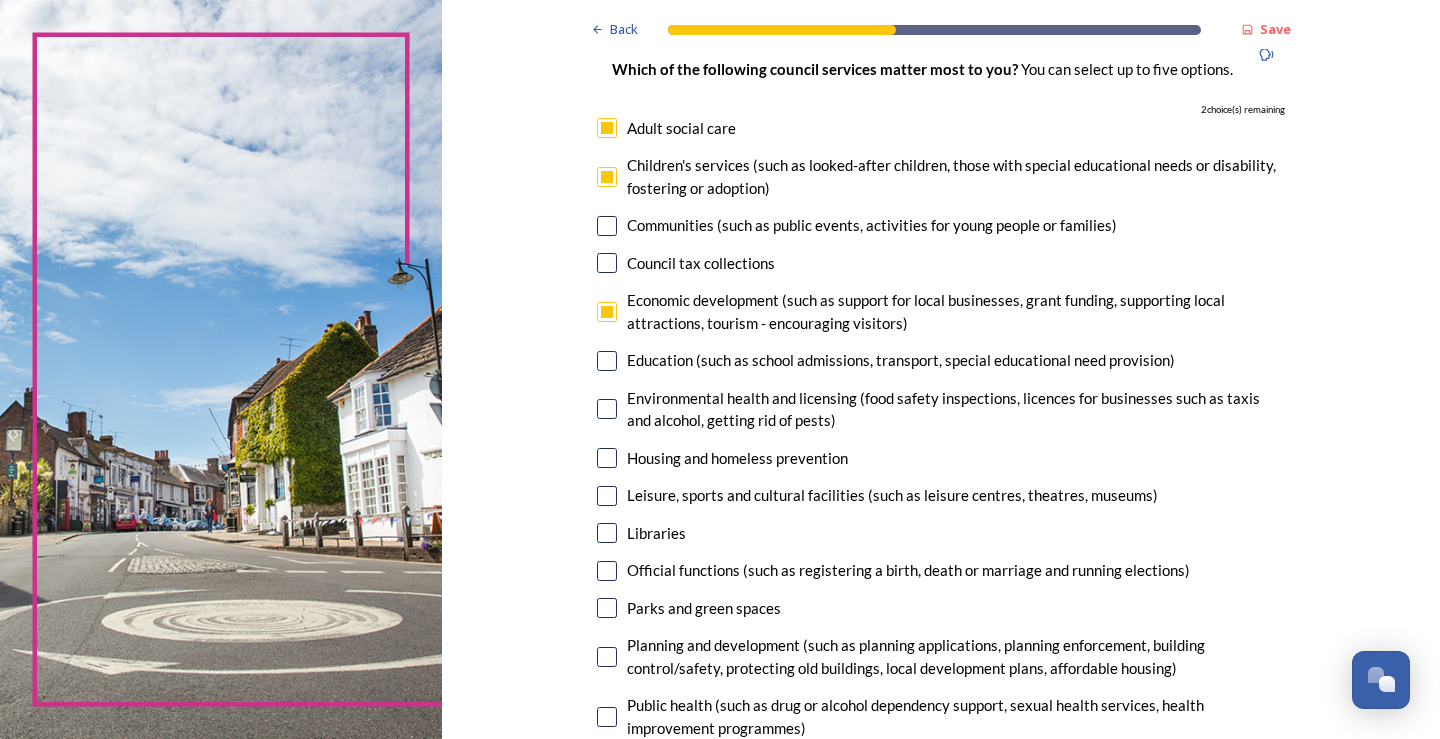 scroll, scrollTop: 200, scrollLeft: 0, axis: vertical 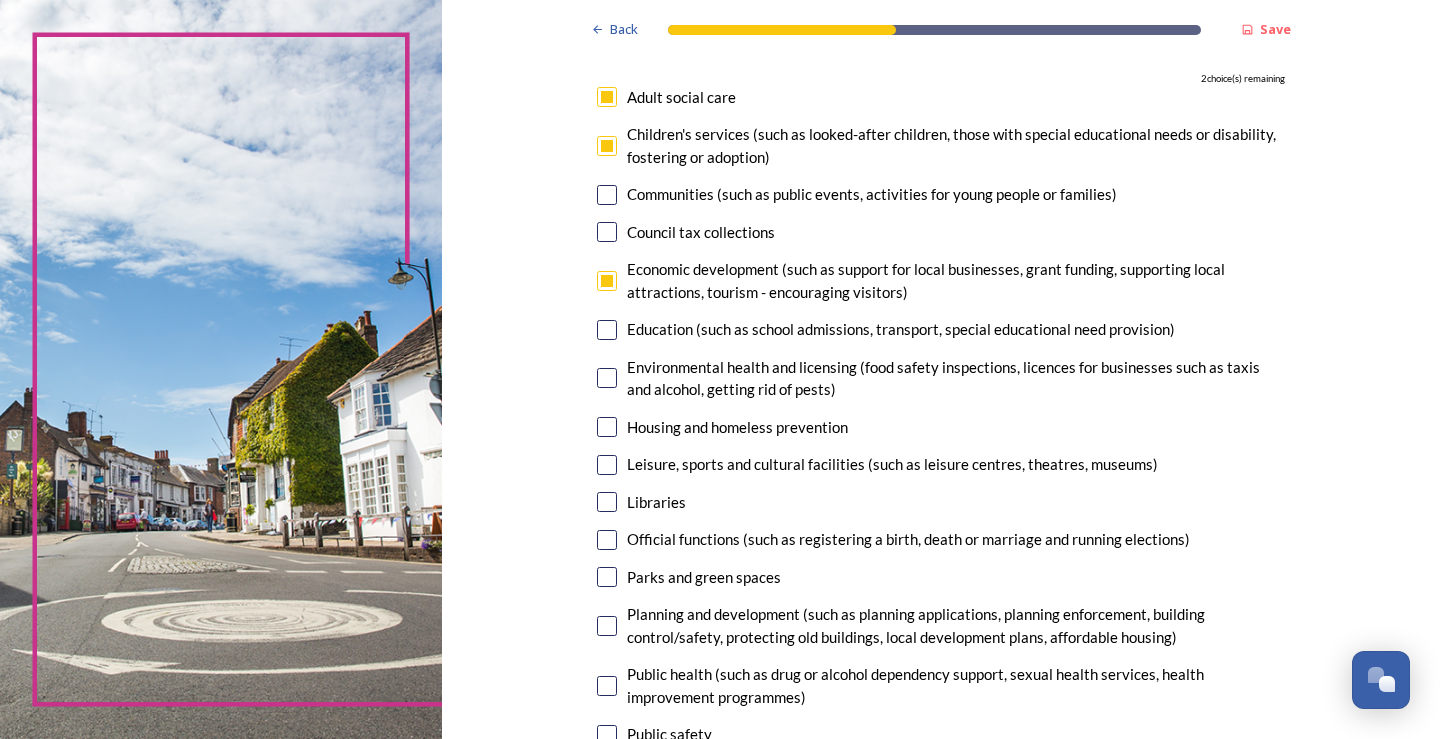 click on "Education (such as school admissions, transport, special educational need provision)" at bounding box center [901, 329] 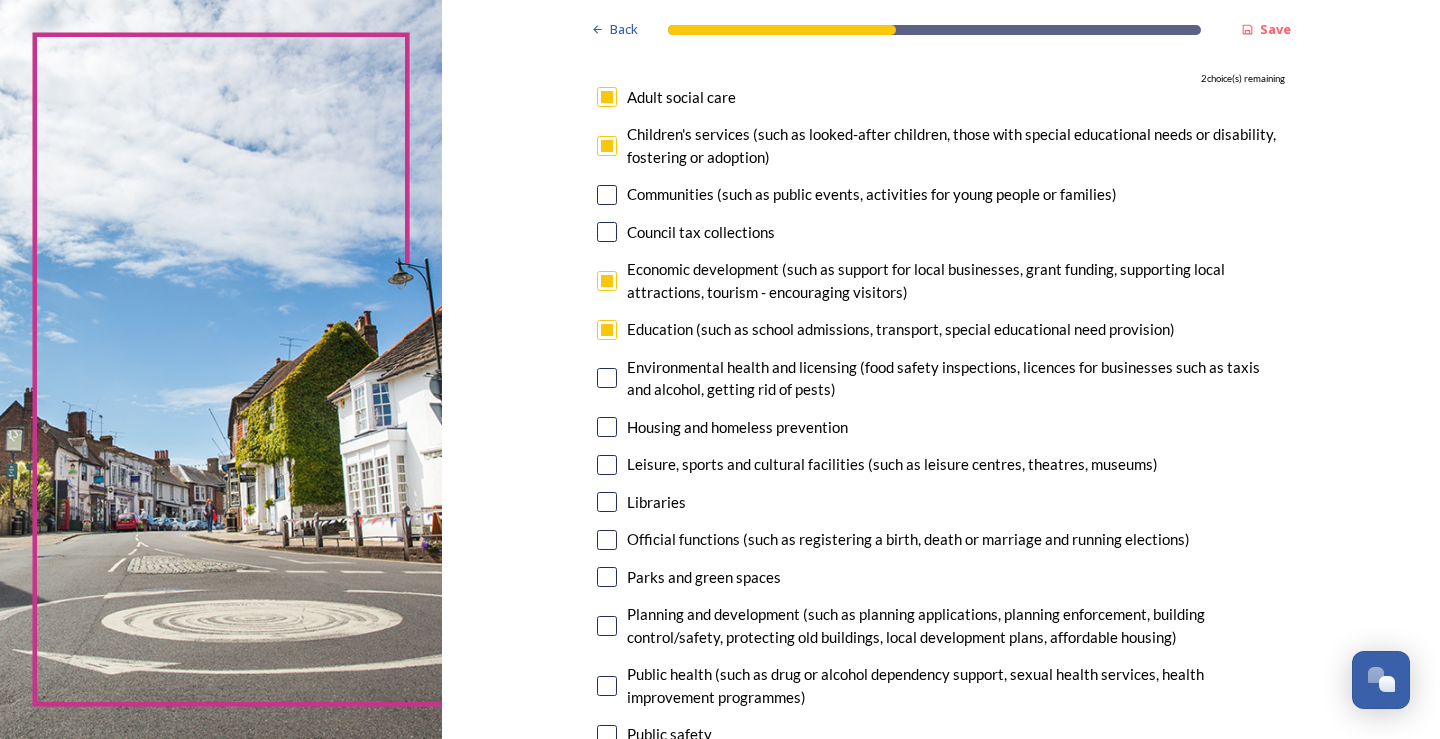 checkbox on "true" 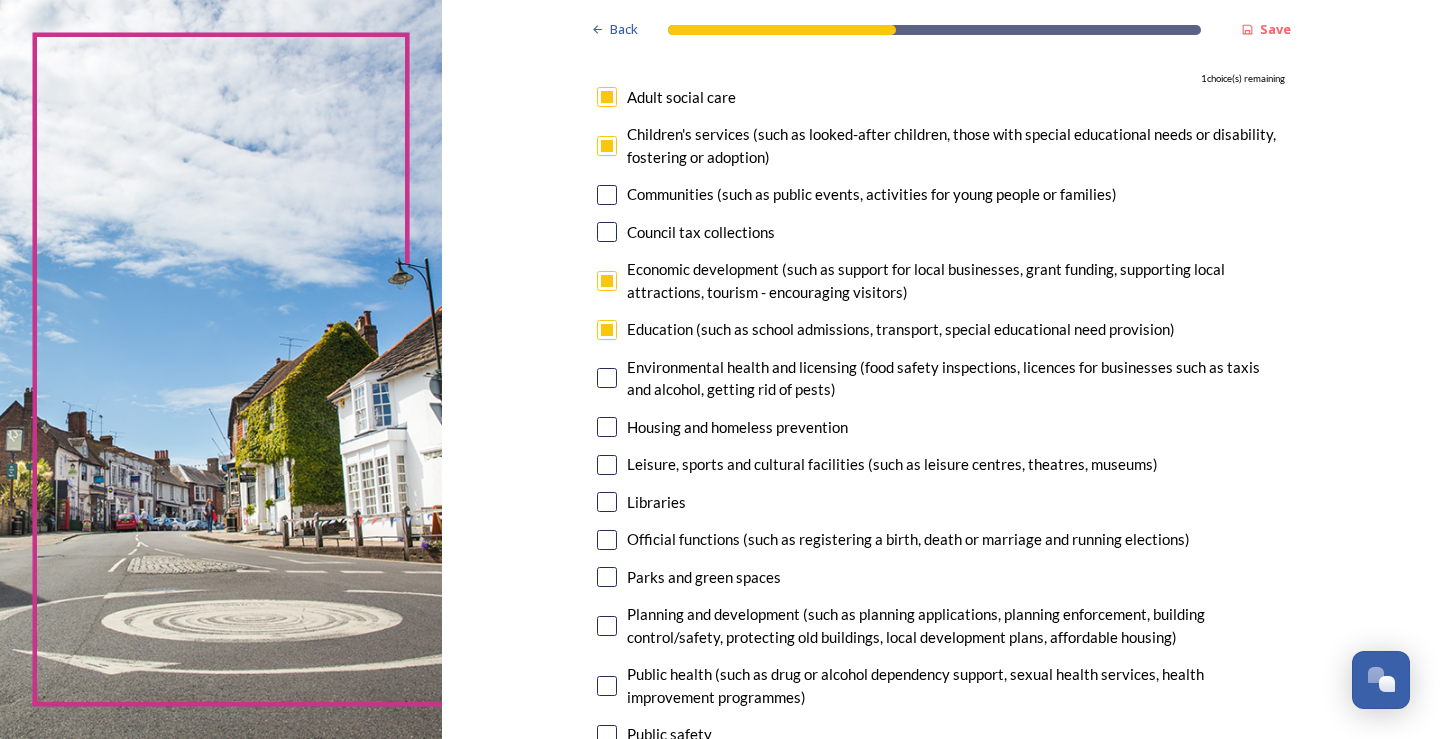 click on "Environmental health and licensing (food safety inspections, licences for businesses such as taxis and alcohol, getting rid of pests)" at bounding box center (941, 378) 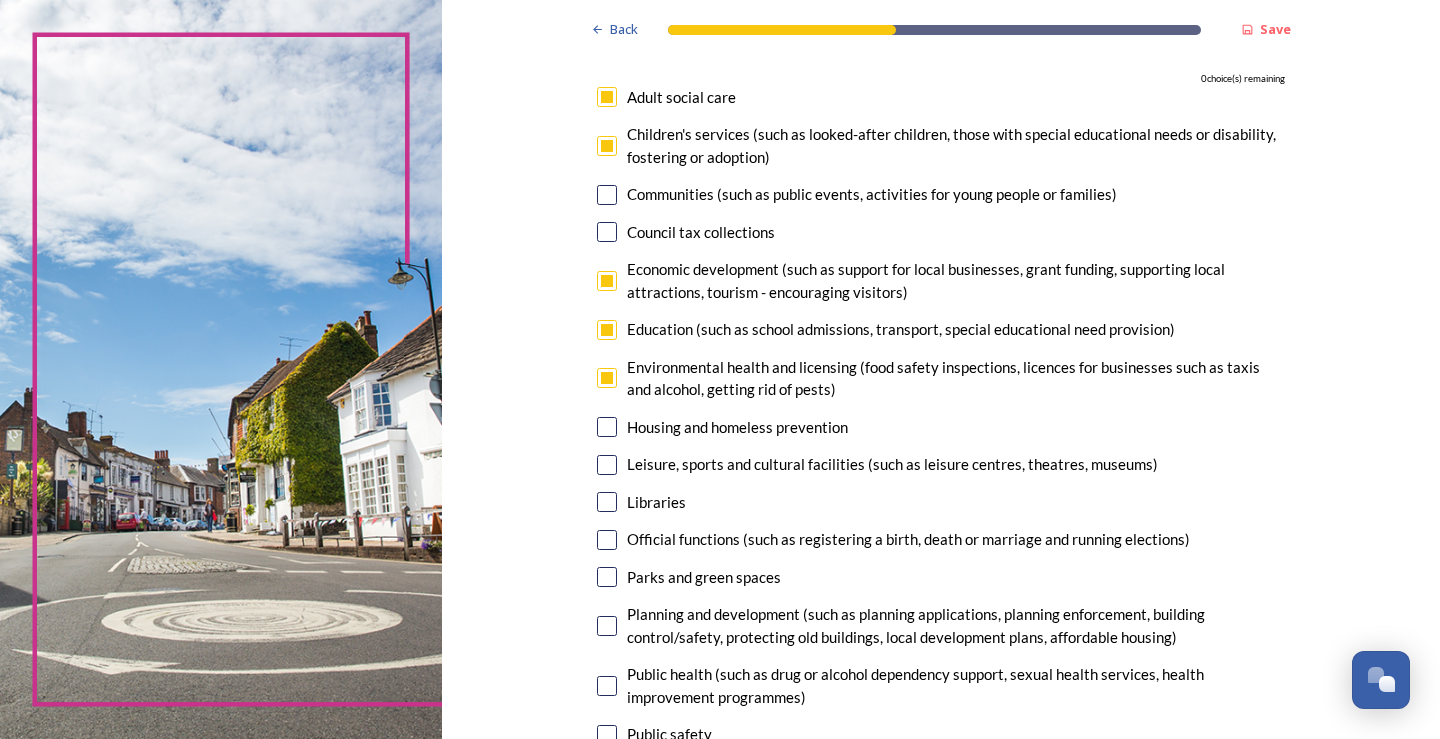 click at bounding box center [607, 378] 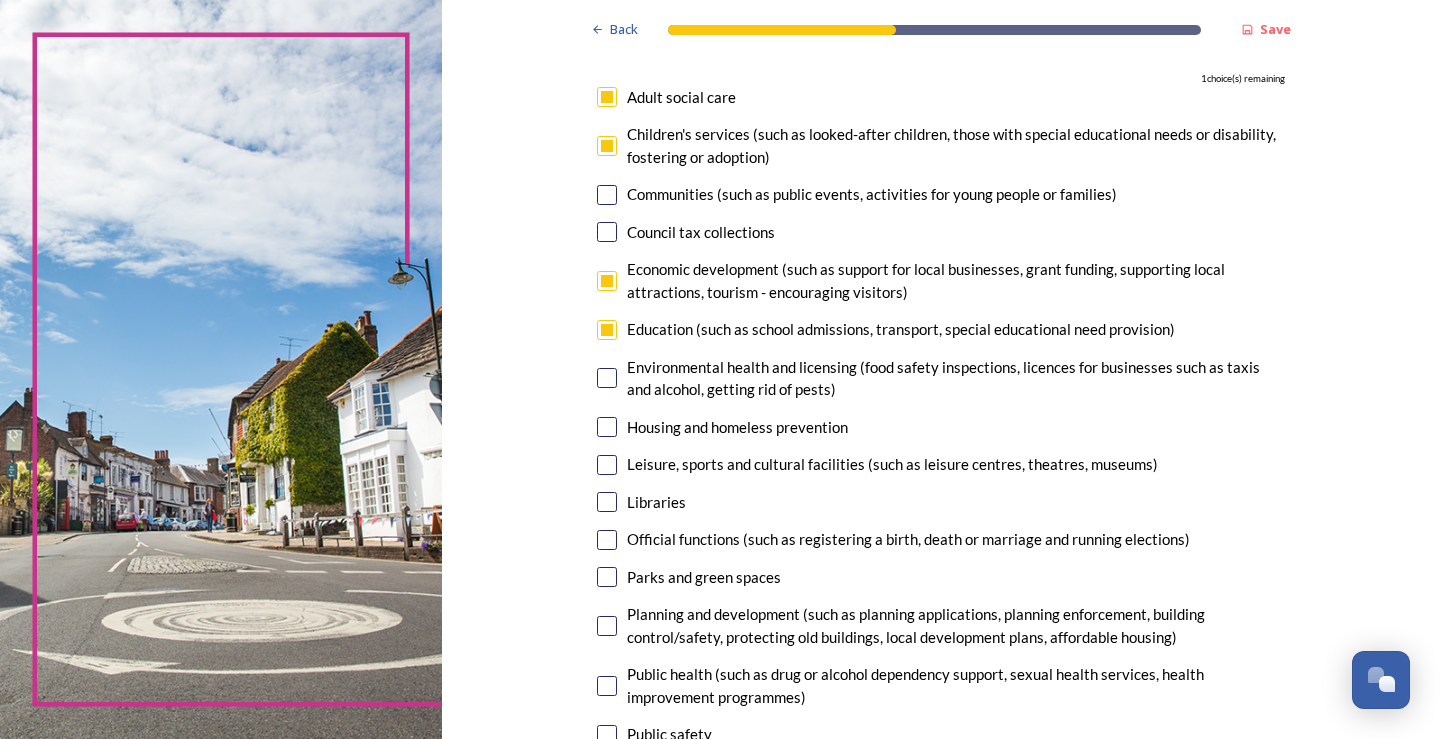 click on "Housing and homeless prevention" at bounding box center [737, 427] 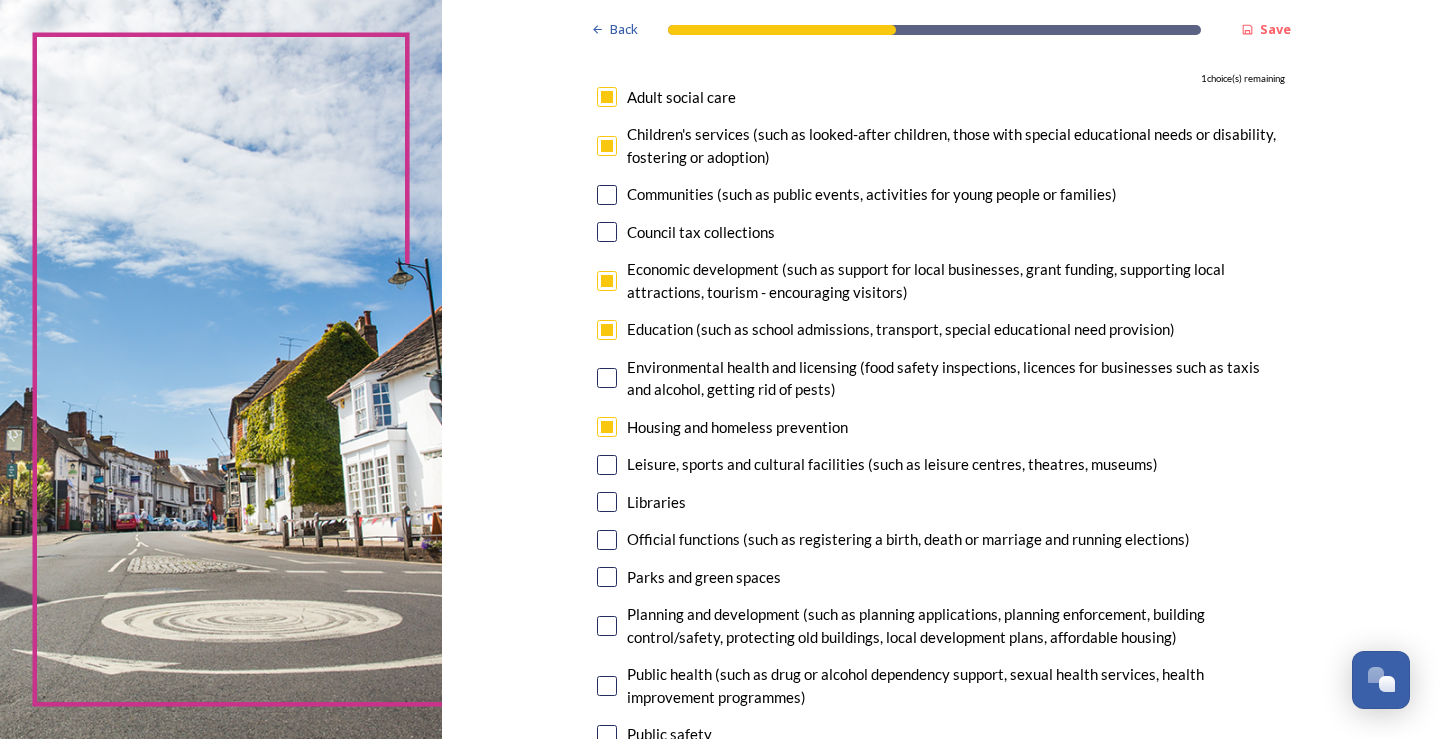 checkbox on "true" 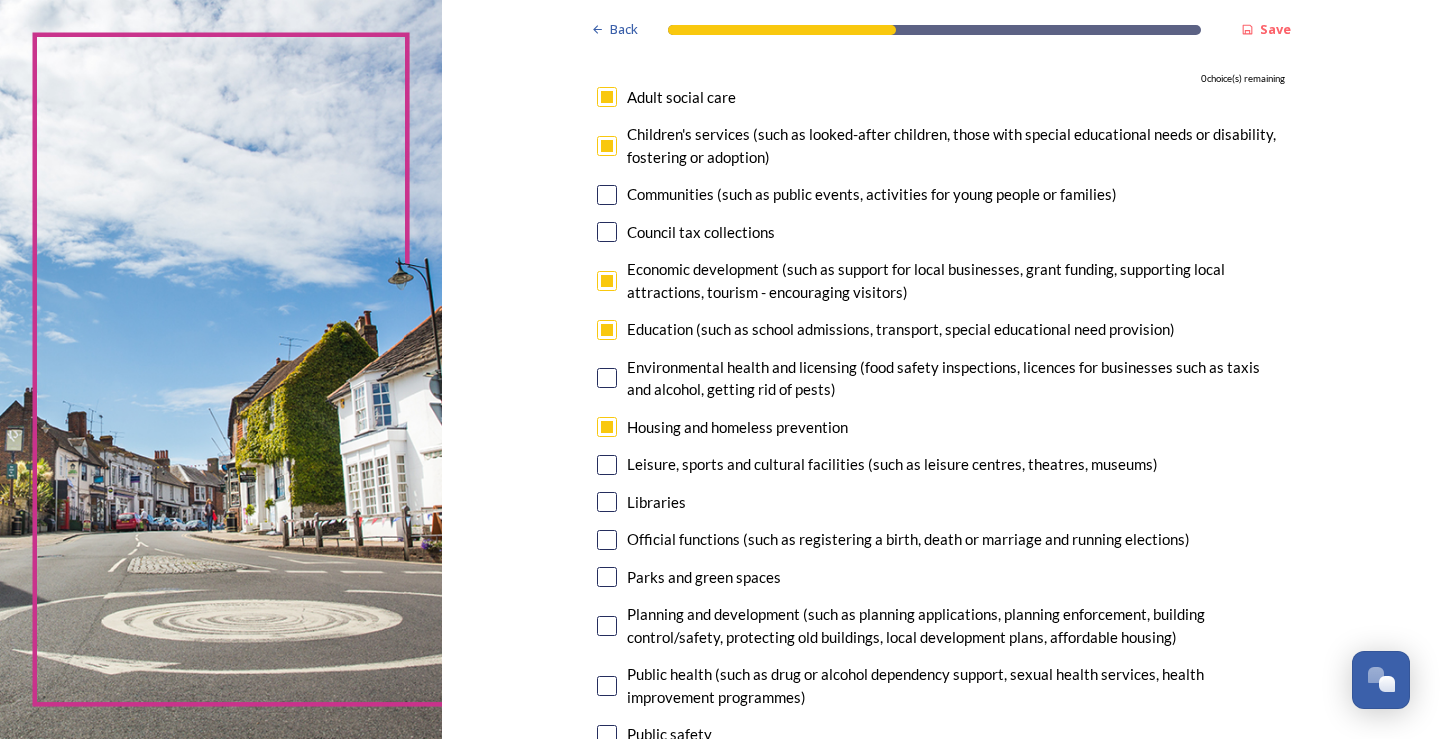 scroll, scrollTop: 300, scrollLeft: 0, axis: vertical 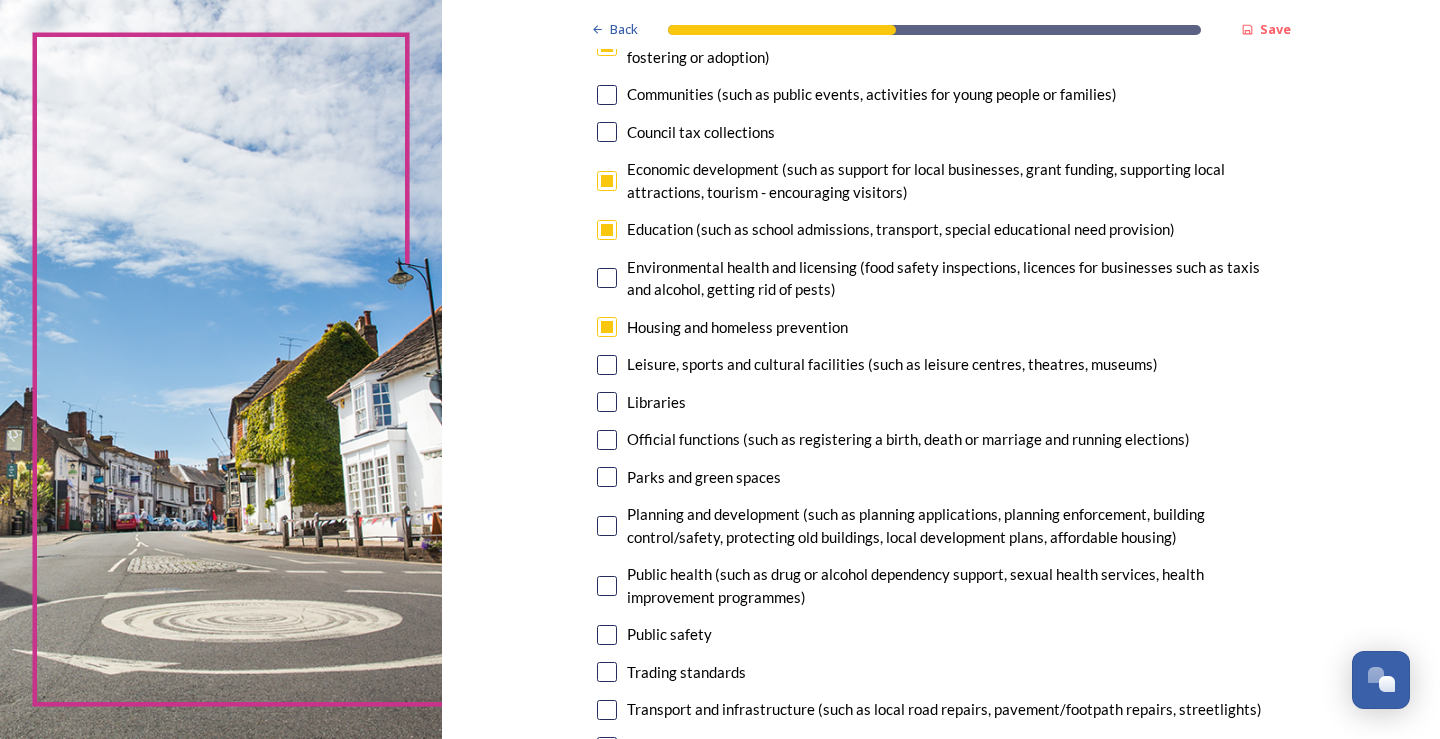 click at bounding box center (607, 365) 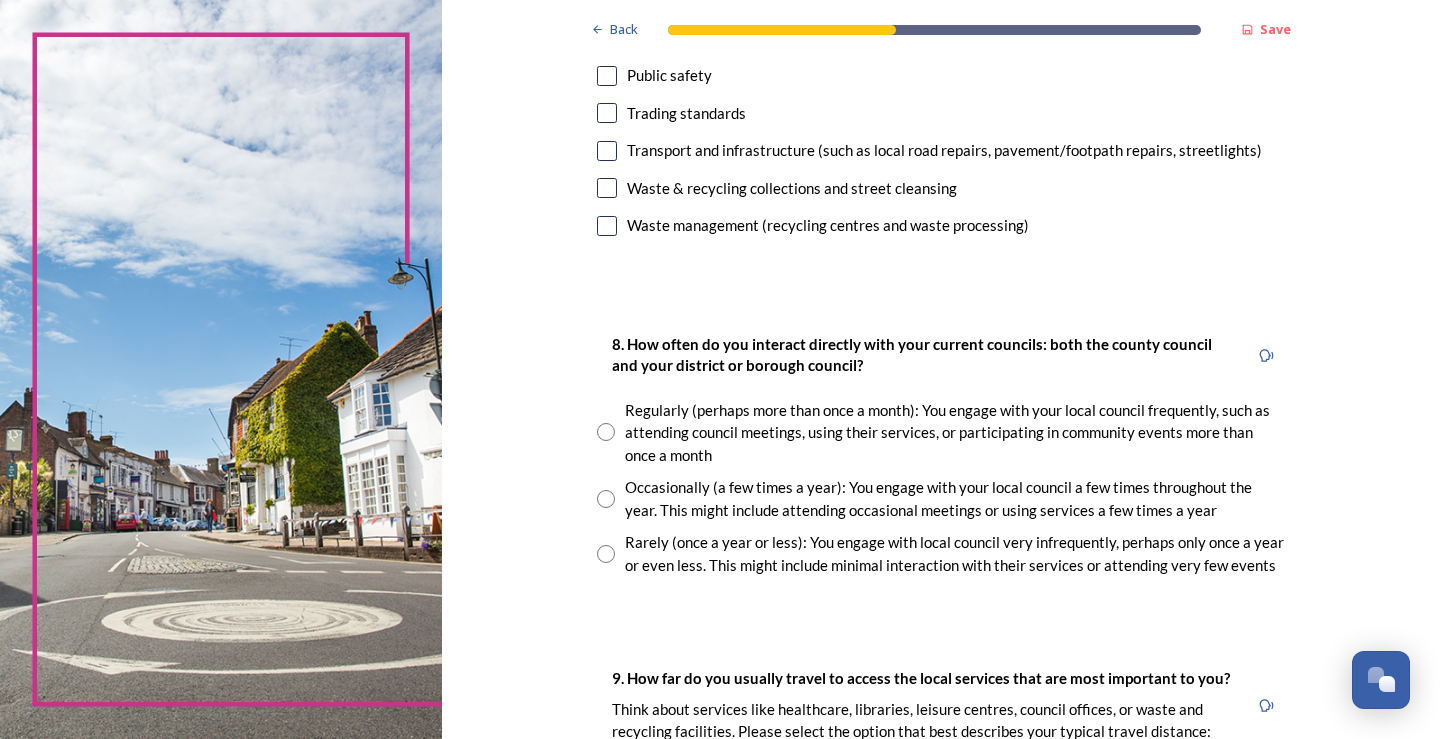 scroll, scrollTop: 900, scrollLeft: 0, axis: vertical 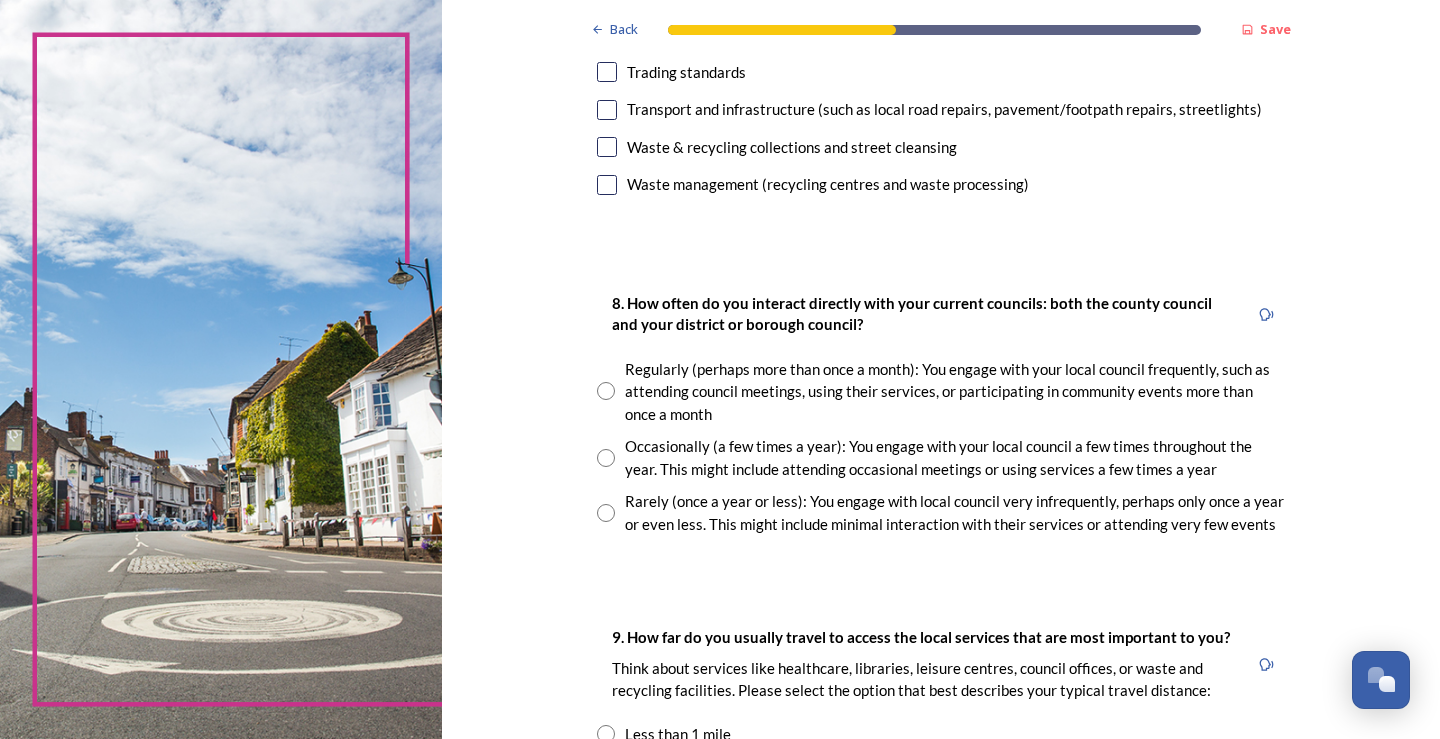 click on "Rarely (once a year or less): You engage with local council very infrequently, perhaps only once a year or even less. This might include minimal interaction with their services or attending very few events" at bounding box center [955, 512] 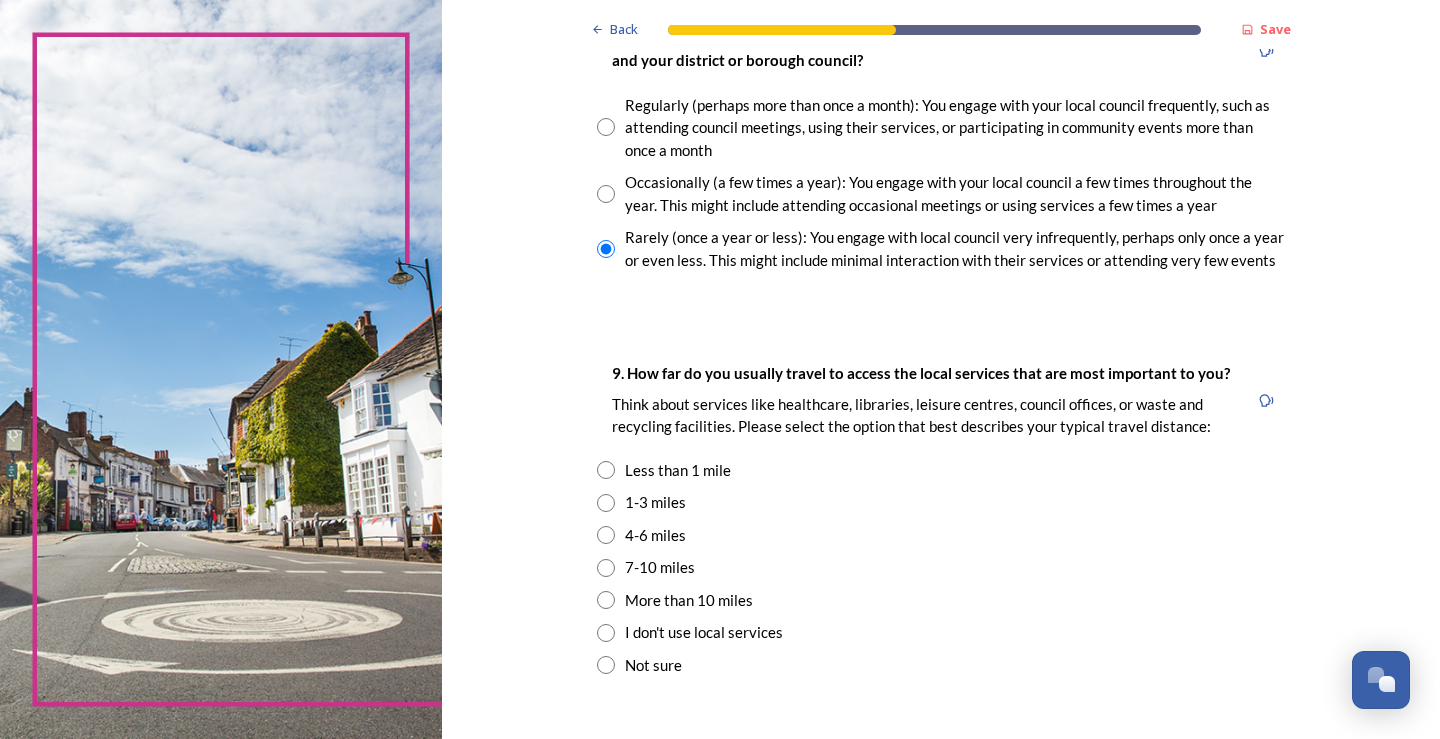 scroll, scrollTop: 1200, scrollLeft: 0, axis: vertical 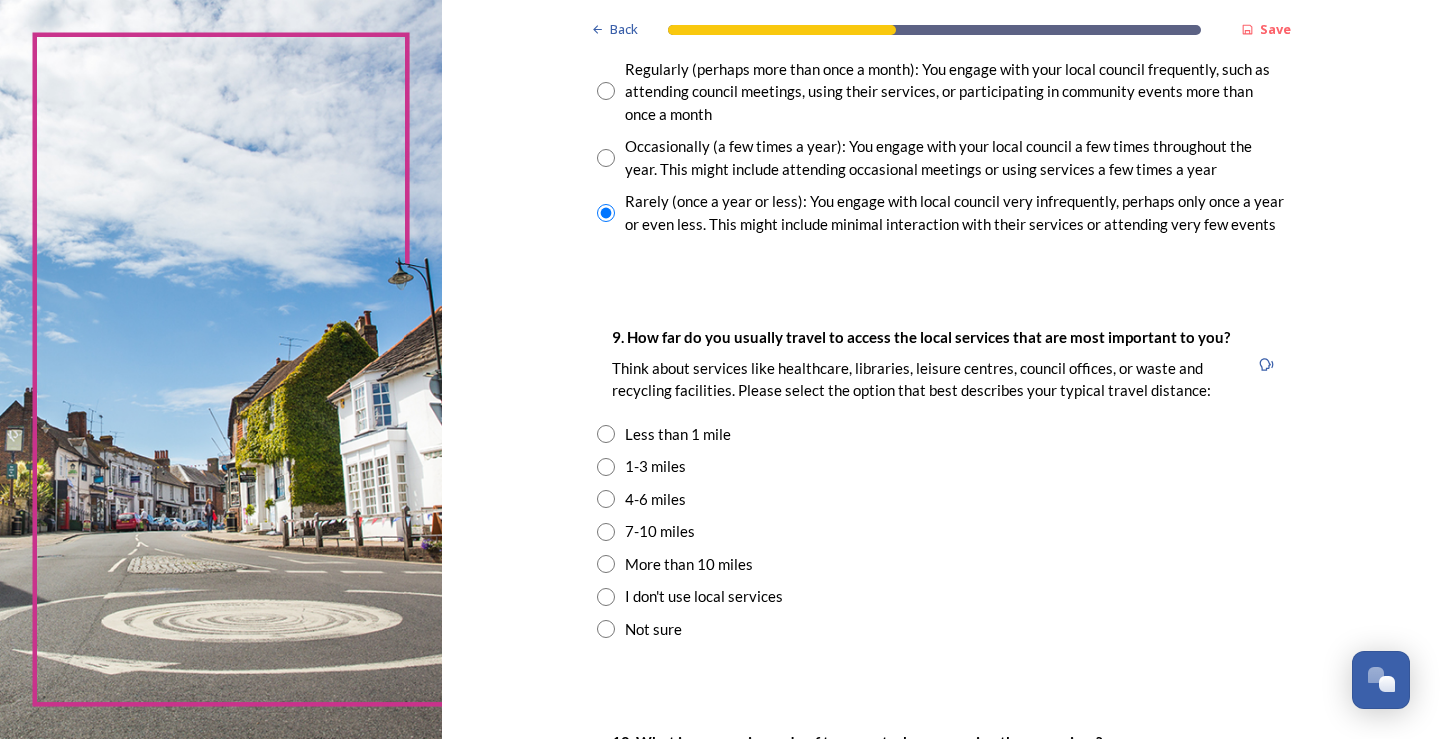 click on "1-3 miles" at bounding box center (655, 466) 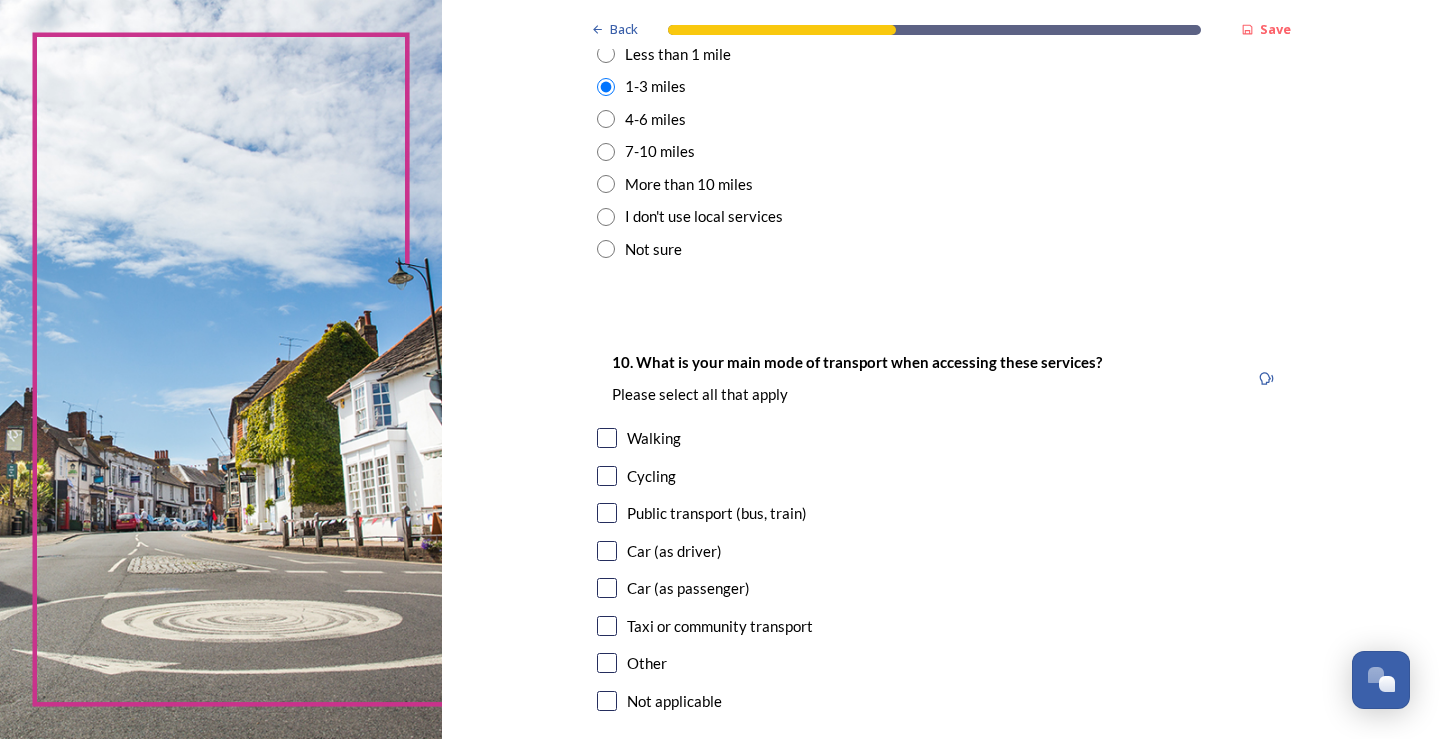 scroll, scrollTop: 1700, scrollLeft: 0, axis: vertical 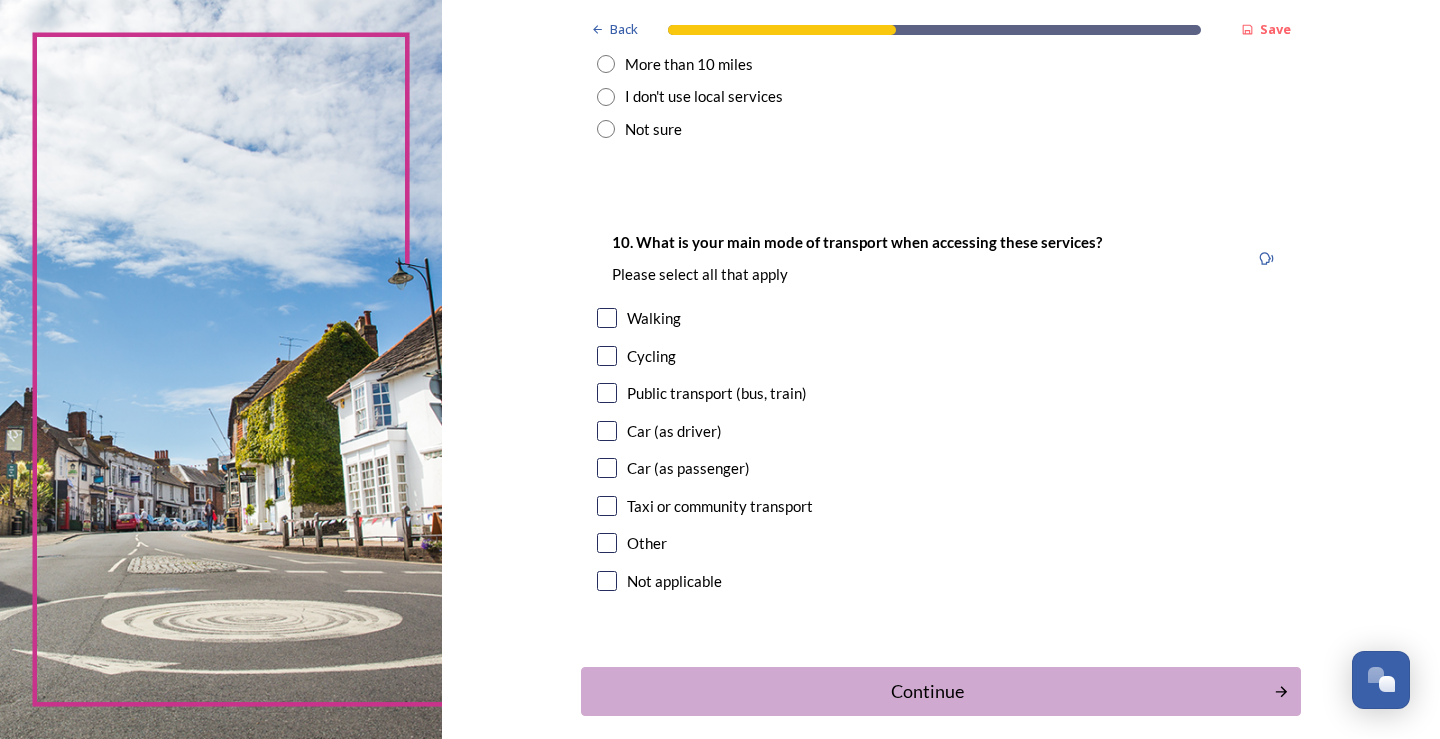 click at bounding box center (607, 393) 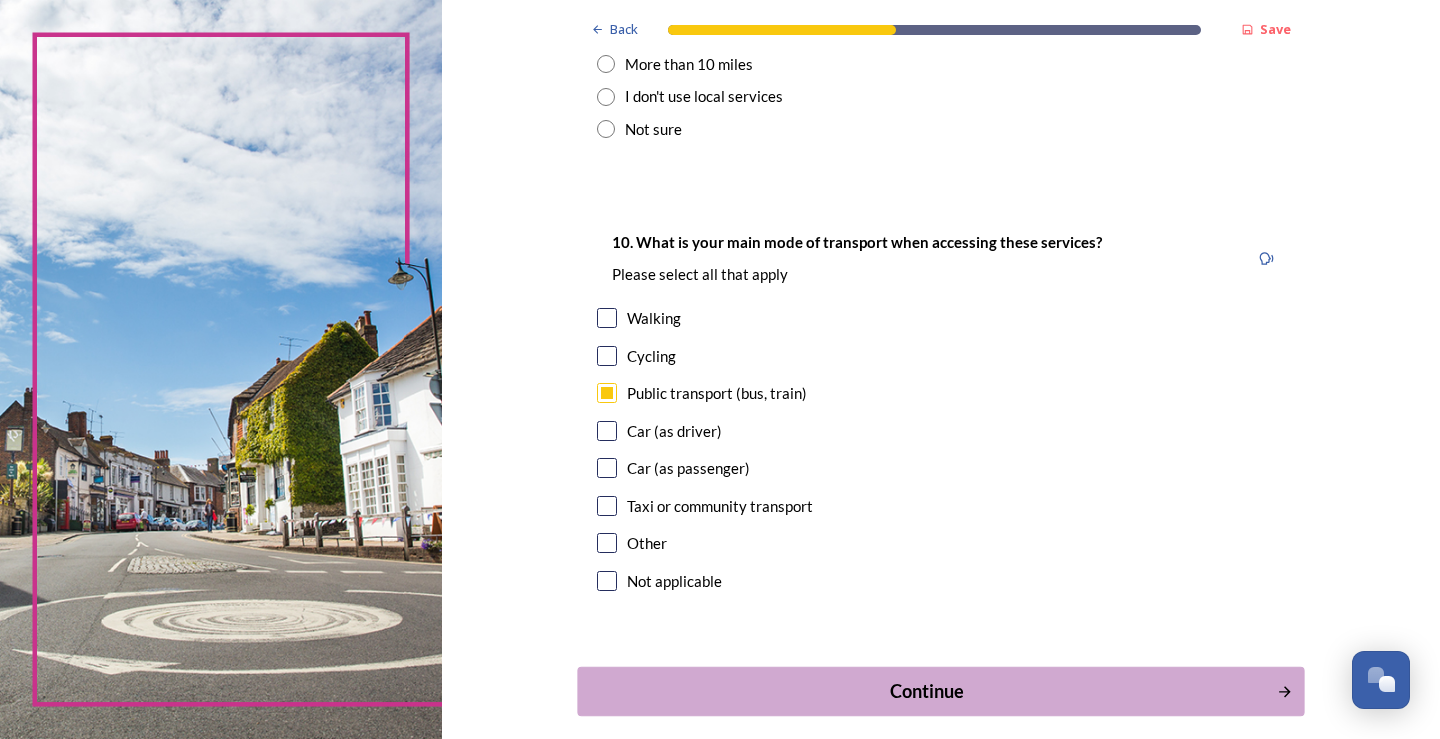 click on "Continue" at bounding box center [926, 691] 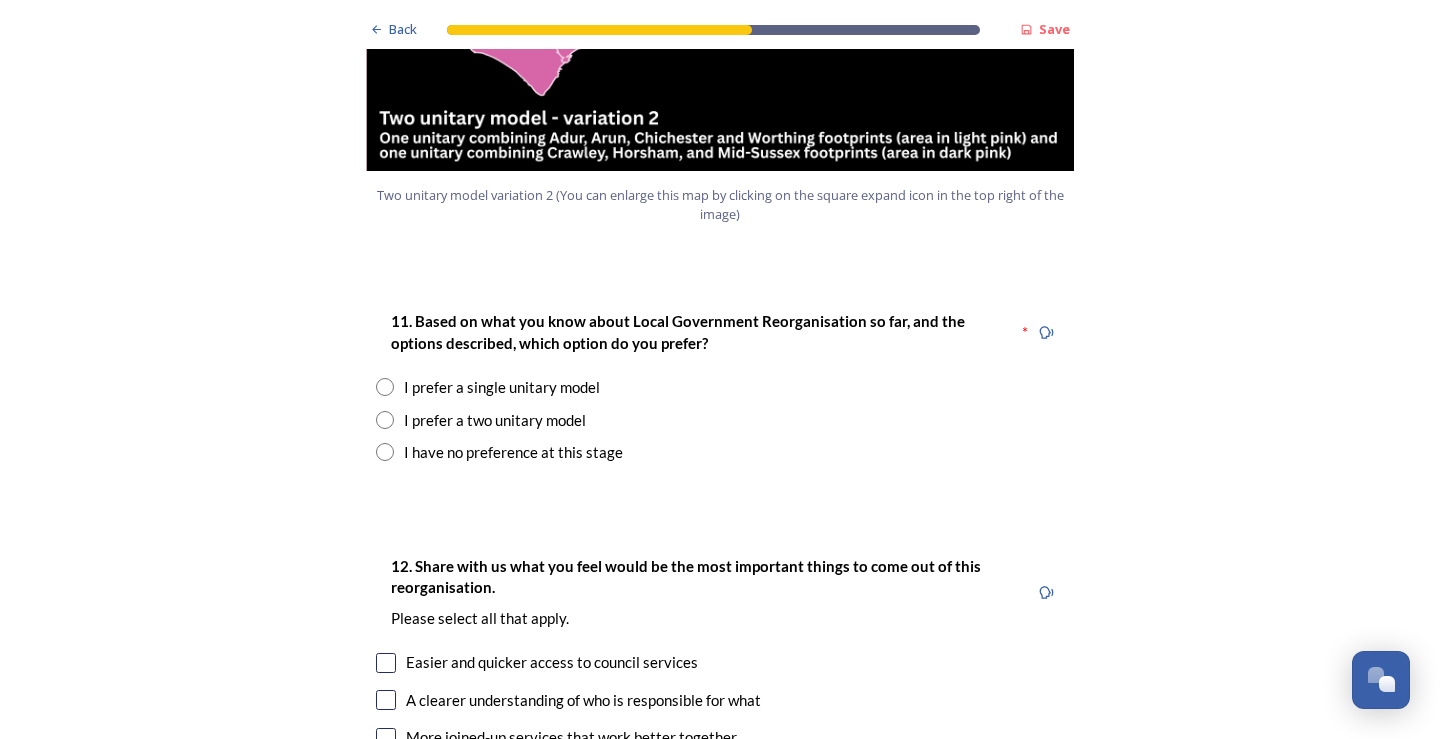 scroll, scrollTop: 2600, scrollLeft: 0, axis: vertical 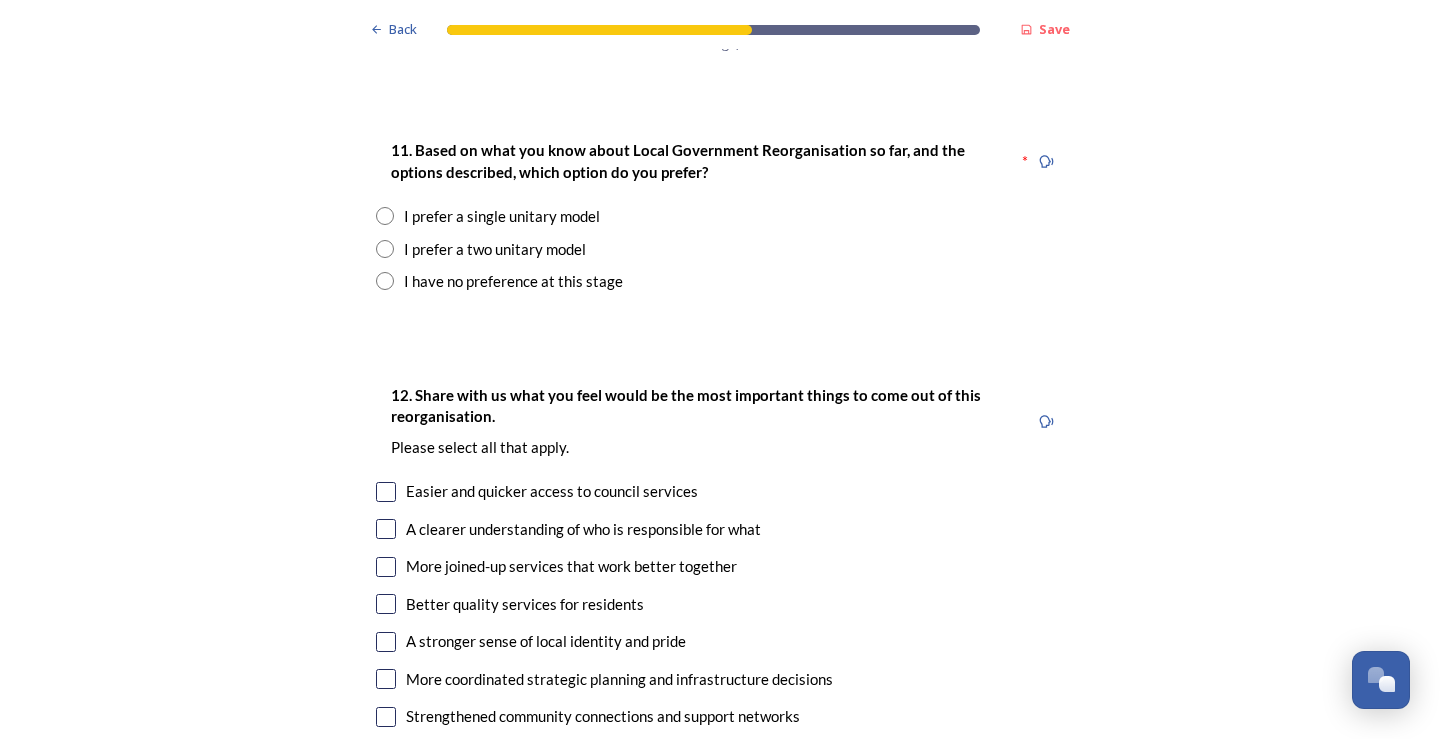 click on "I prefer a two unitary model" at bounding box center (495, 249) 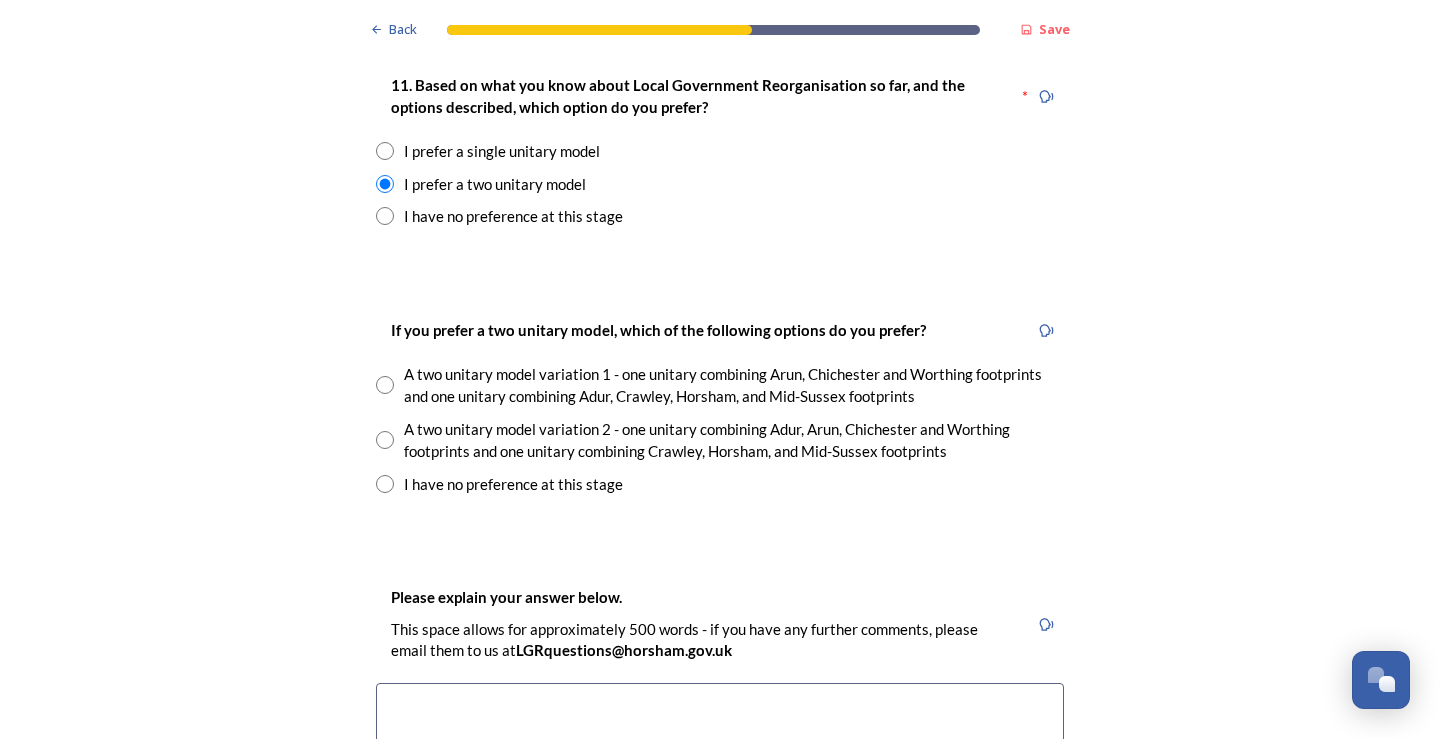 scroll, scrollTop: 2700, scrollLeft: 0, axis: vertical 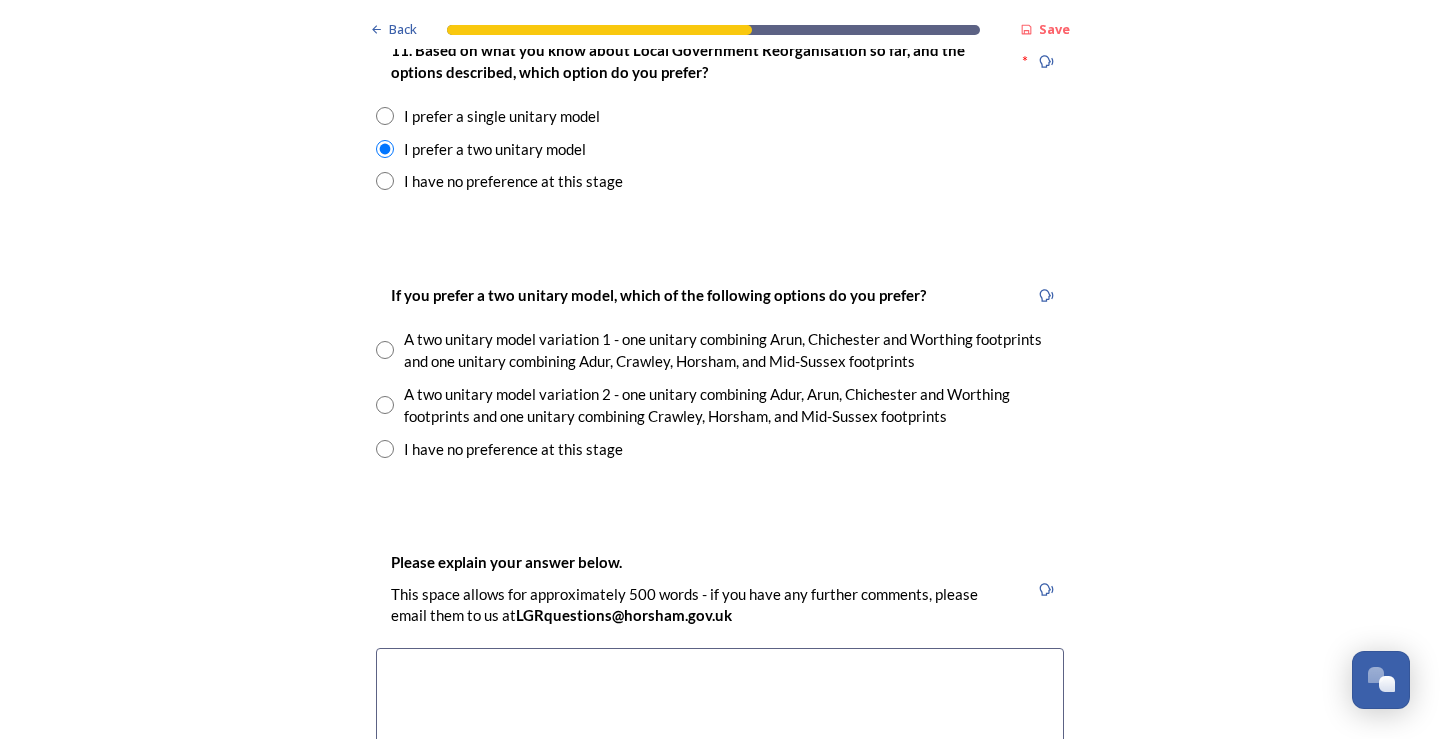 click on "A two unitary model variation 2 - one unitary combining Adur, Arun, Chichester and Worthing footprints and one unitary combining Crawley, Horsham, and Mid-Sussex footprints" at bounding box center (734, 405) 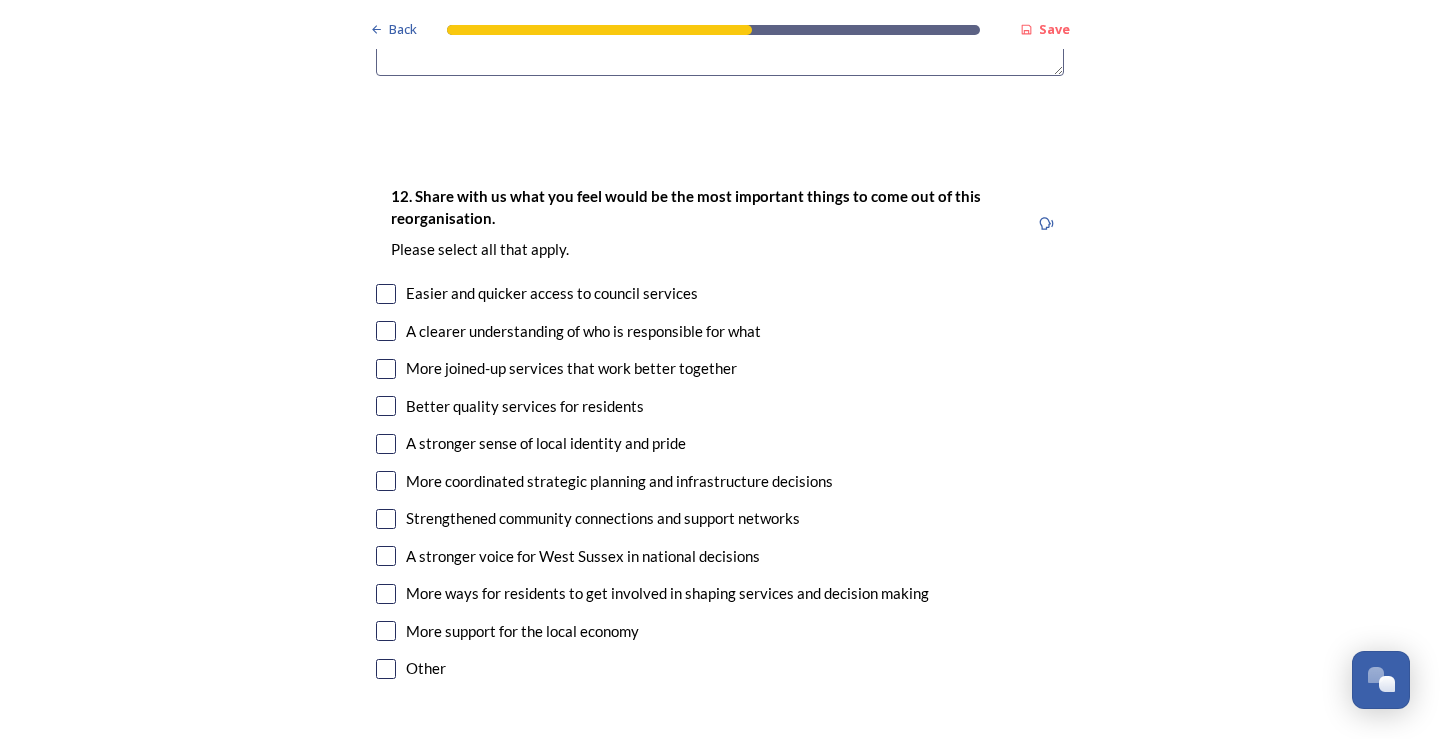 scroll, scrollTop: 3500, scrollLeft: 0, axis: vertical 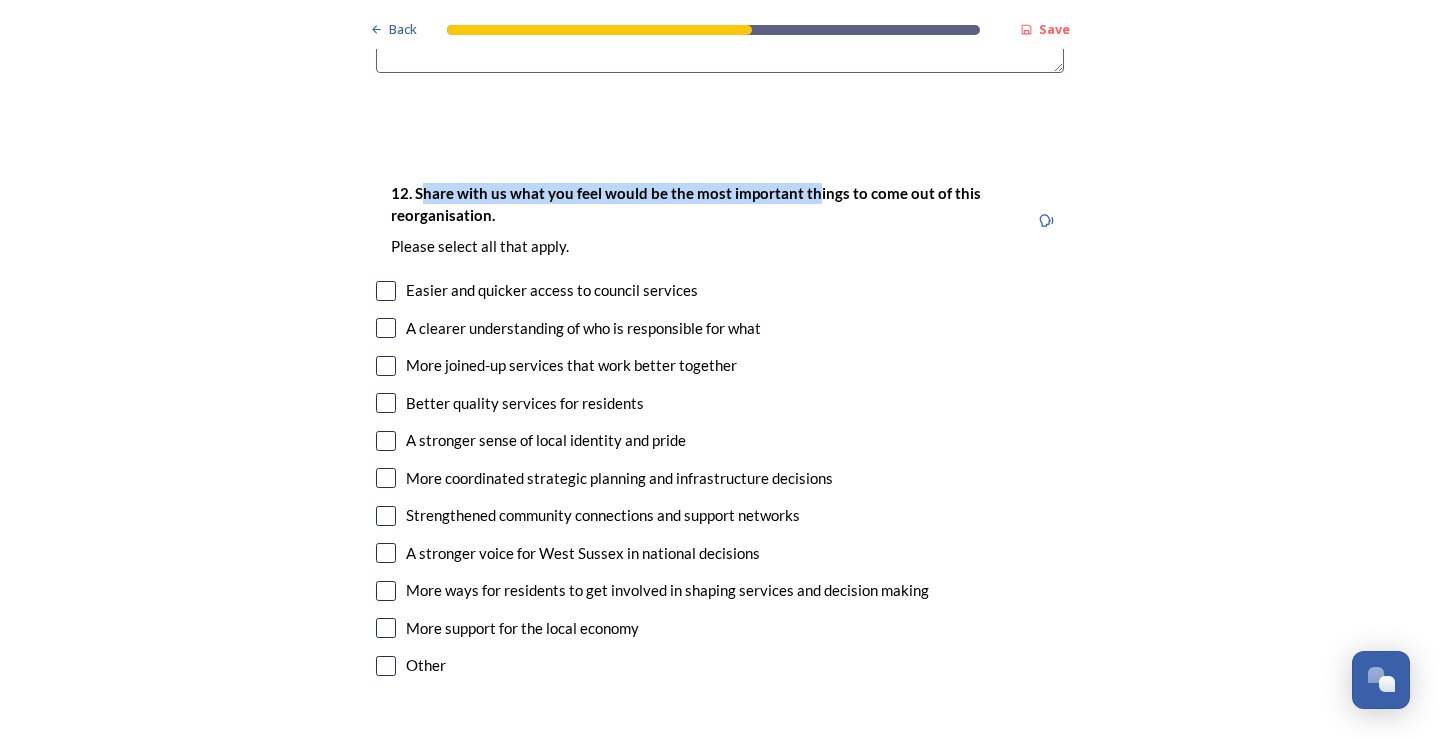 drag, startPoint x: 415, startPoint y: 202, endPoint x: 800, endPoint y: 196, distance: 385.04675 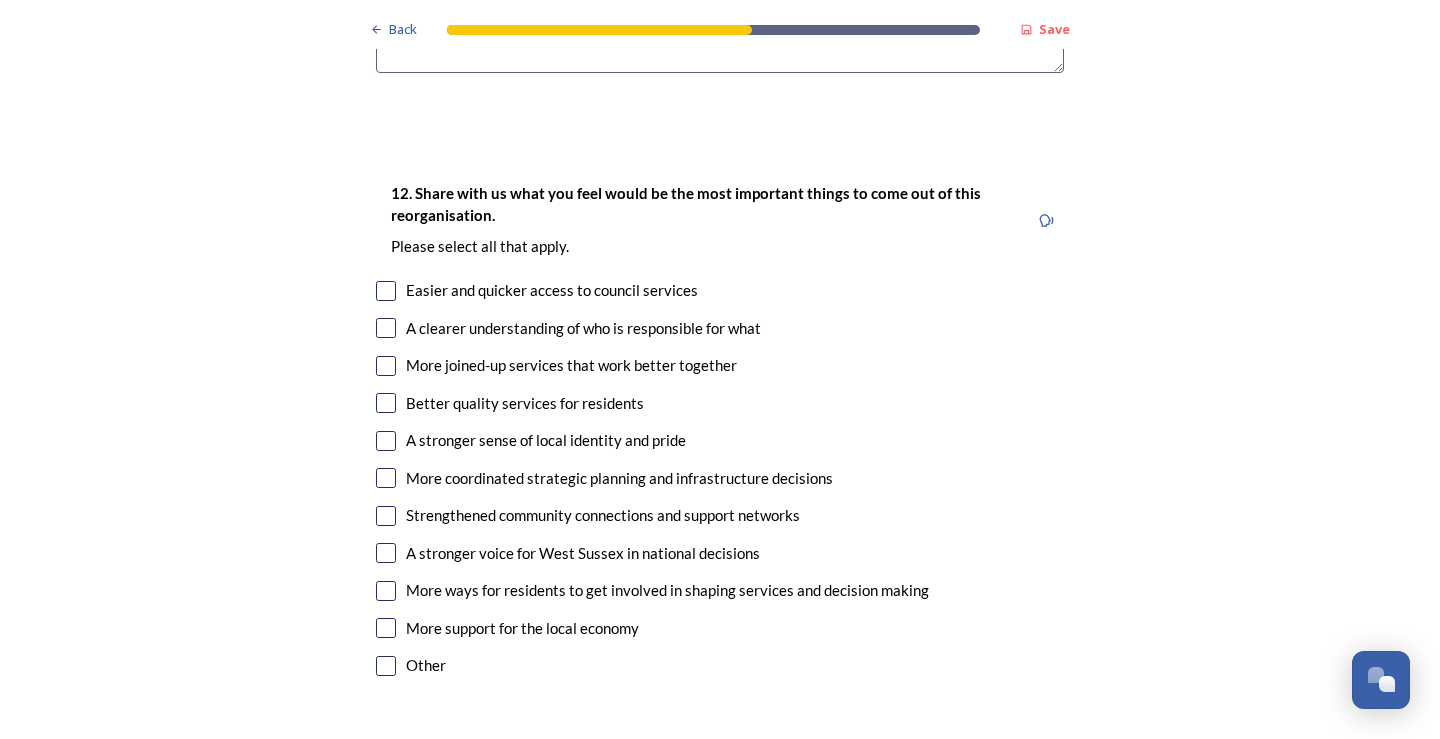 click on "12. Share with us what you feel would be the most important things to come out of this reorganisation." at bounding box center (702, 204) 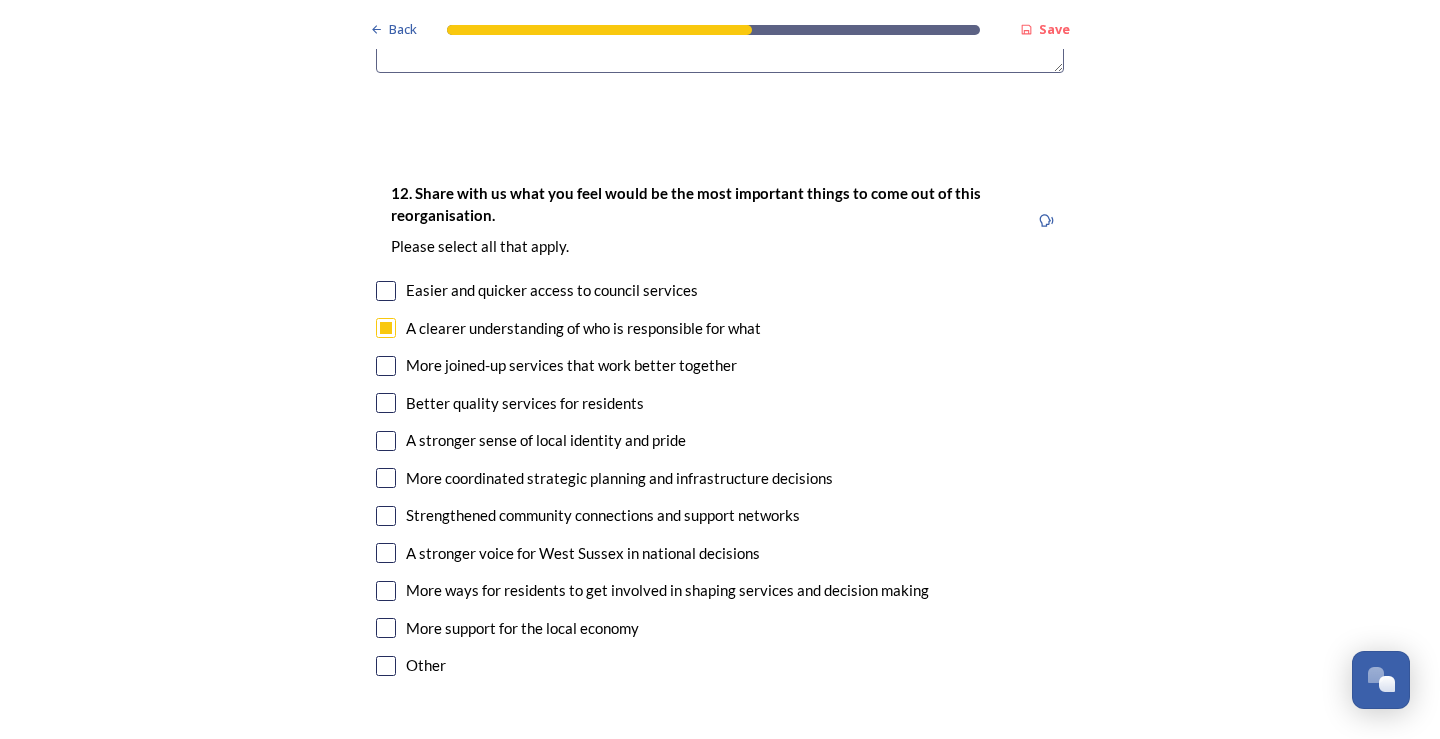 click at bounding box center (386, 553) 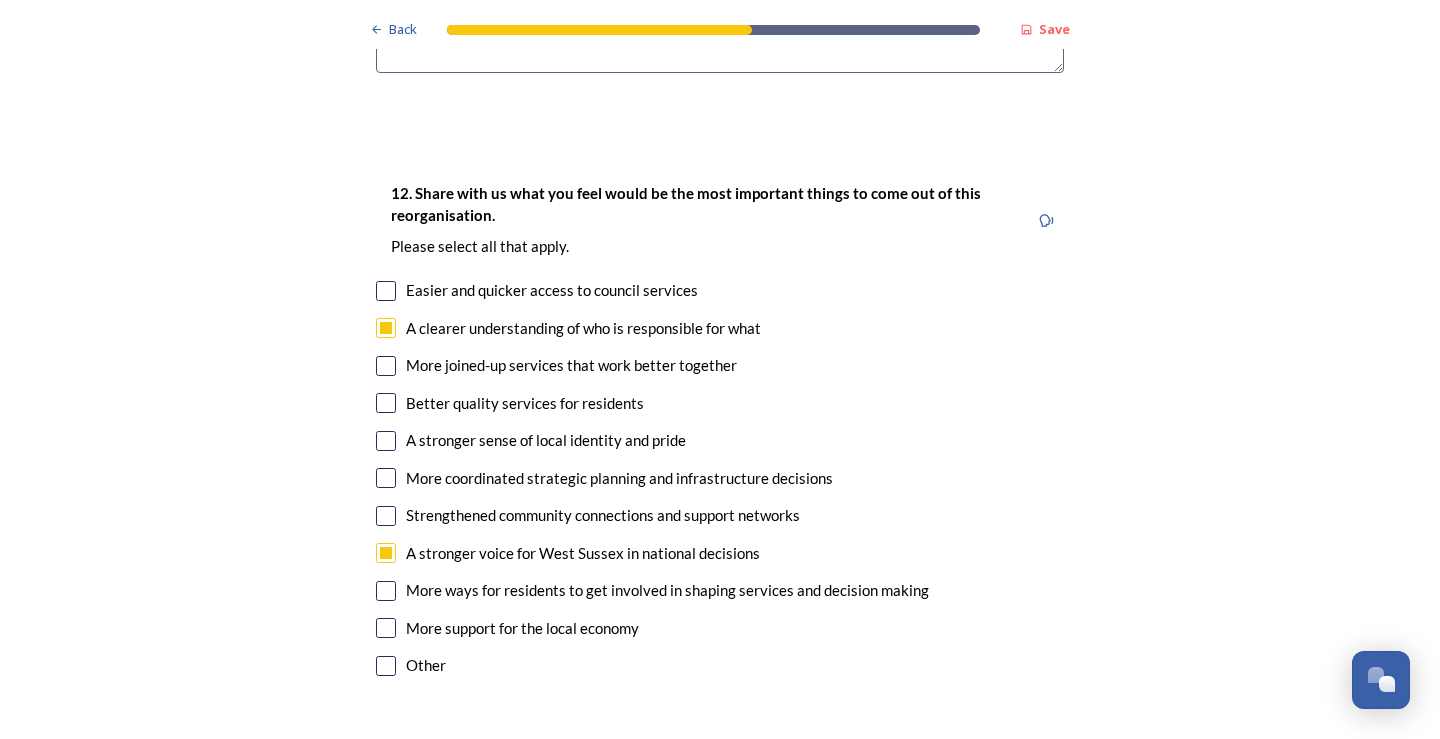 click at bounding box center (386, 403) 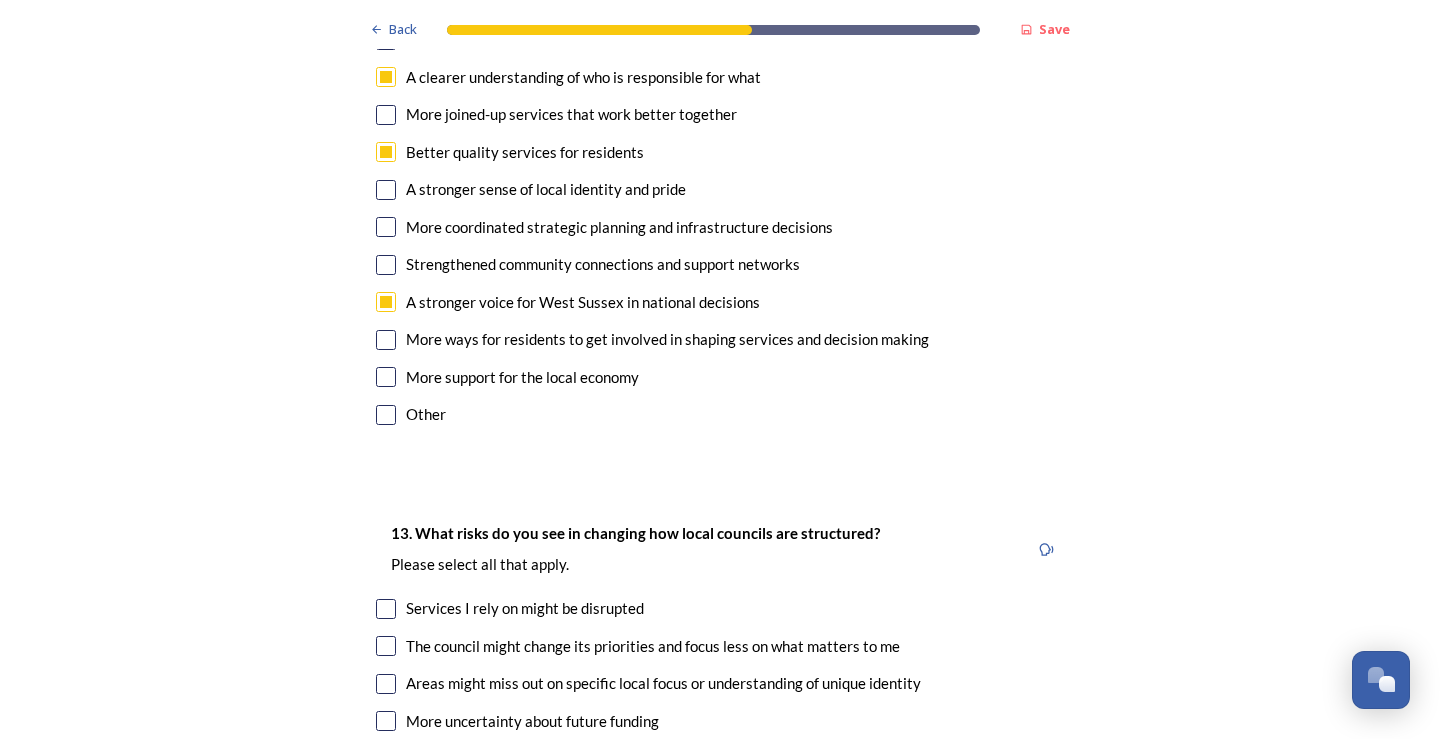 scroll, scrollTop: 3500, scrollLeft: 0, axis: vertical 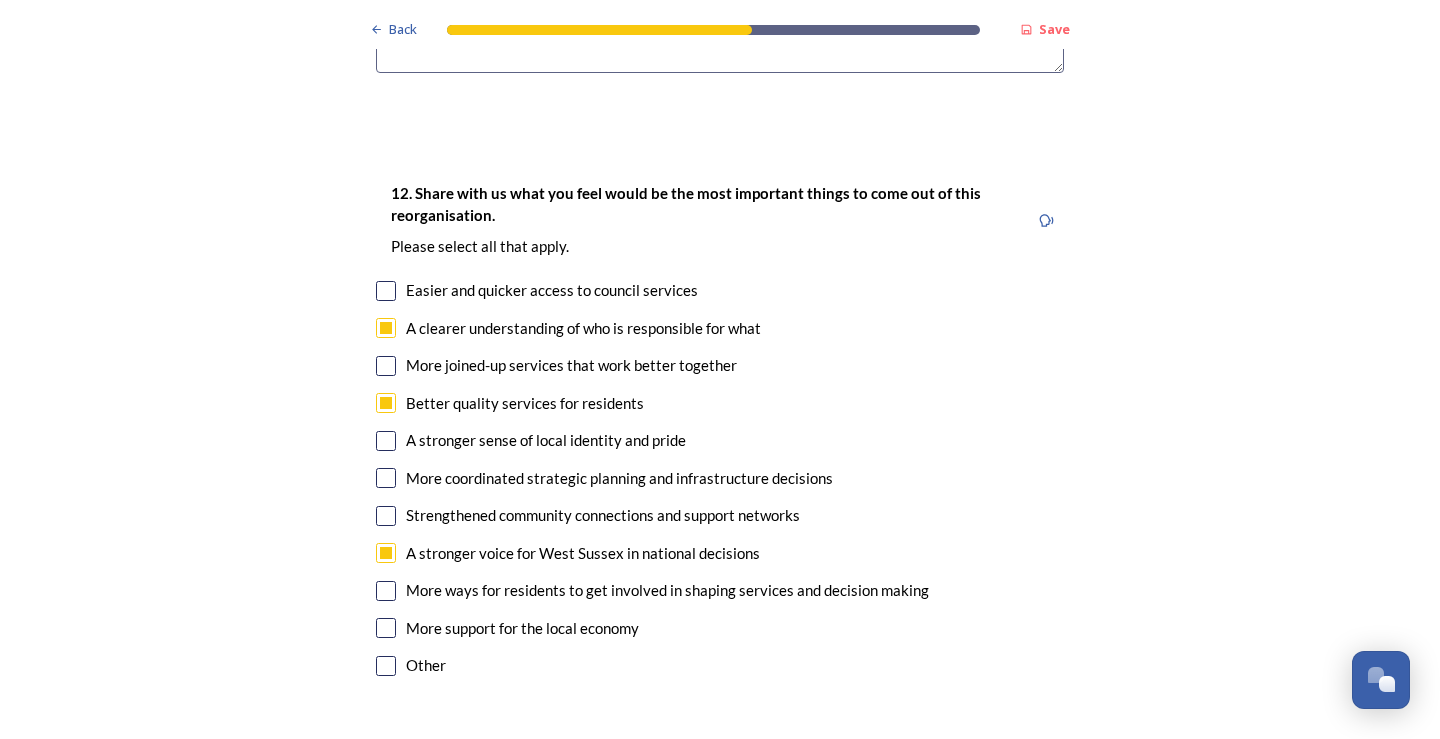 click at bounding box center [386, 366] 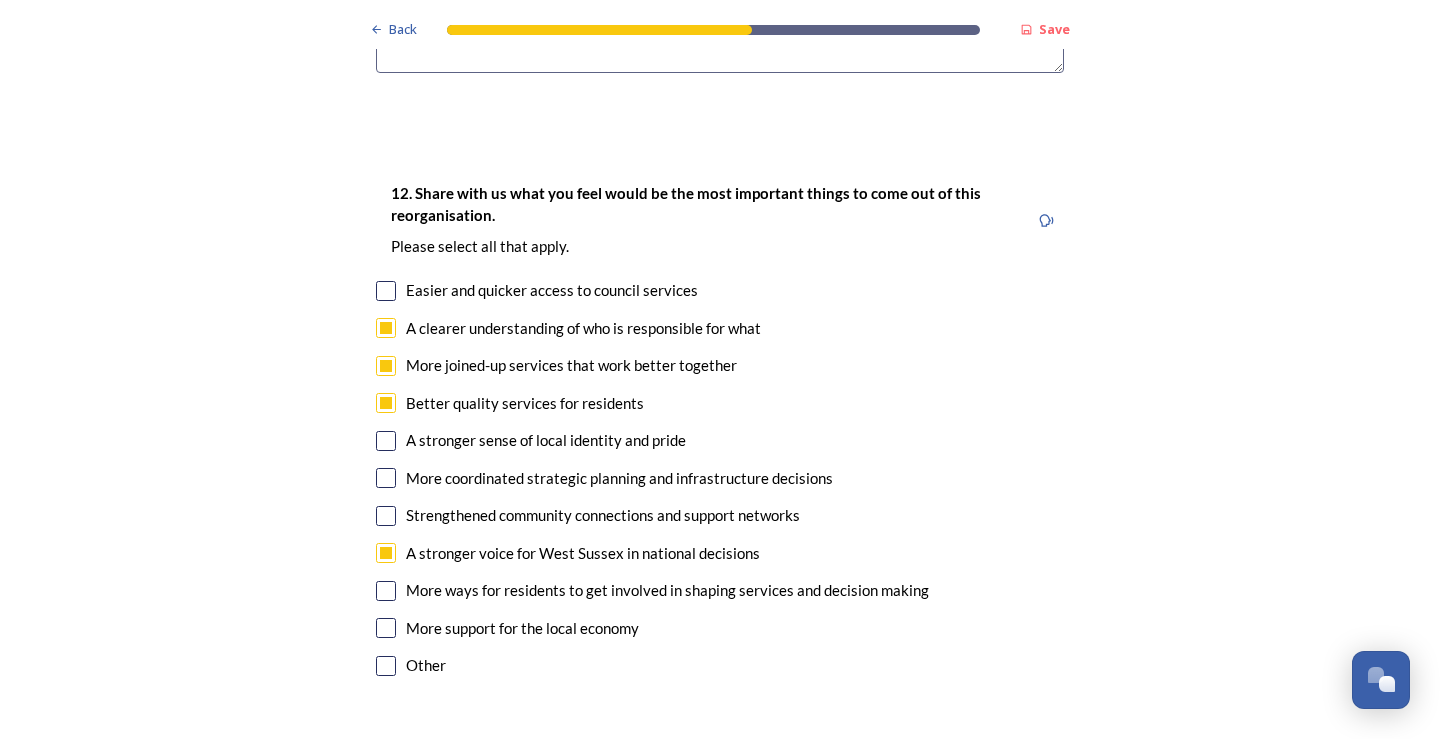 click at bounding box center (386, 366) 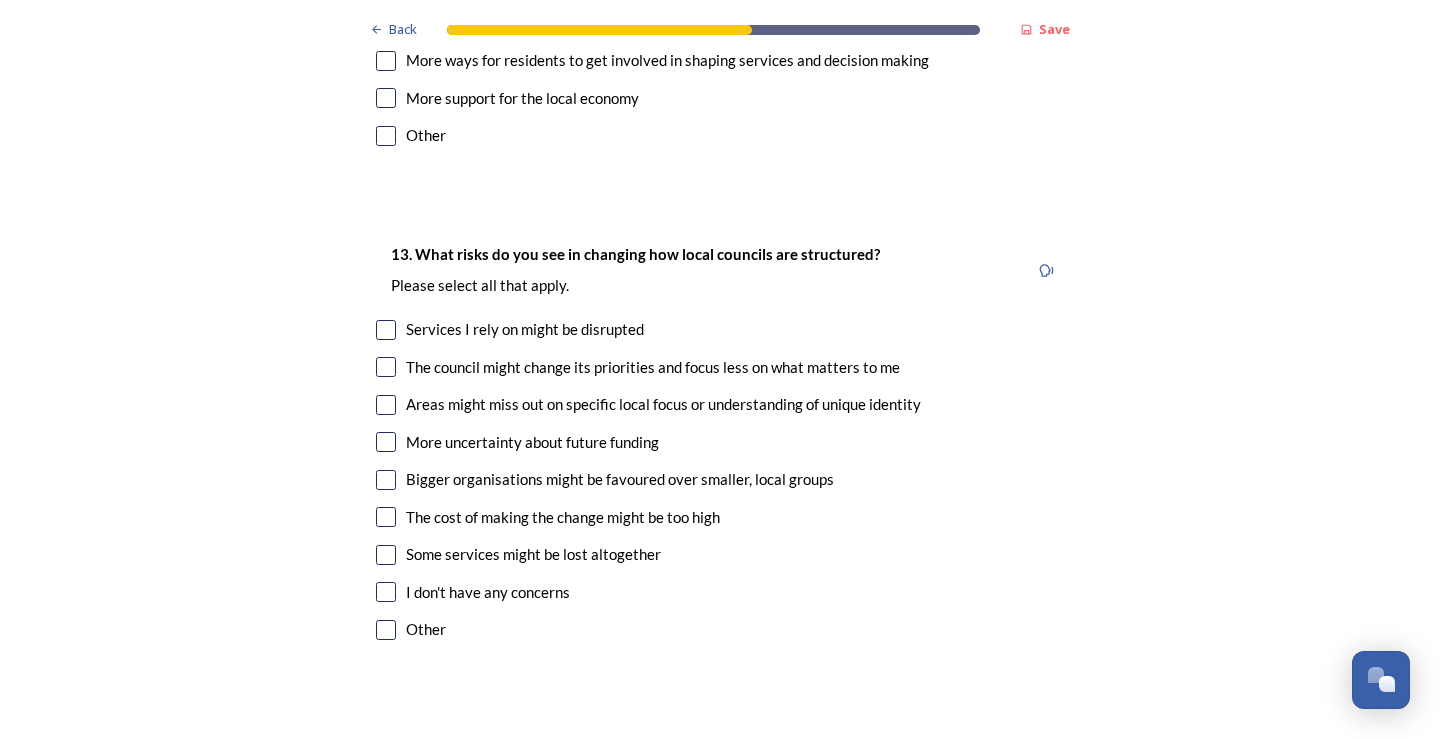 scroll, scrollTop: 4100, scrollLeft: 0, axis: vertical 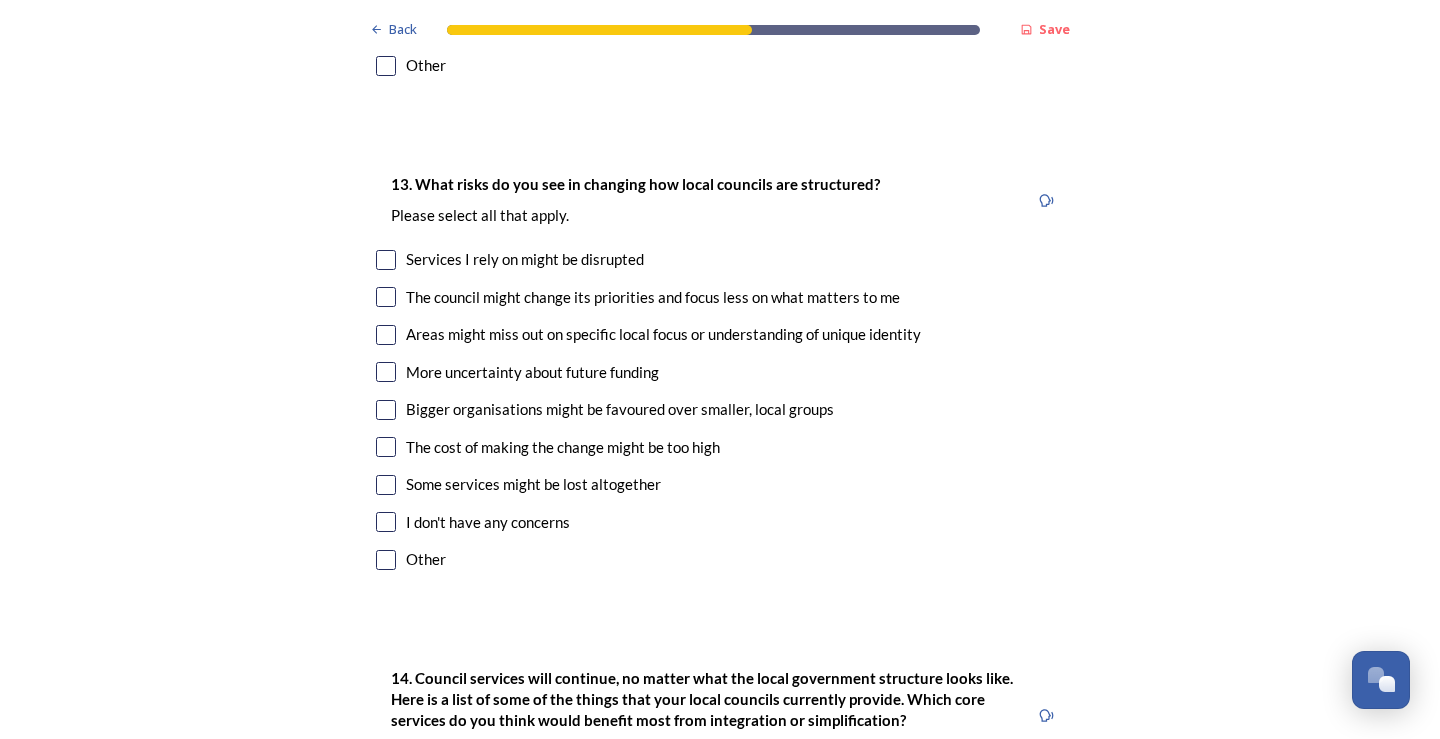 click at bounding box center (386, 260) 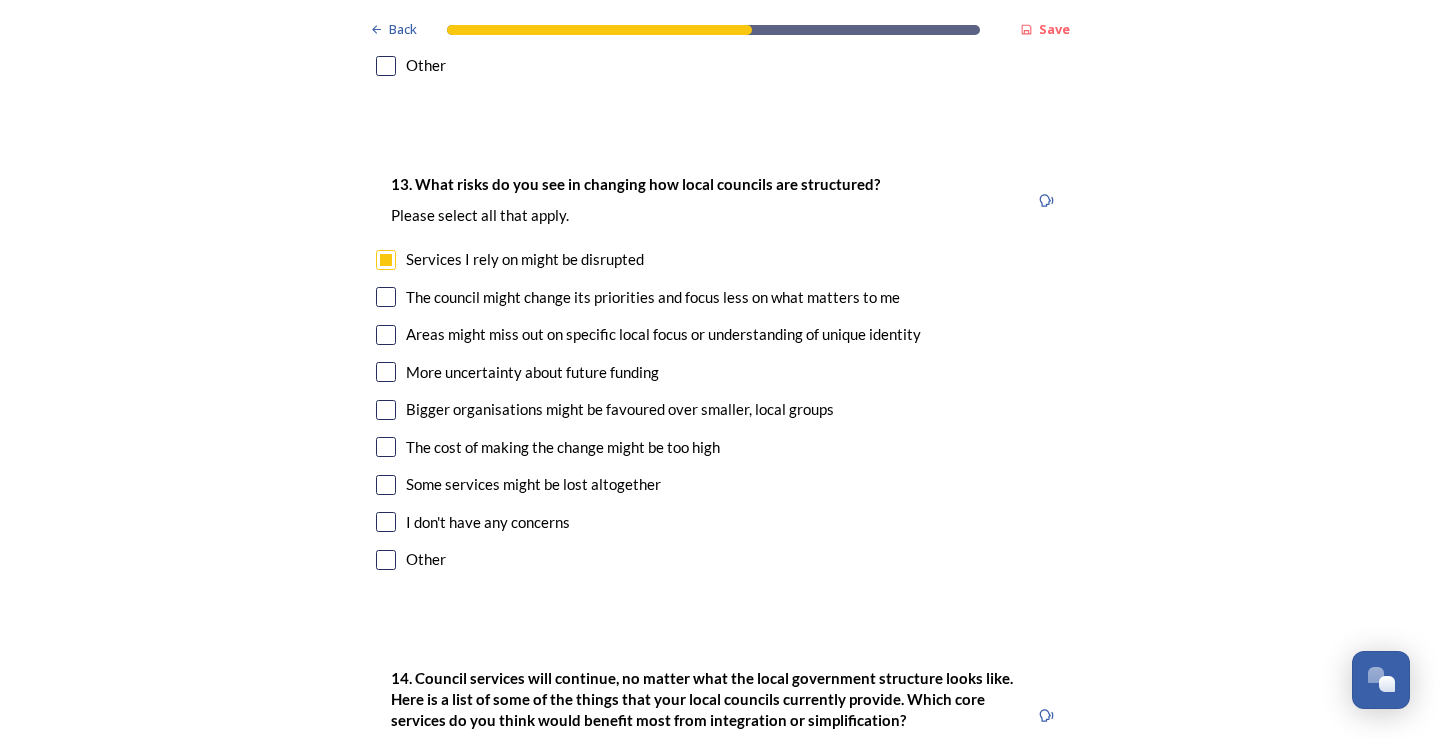 click at bounding box center (386, 260) 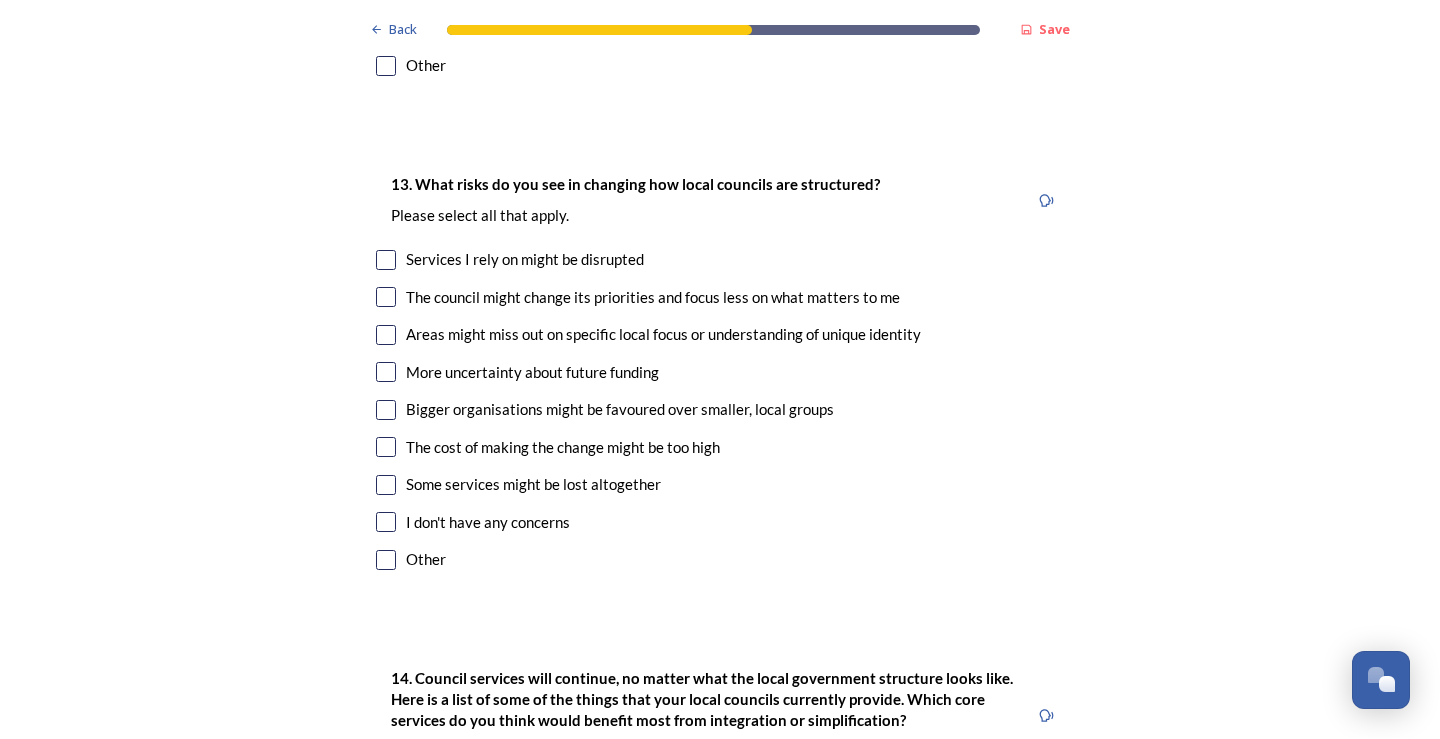click at bounding box center [386, 335] 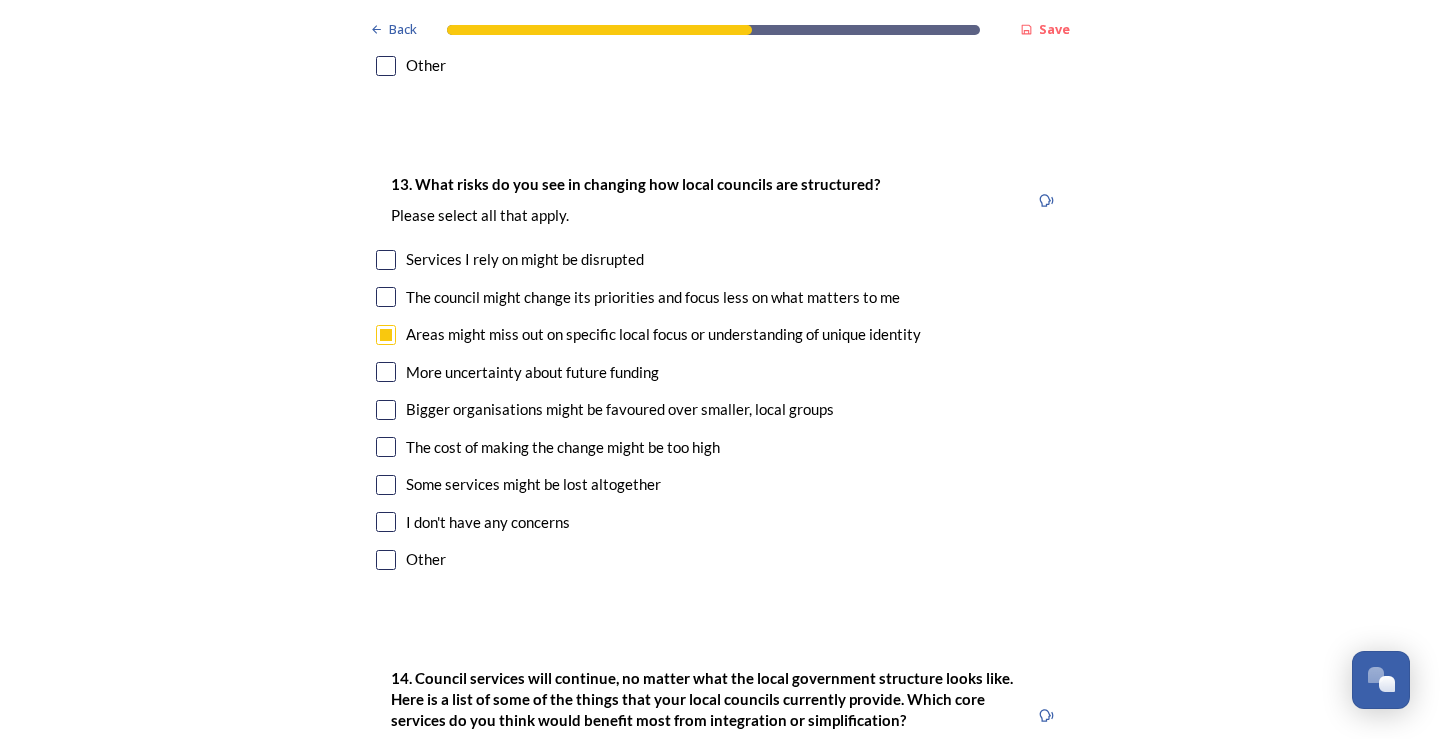 click at bounding box center [386, 447] 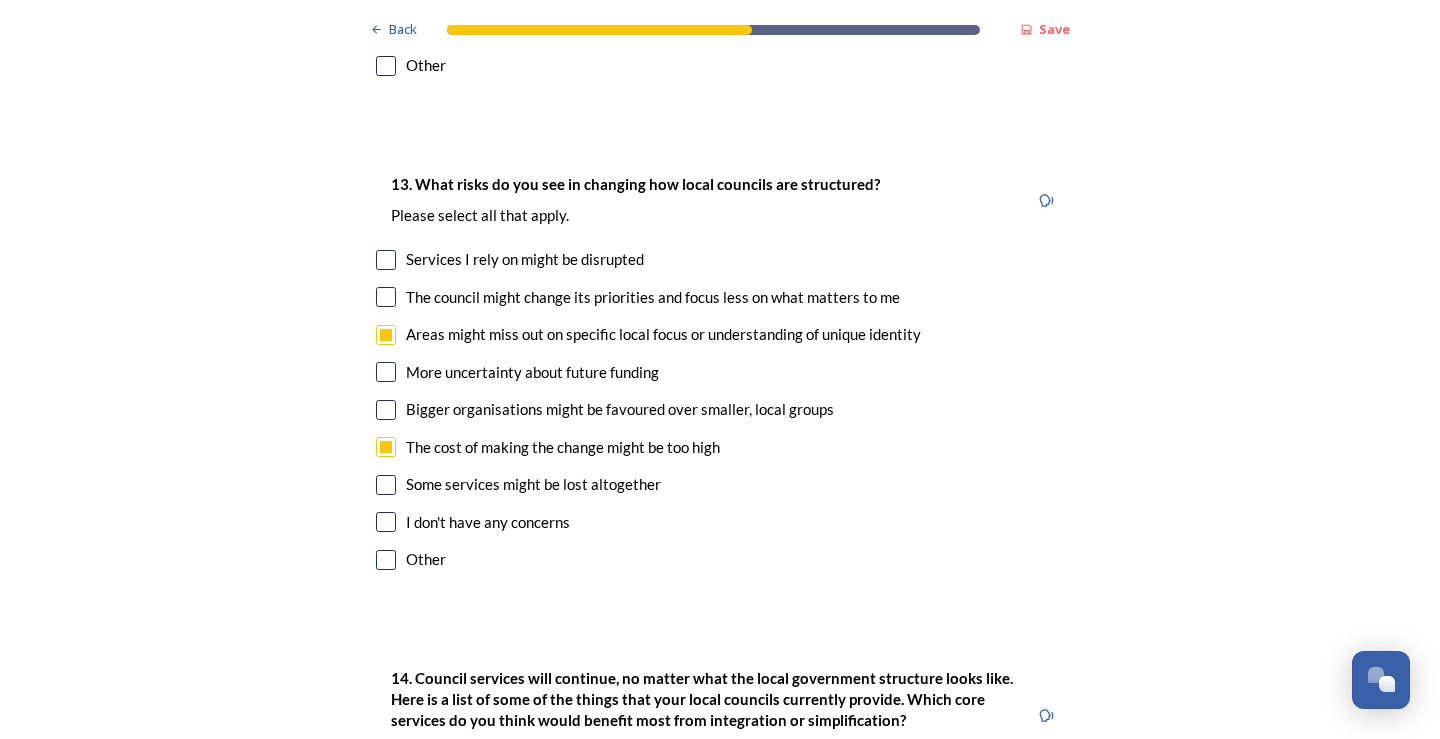 click at bounding box center (386, 485) 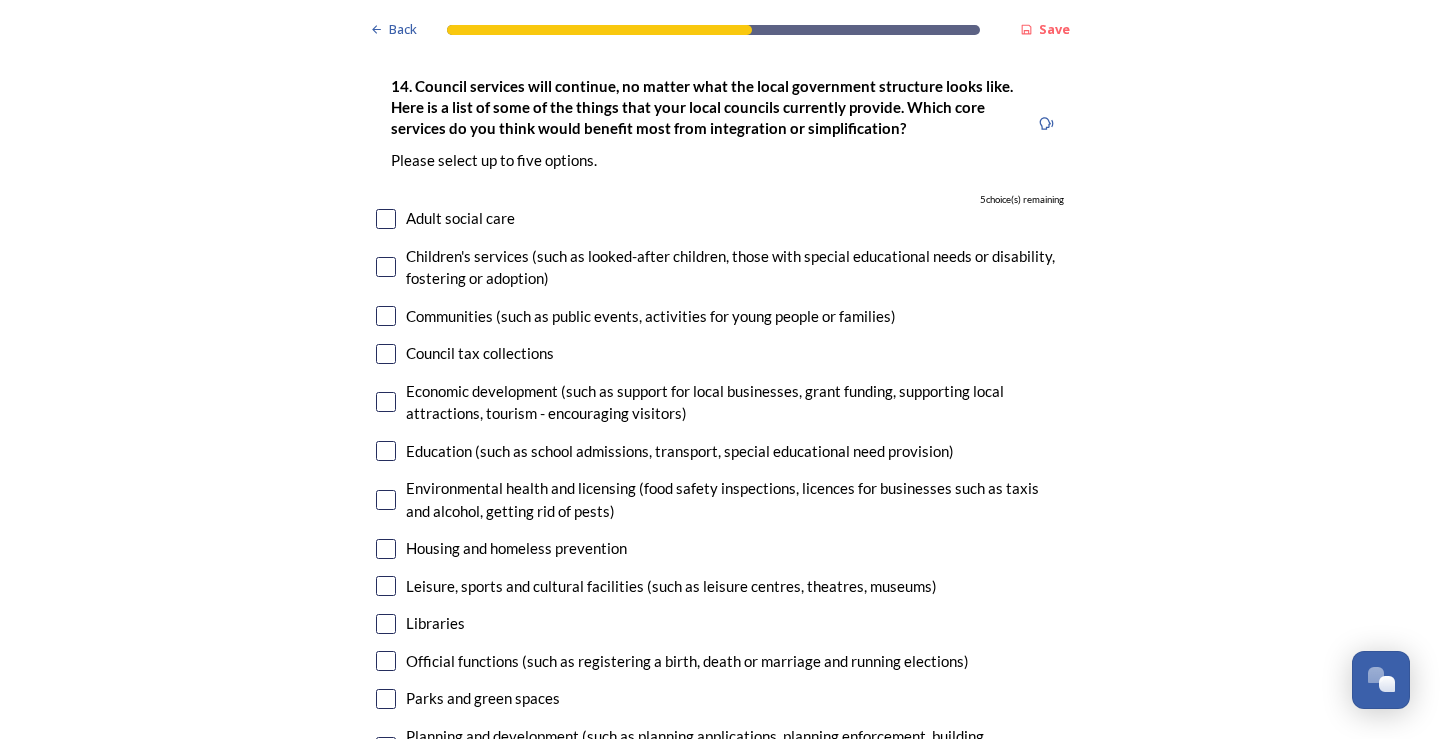 scroll, scrollTop: 4700, scrollLeft: 0, axis: vertical 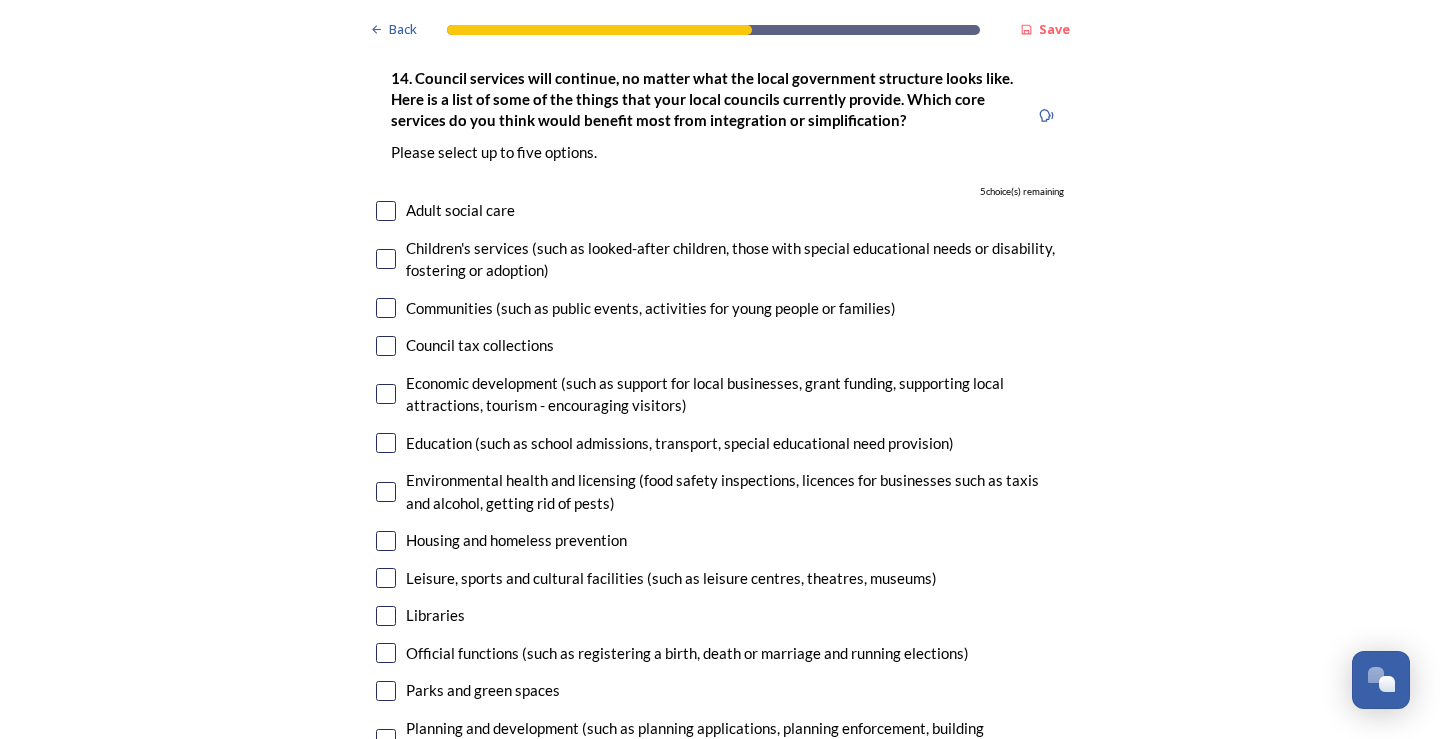 click at bounding box center [386, 346] 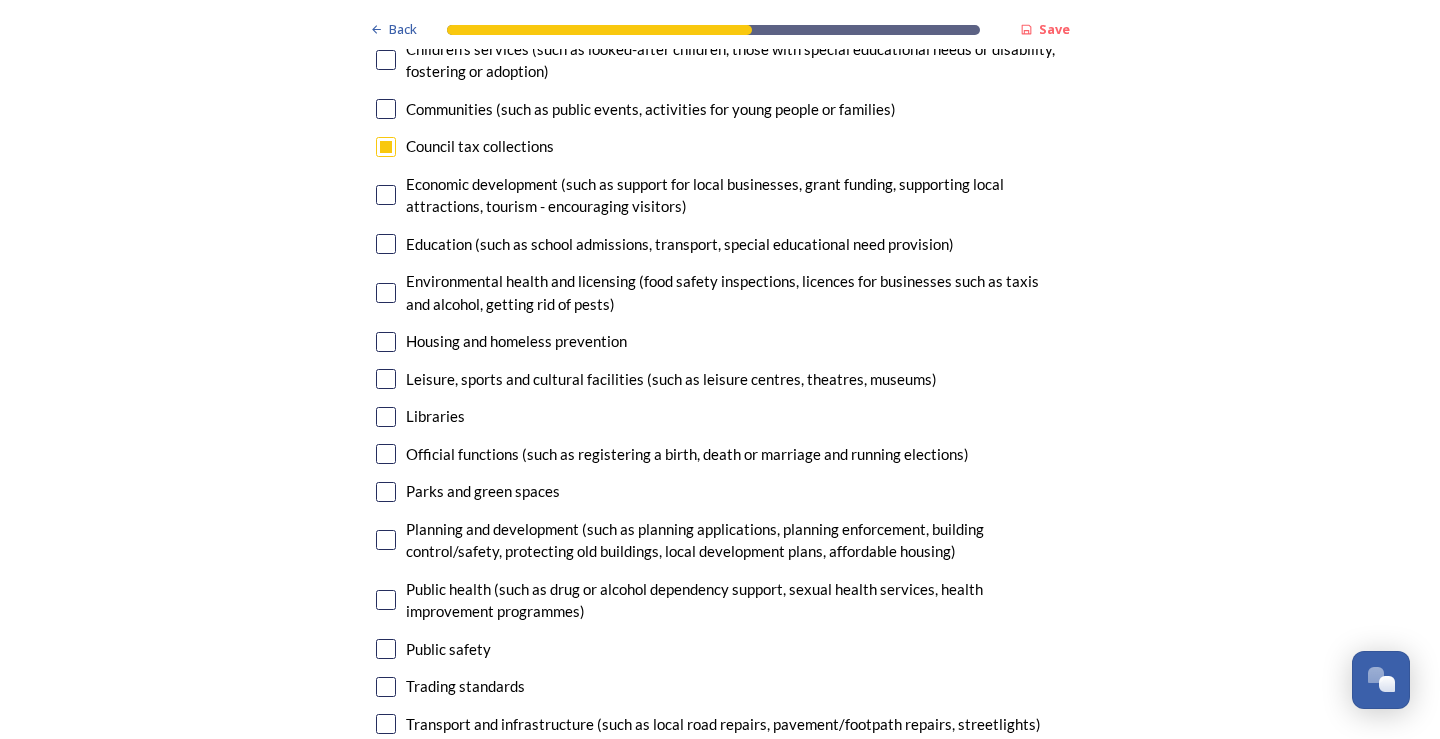 scroll, scrollTop: 4900, scrollLeft: 0, axis: vertical 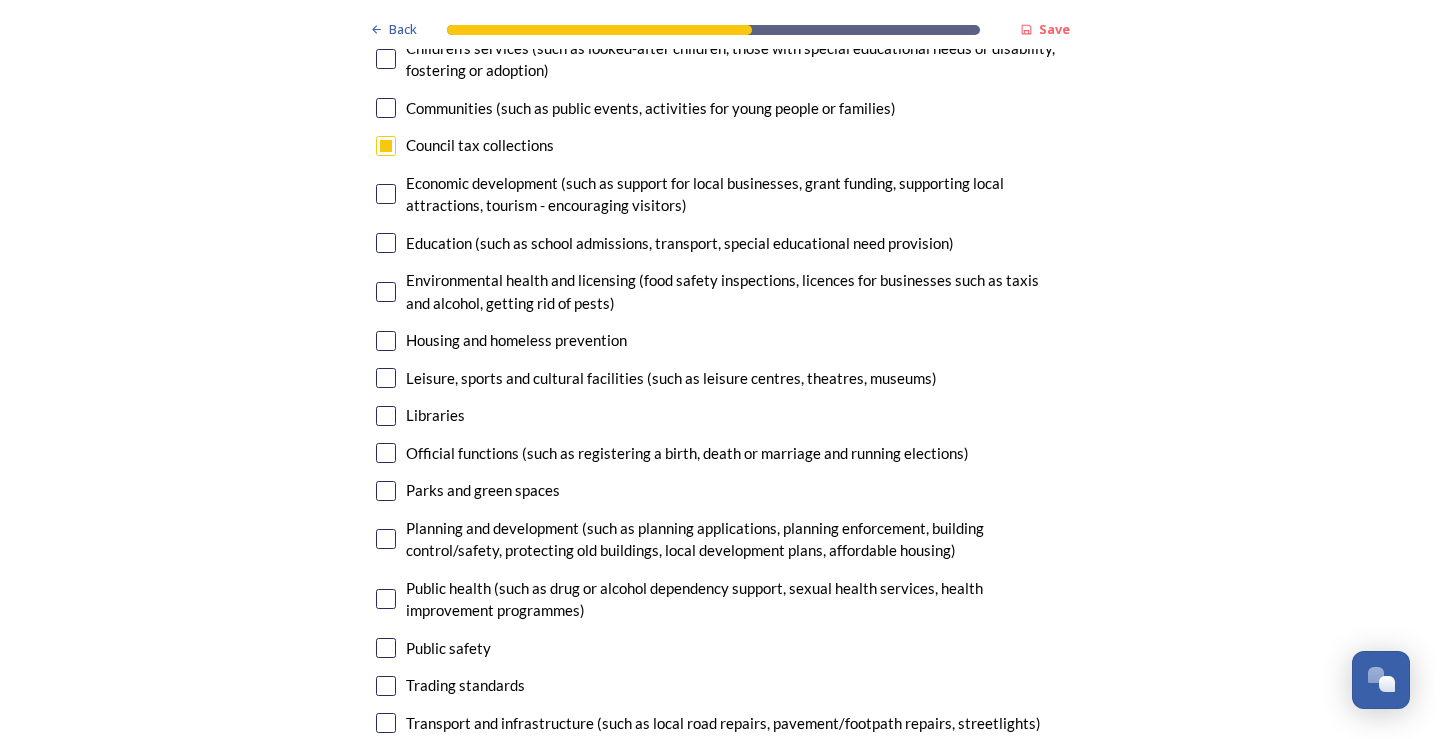 click on "Housing and homeless prevention" at bounding box center (720, 340) 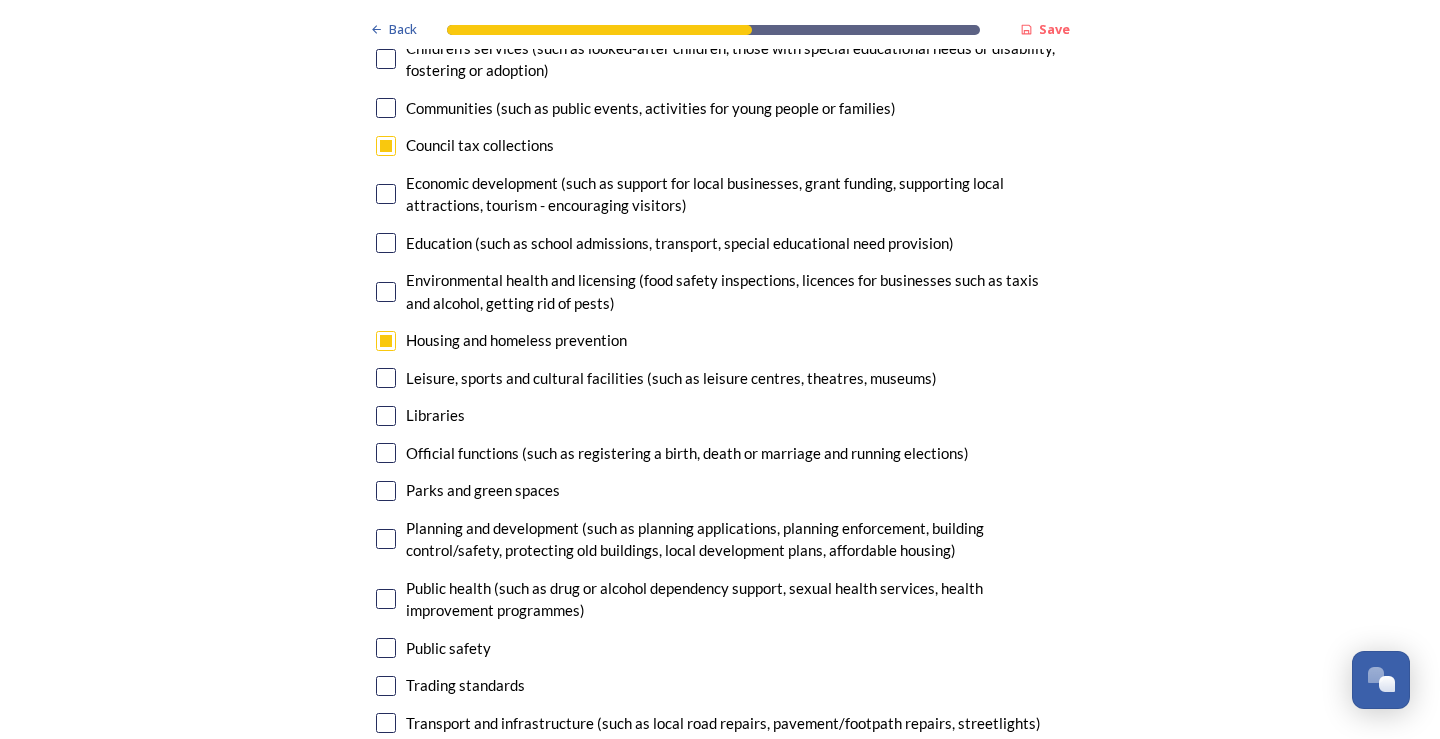 checkbox on "true" 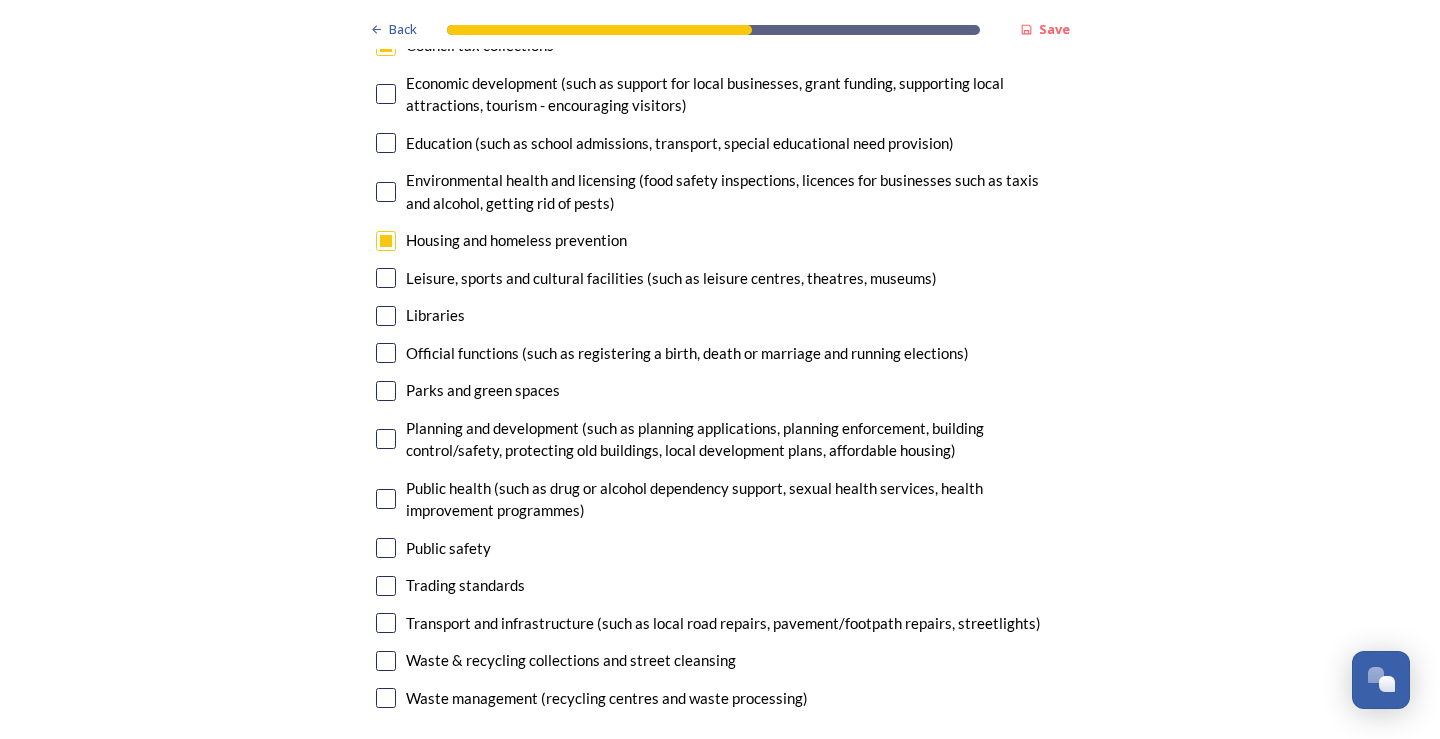 click on "Leisure, sports and cultural facilities (such as leisure centres, theatres, museums)" at bounding box center (720, 278) 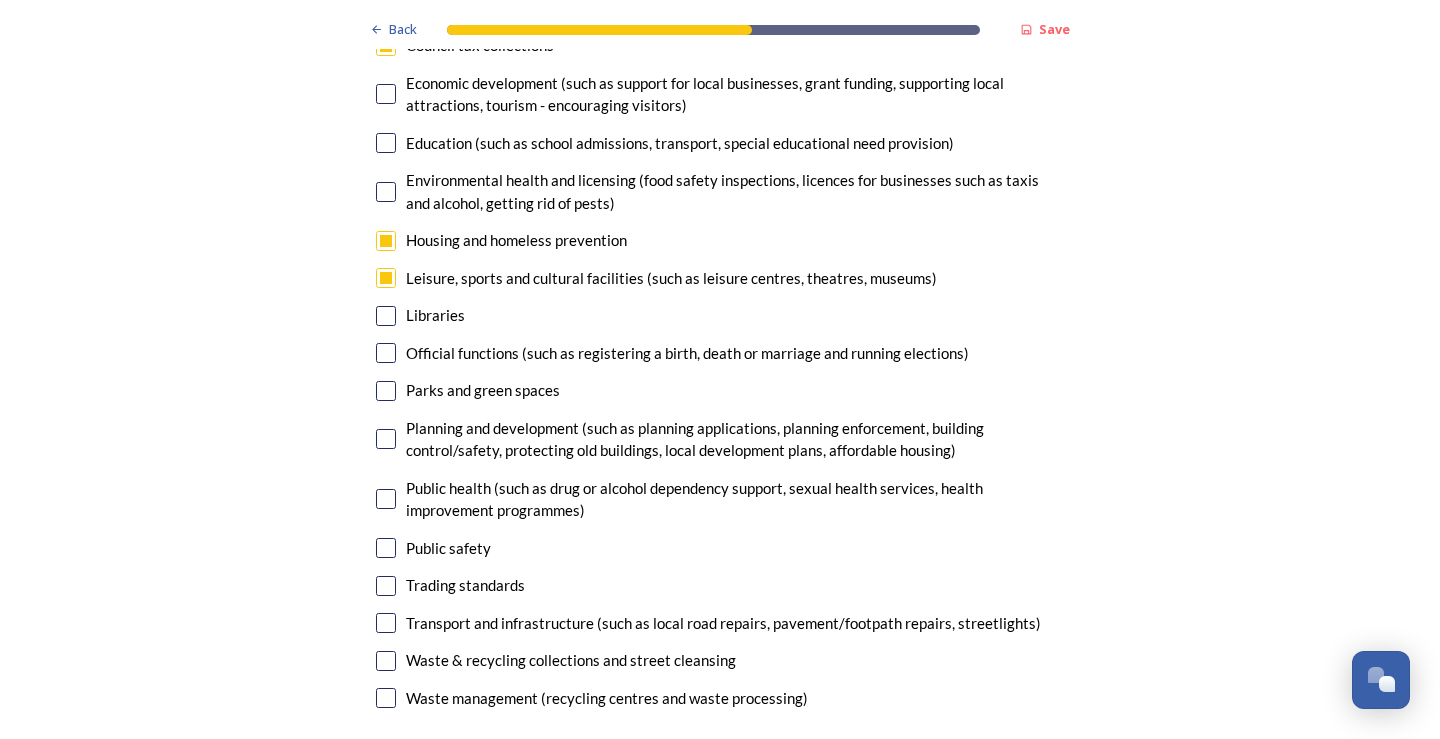 checkbox on "true" 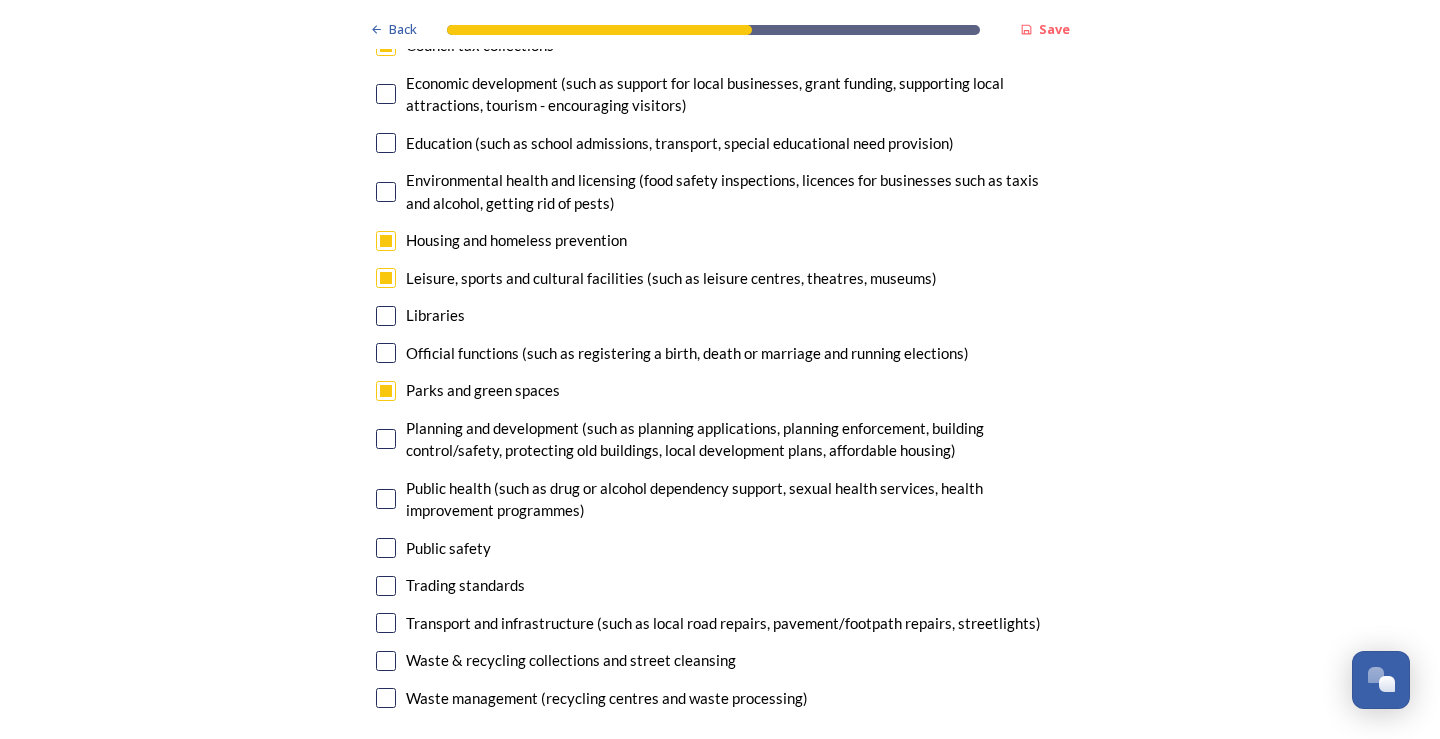 scroll, scrollTop: 5100, scrollLeft: 0, axis: vertical 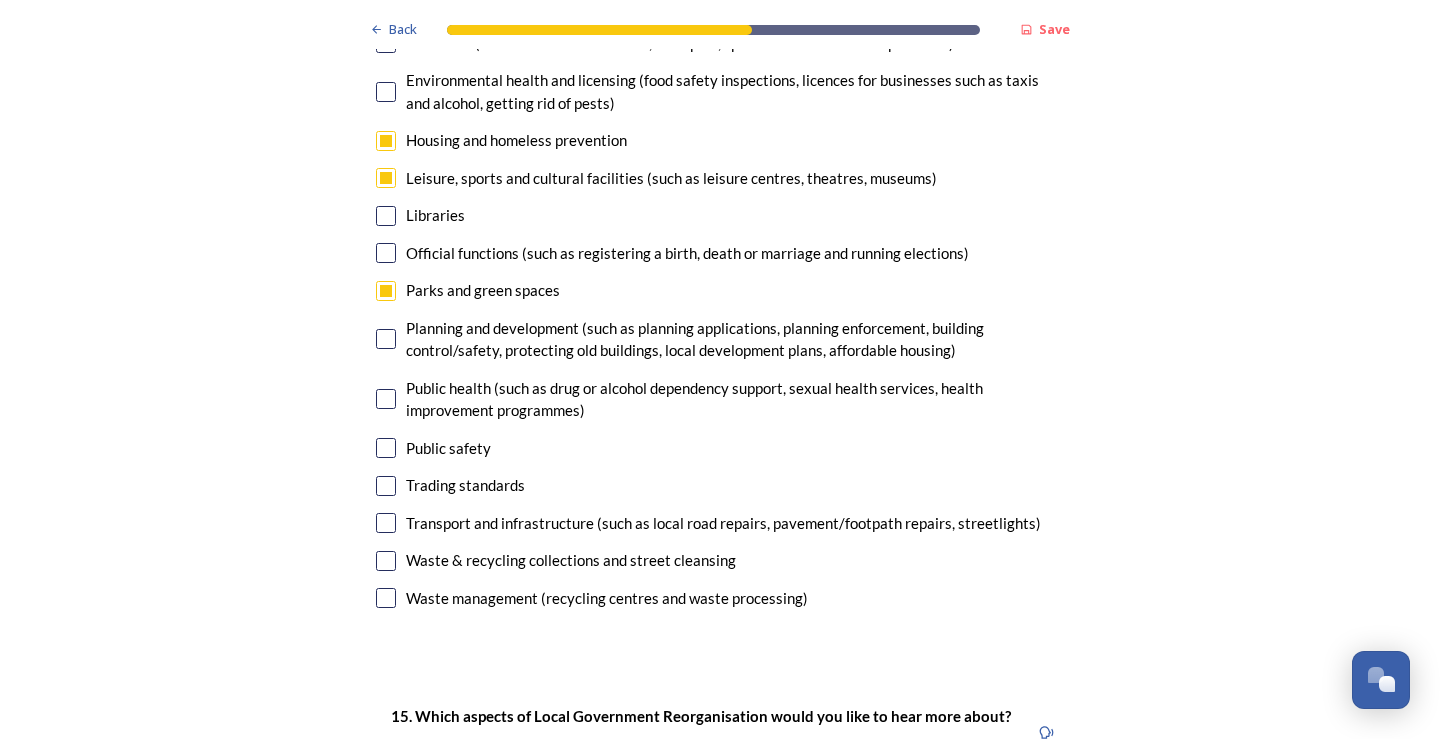 click at bounding box center [386, 523] 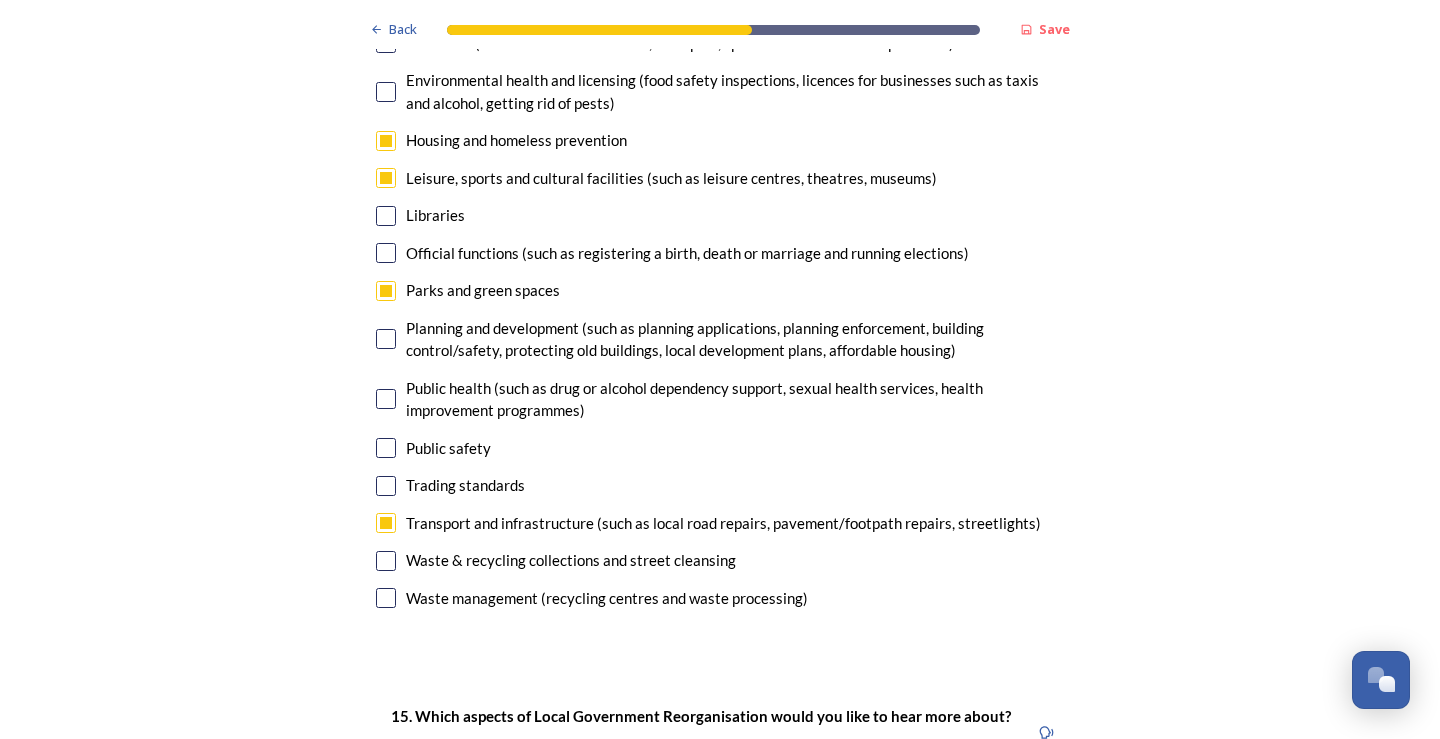 click at bounding box center [386, 561] 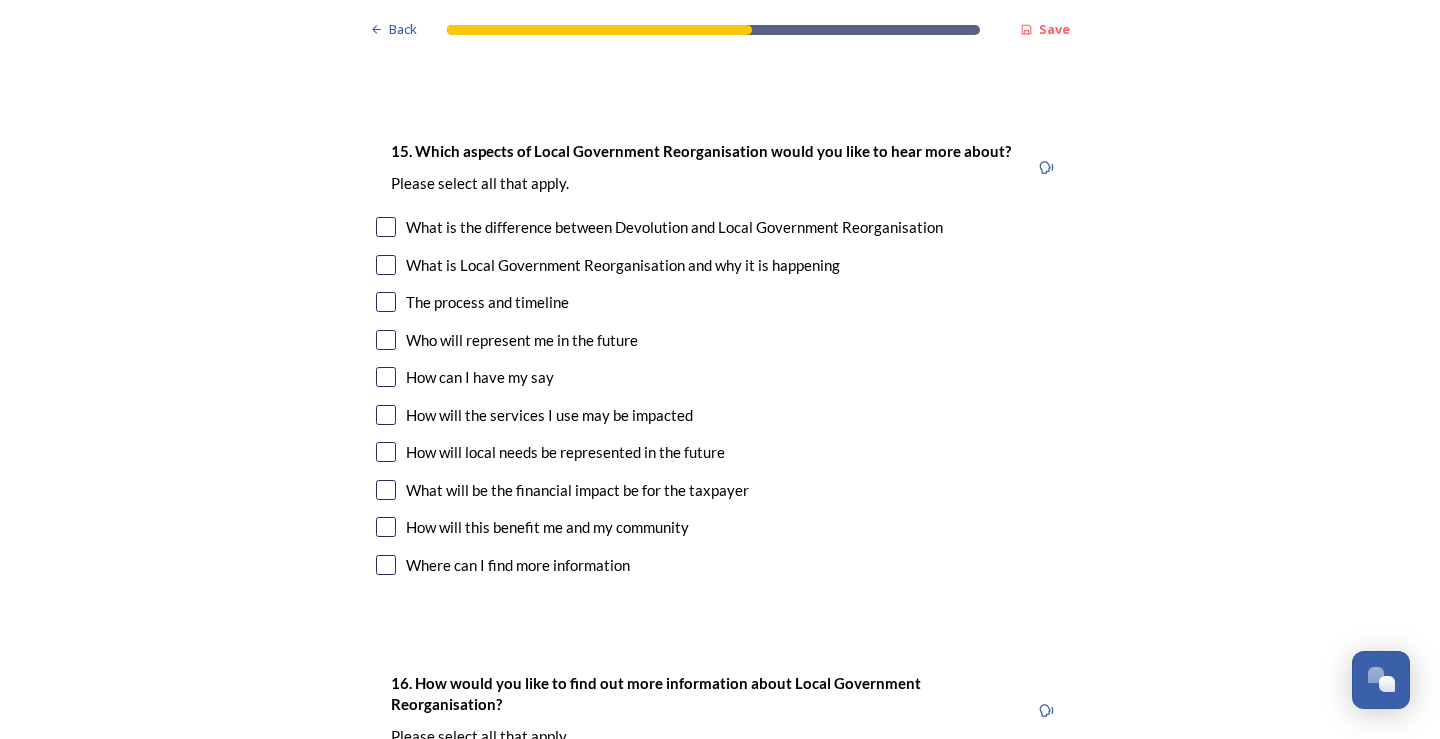 scroll, scrollTop: 5700, scrollLeft: 0, axis: vertical 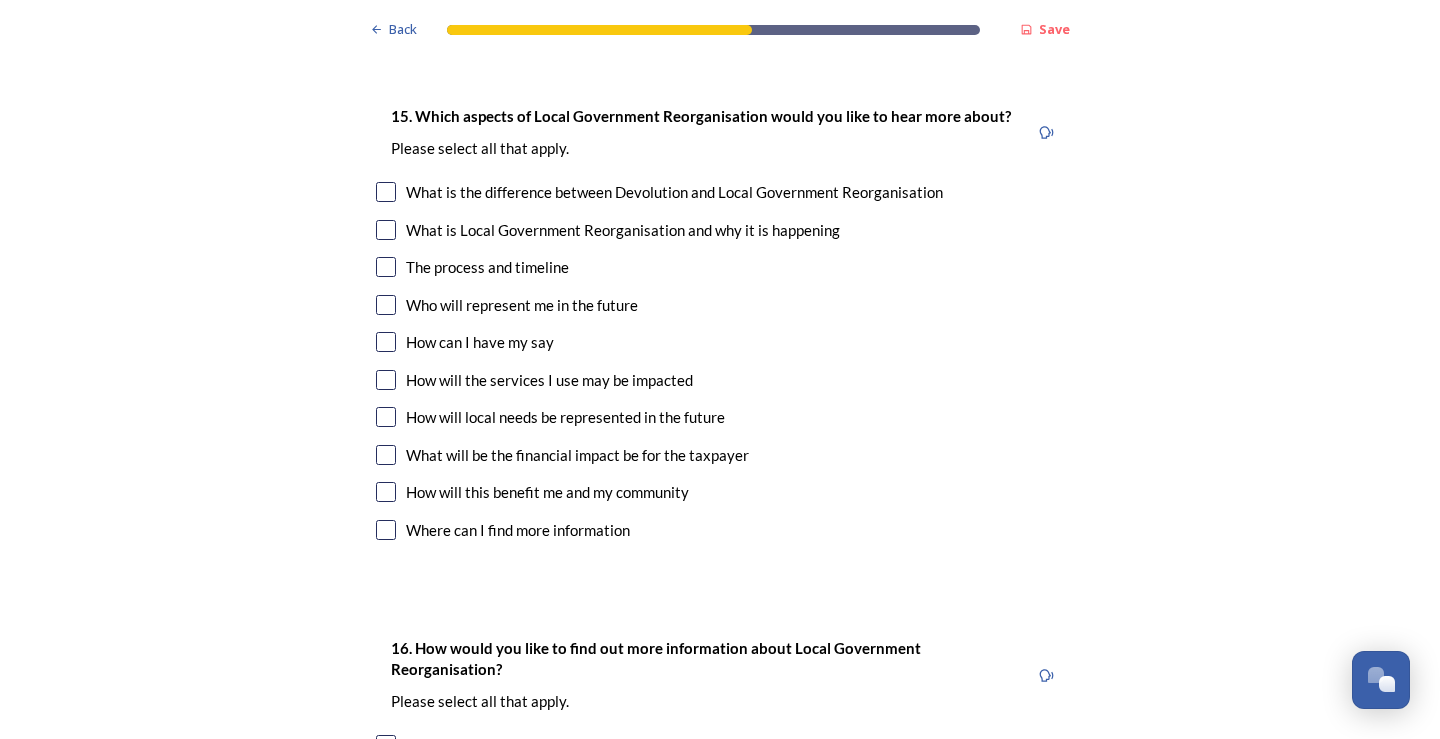 click at bounding box center [386, 380] 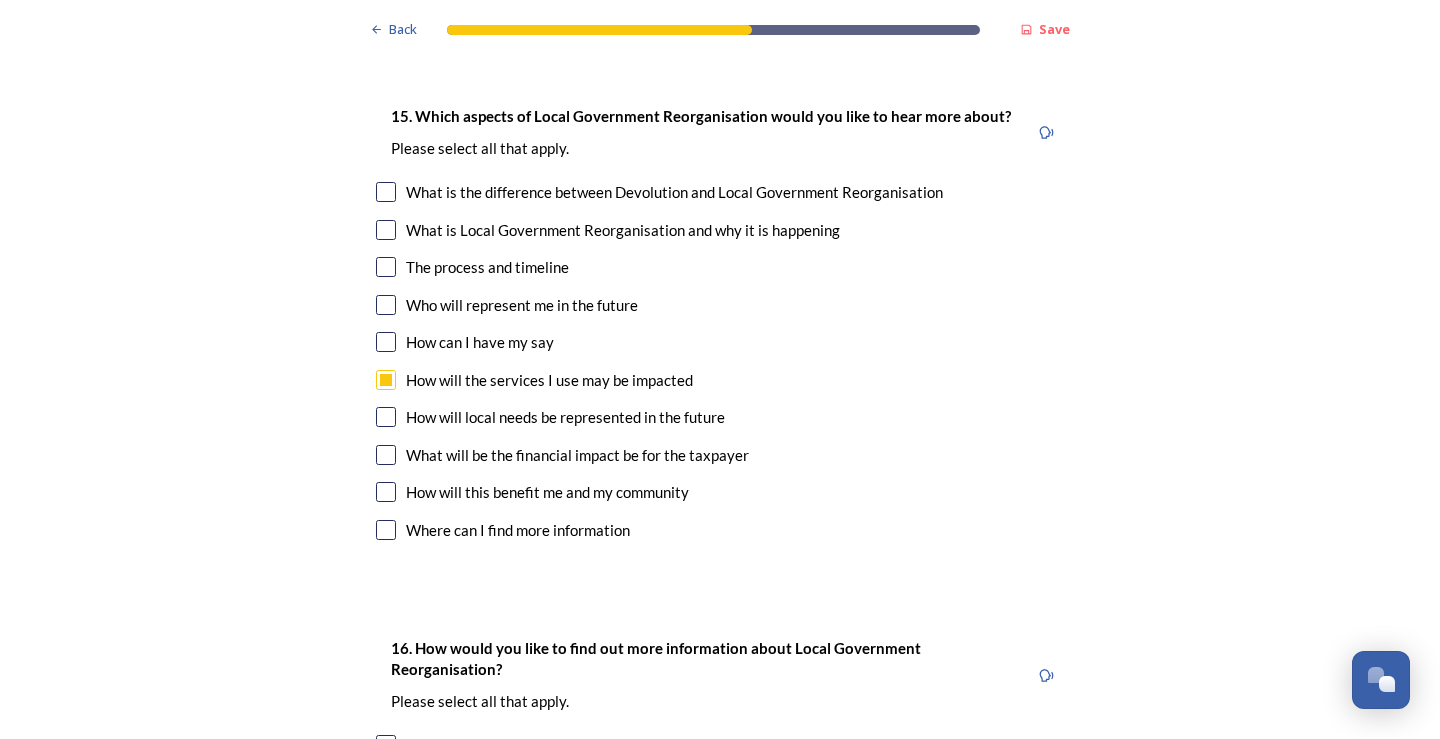 click at bounding box center [386, 417] 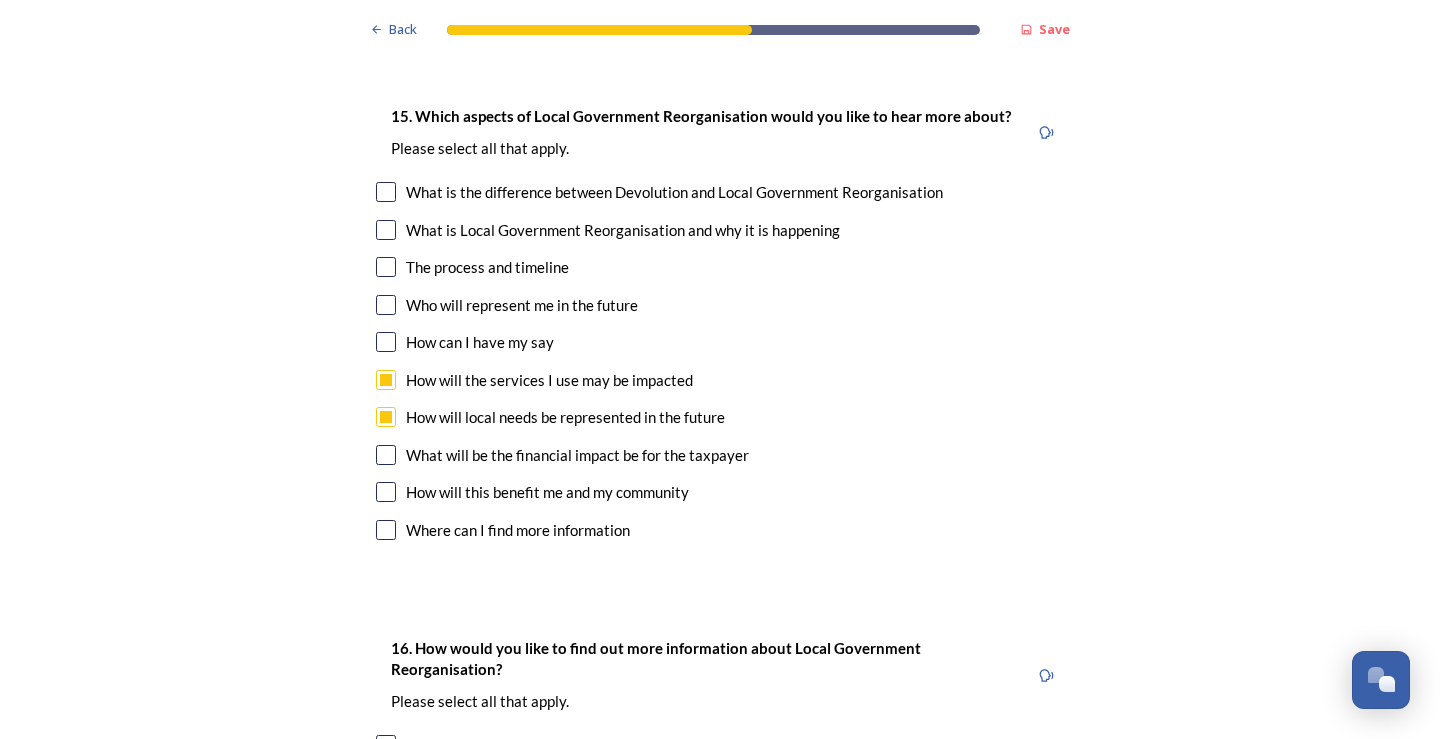 click at bounding box center [386, 455] 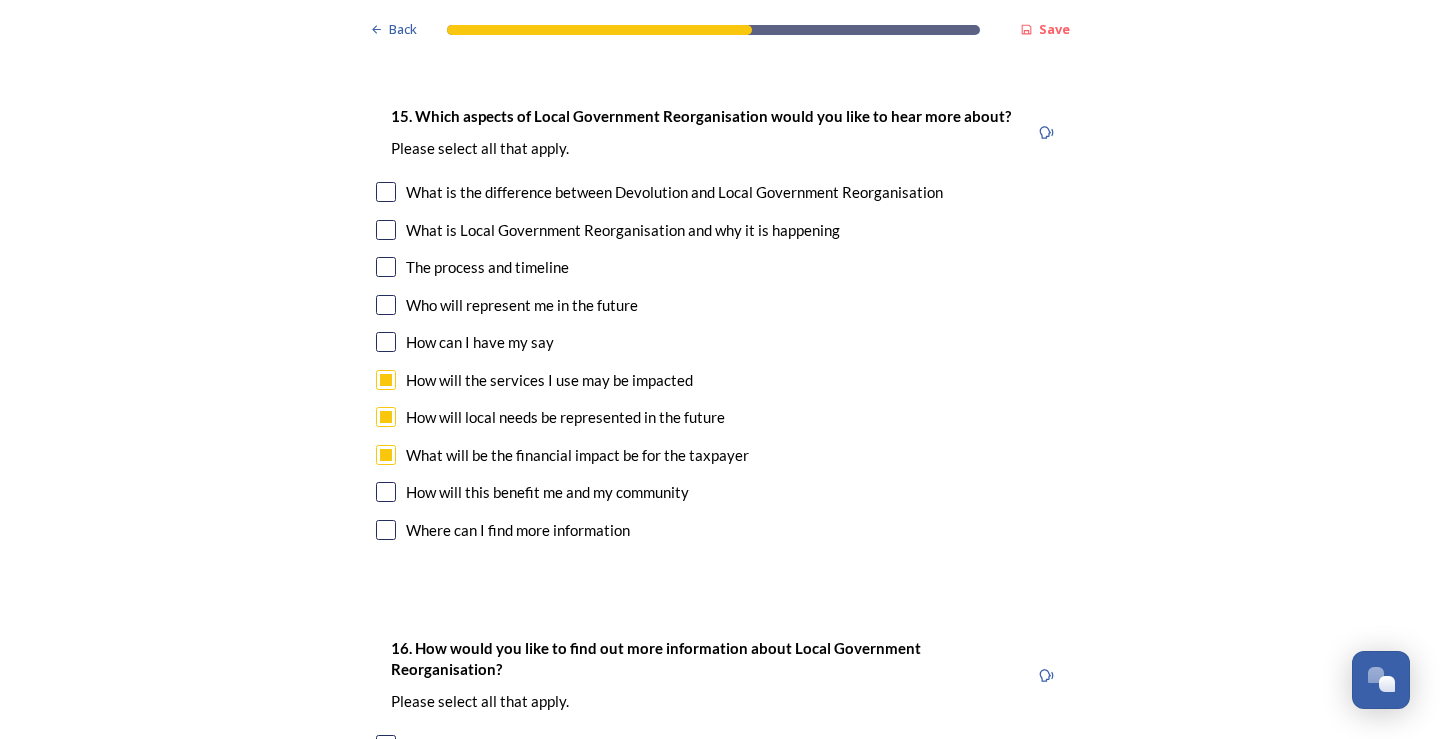 click at bounding box center [386, 492] 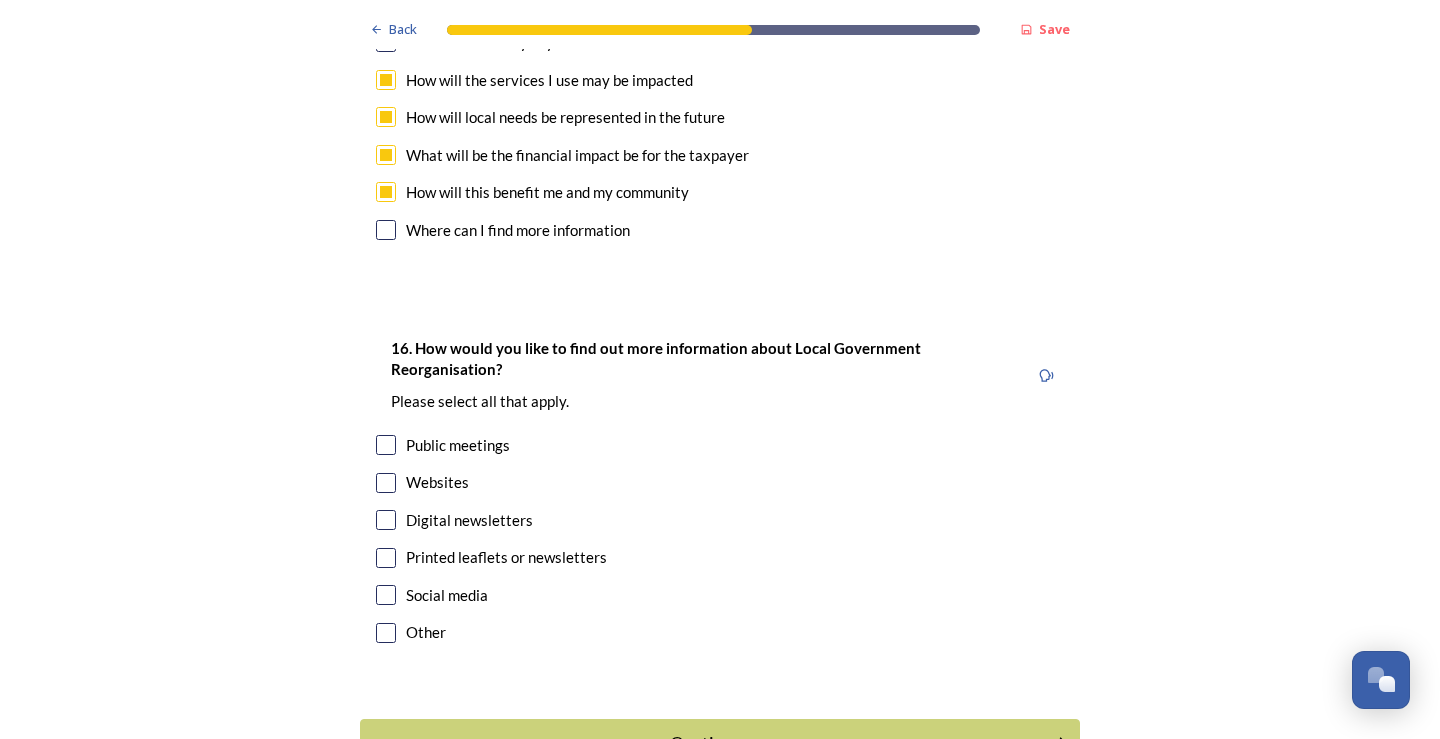 scroll, scrollTop: 6100, scrollLeft: 0, axis: vertical 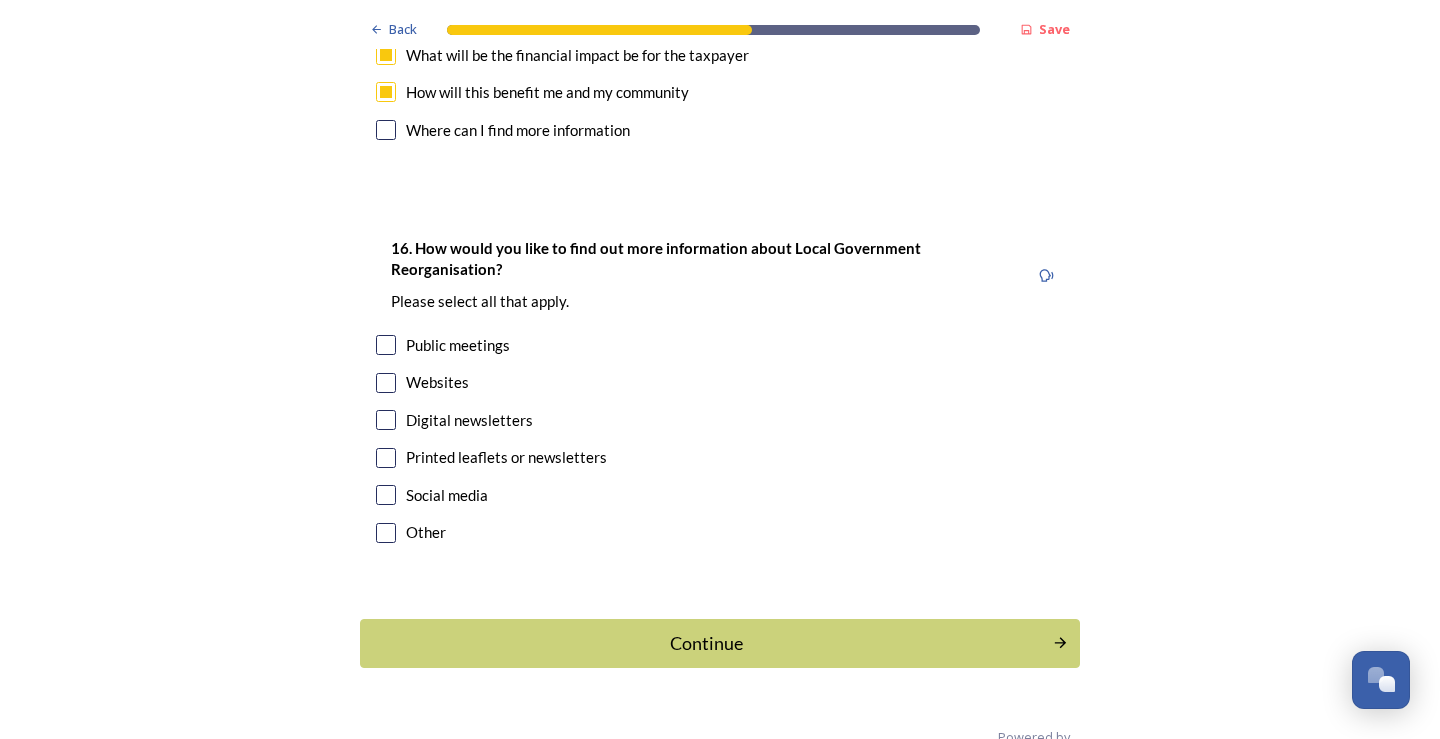 click at bounding box center (386, 495) 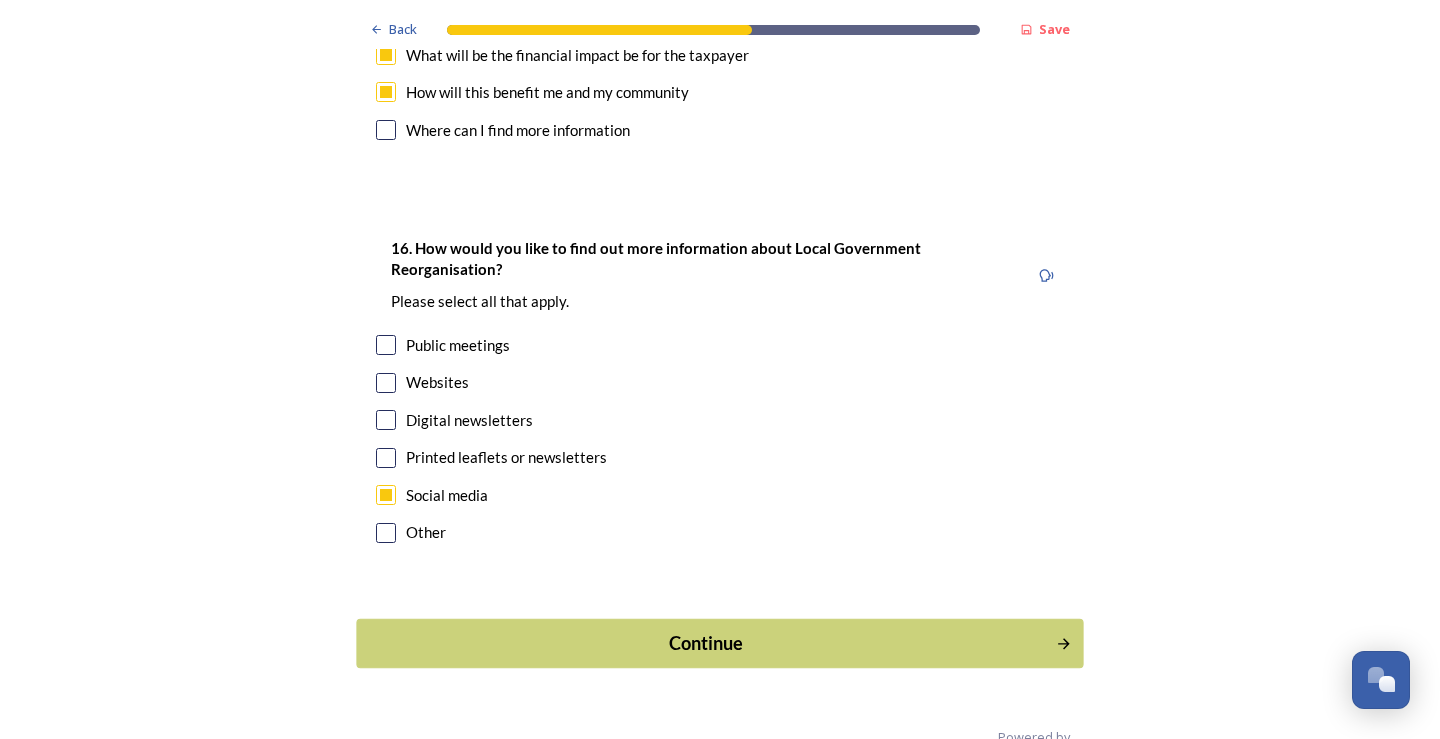 click on "Continue" at bounding box center [706, 643] 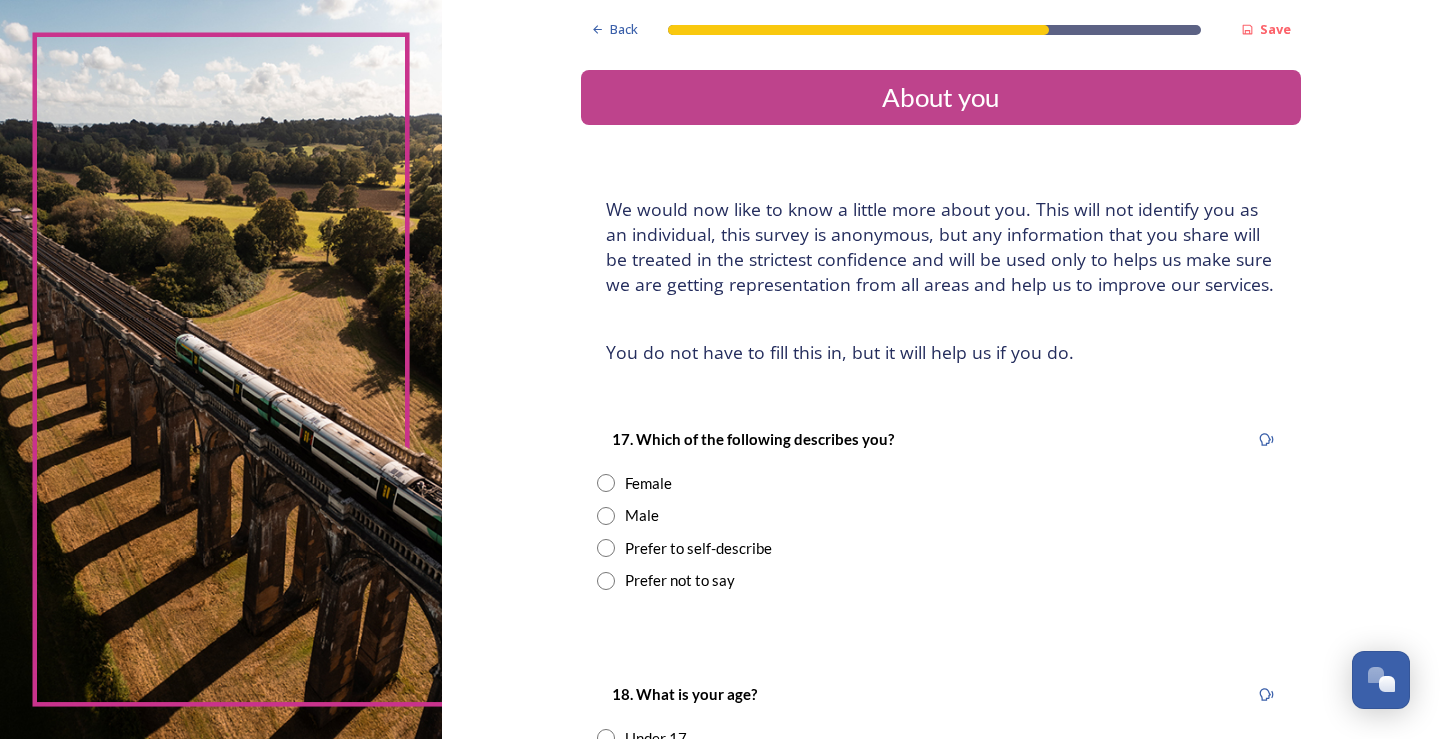 scroll, scrollTop: 100, scrollLeft: 0, axis: vertical 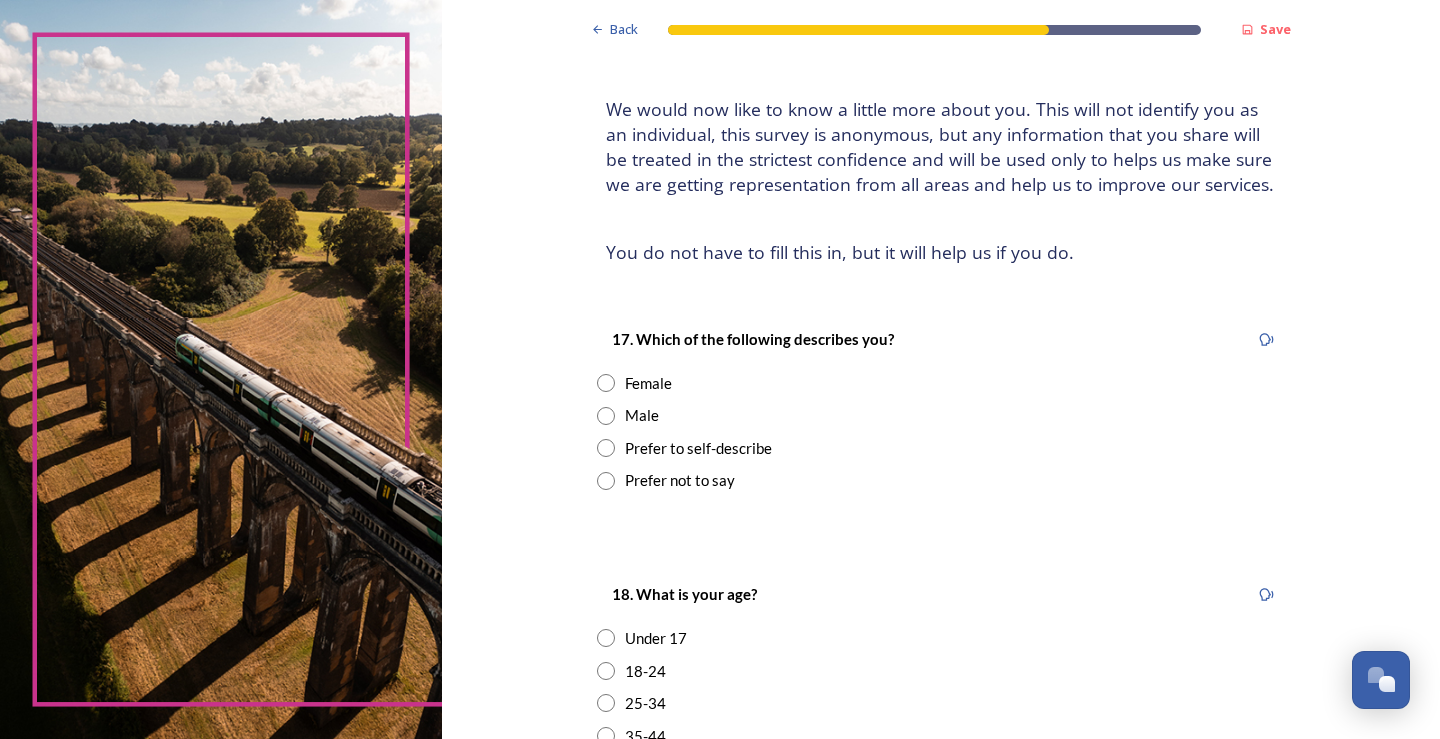 click on "Female" at bounding box center [648, 383] 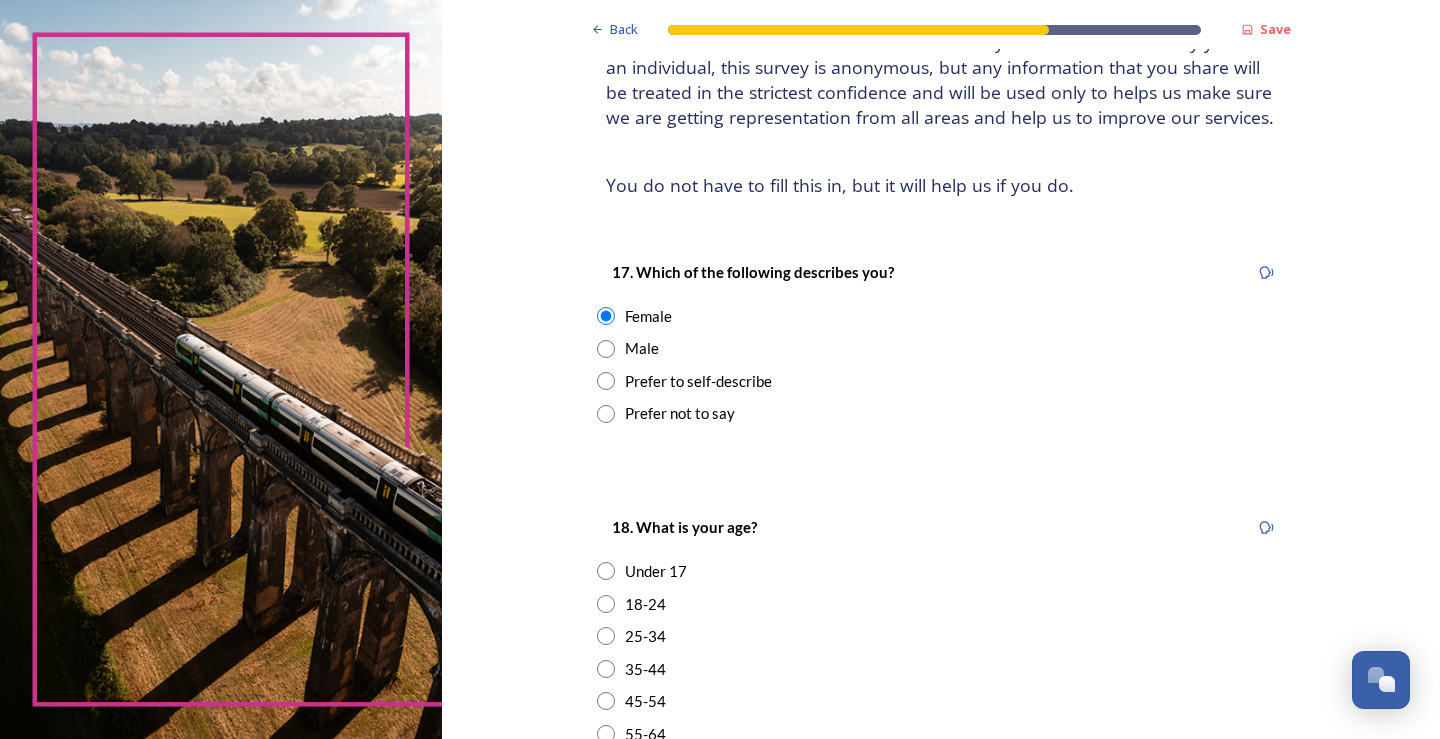 scroll, scrollTop: 200, scrollLeft: 0, axis: vertical 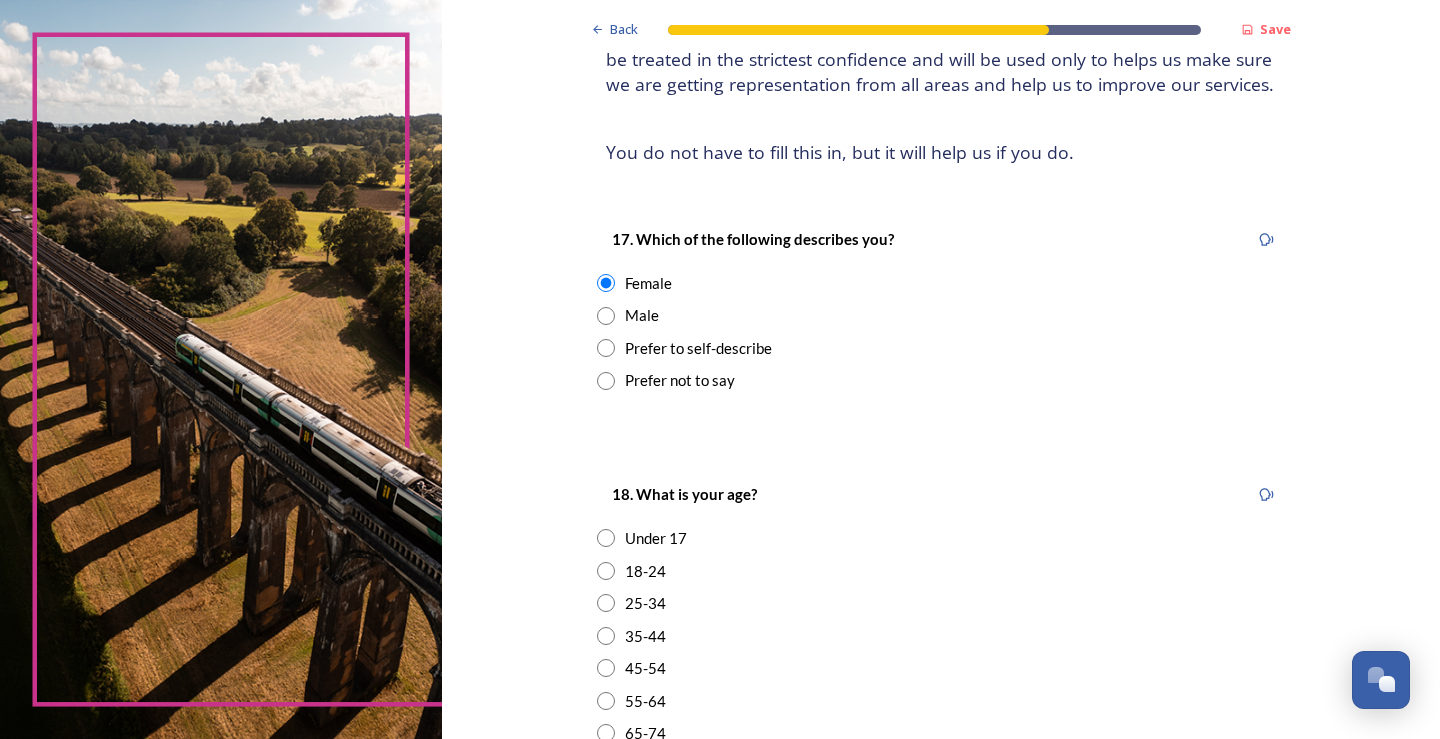 click on "25-34" at bounding box center [645, 603] 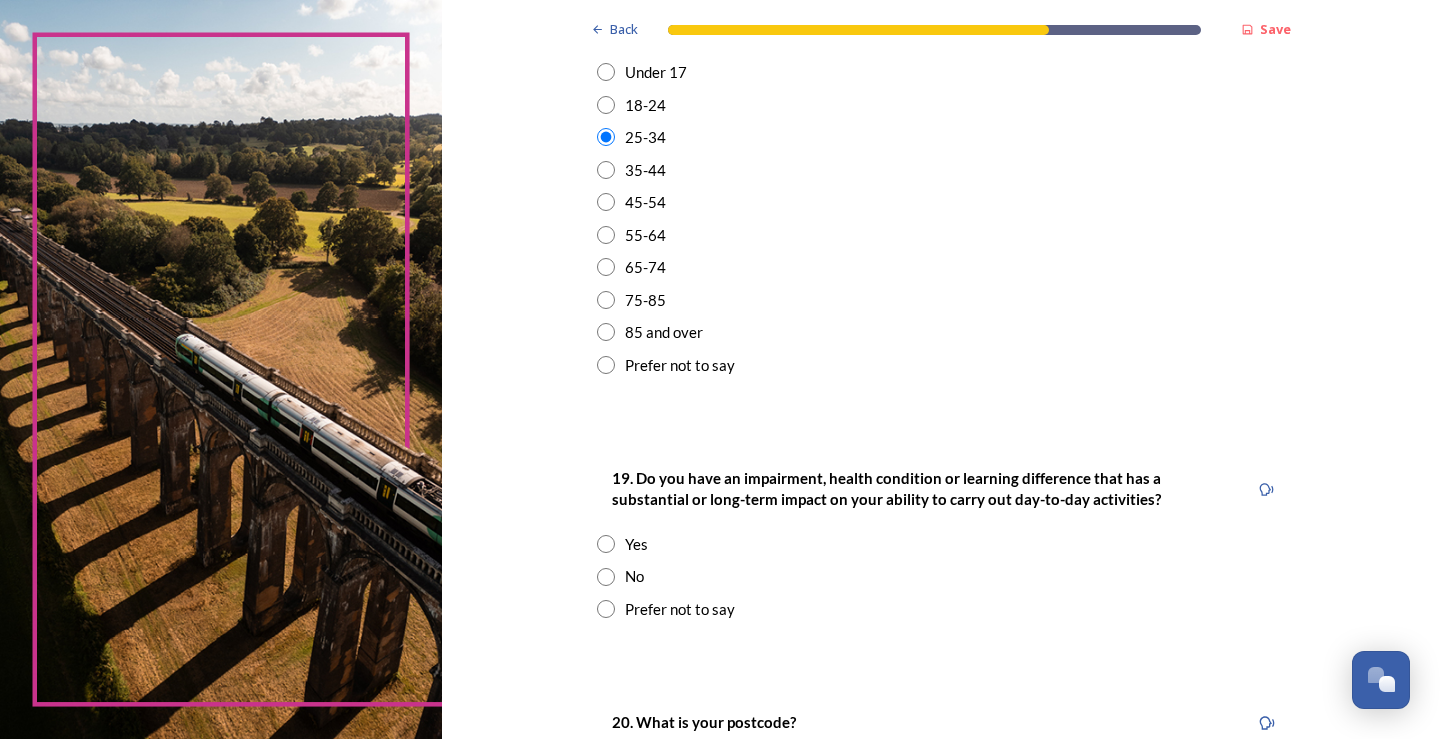 scroll, scrollTop: 700, scrollLeft: 0, axis: vertical 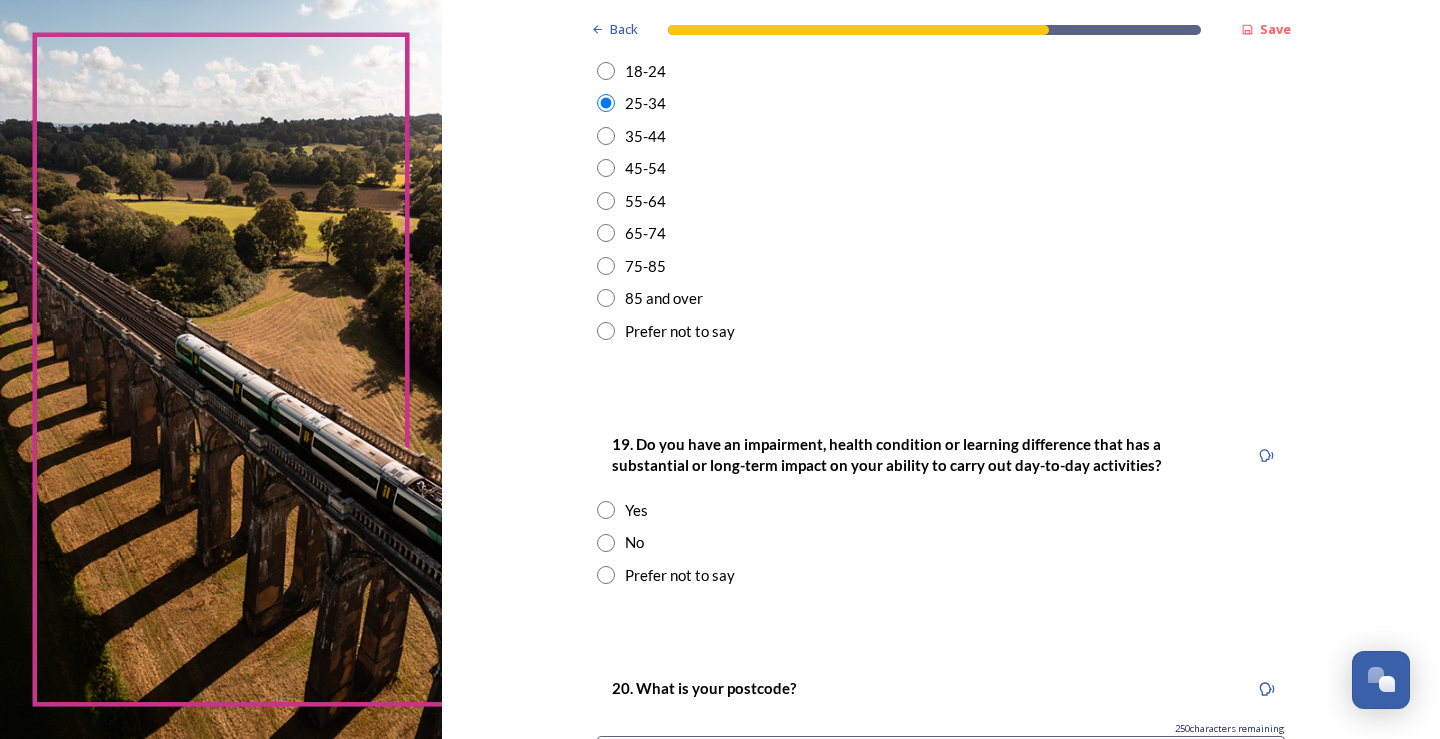 drag, startPoint x: 625, startPoint y: 546, endPoint x: 821, endPoint y: 546, distance: 196 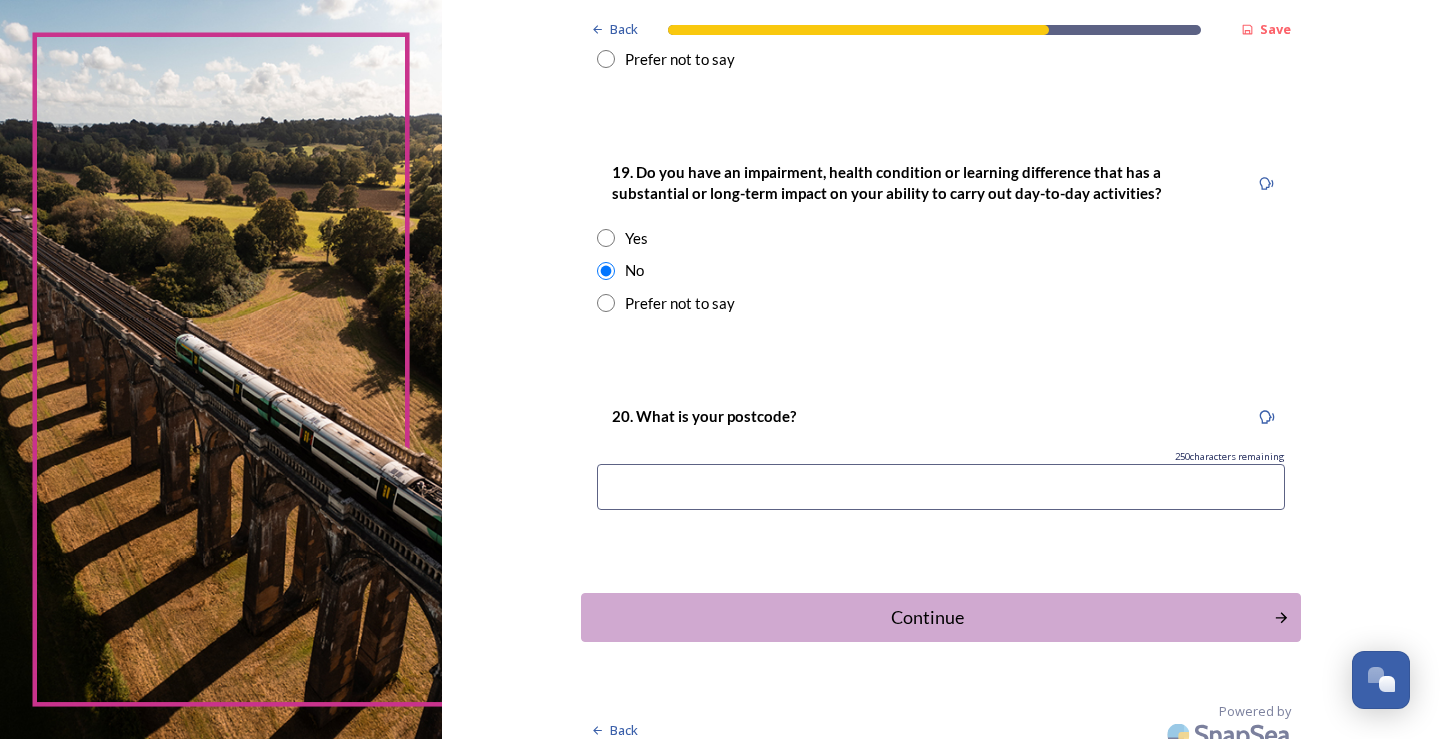 scroll, scrollTop: 991, scrollLeft: 0, axis: vertical 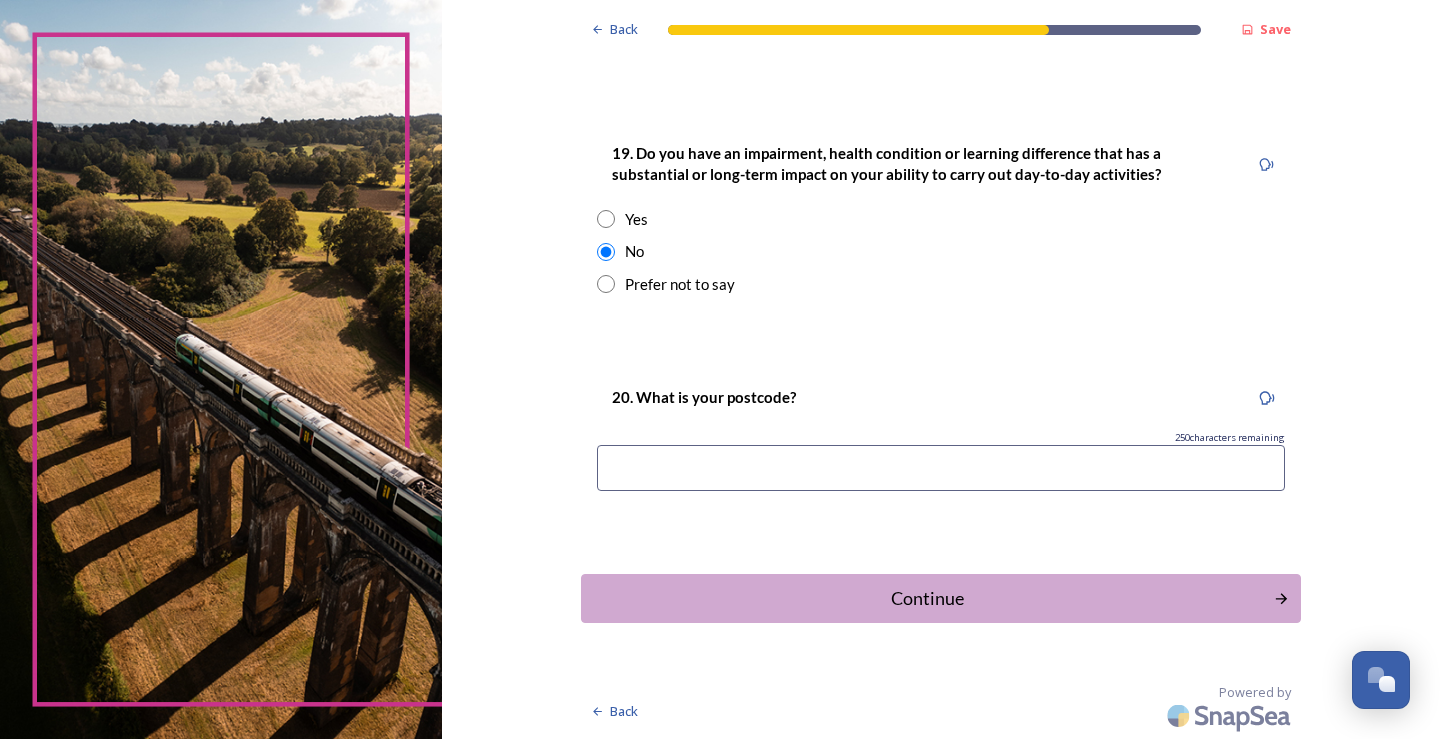 click at bounding box center (941, 468) 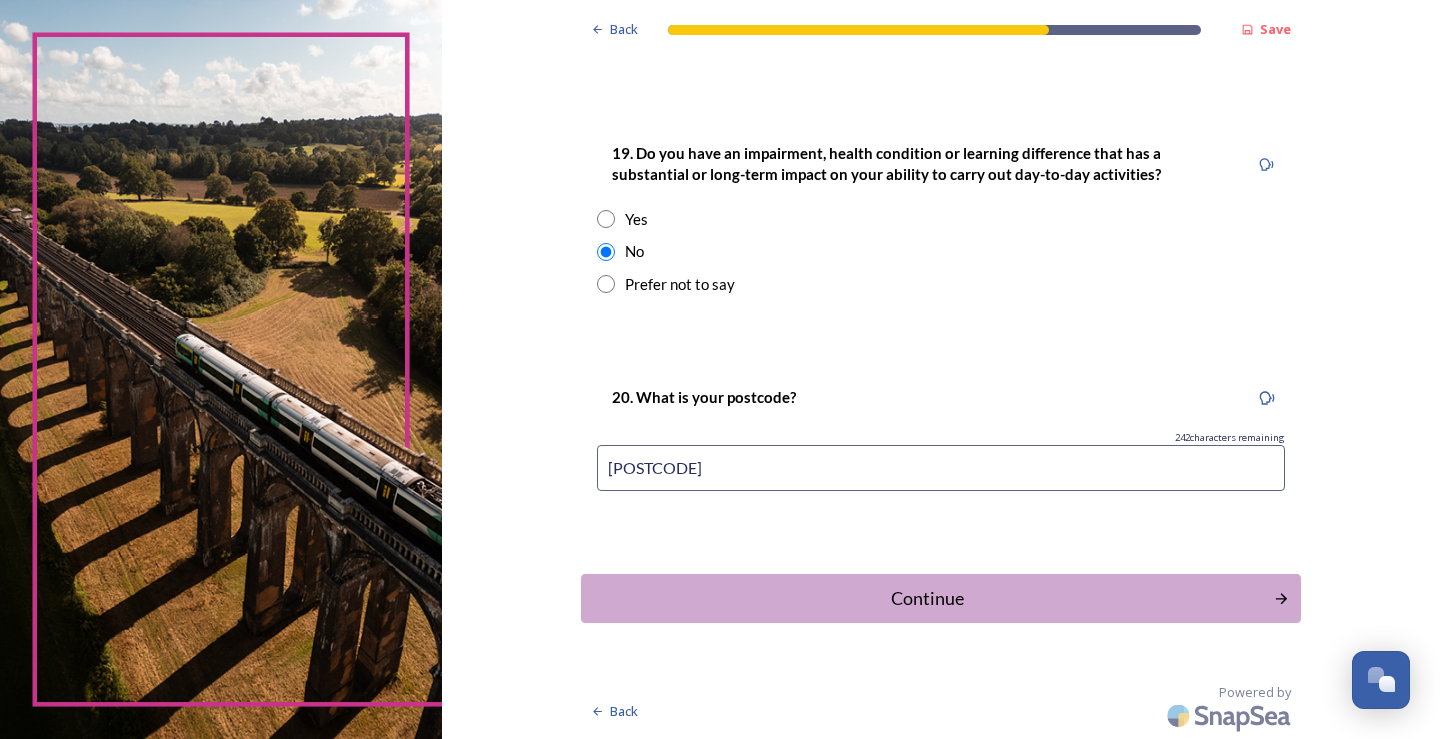 type on "[POSTCODE]" 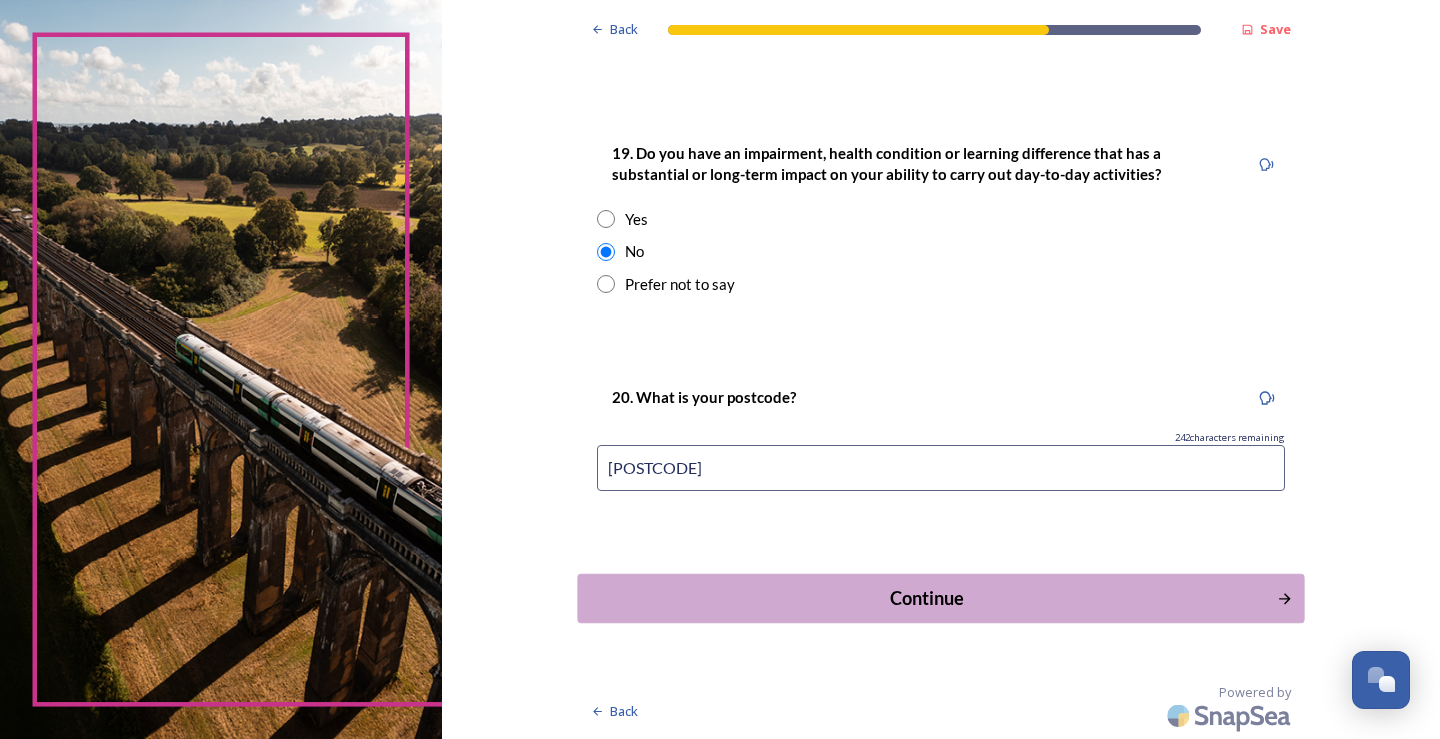 click on "Continue" at bounding box center [926, 598] 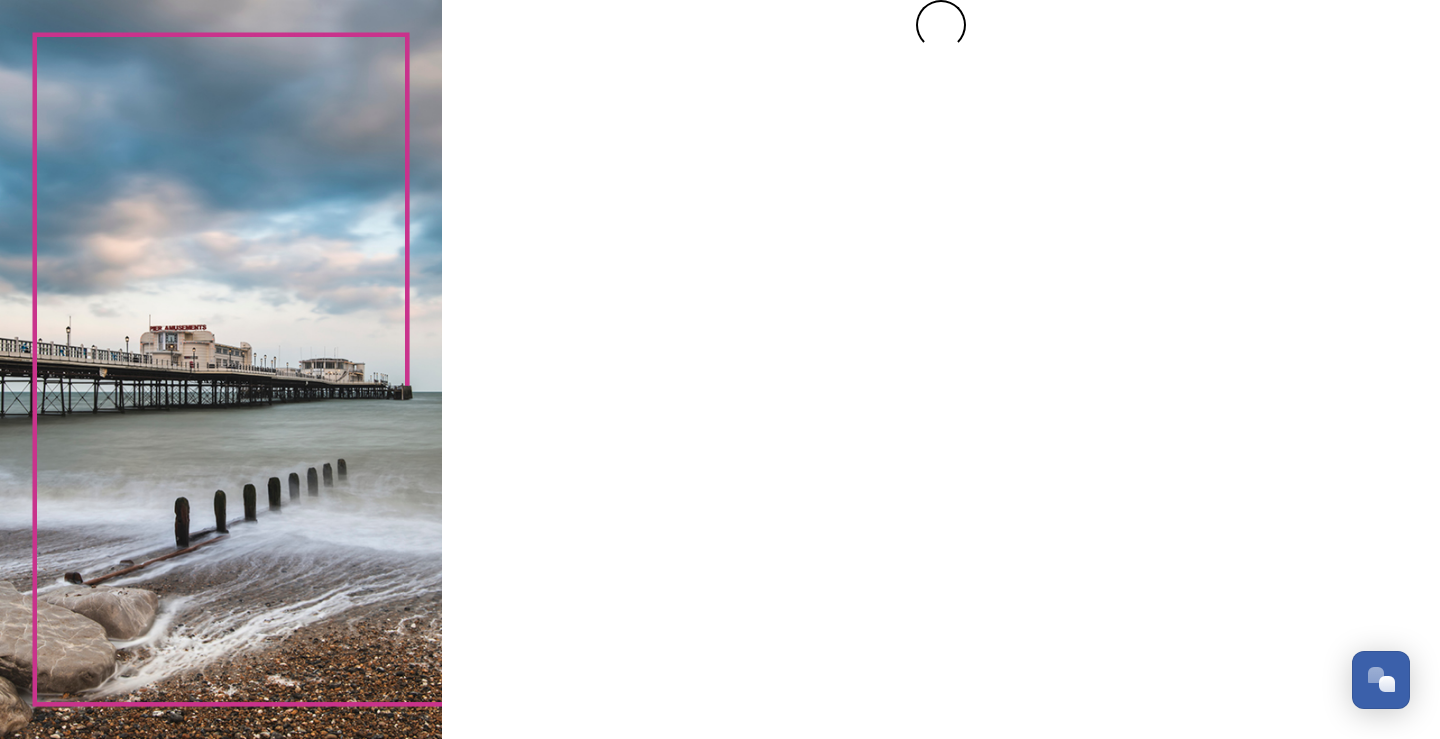 scroll, scrollTop: 0, scrollLeft: 0, axis: both 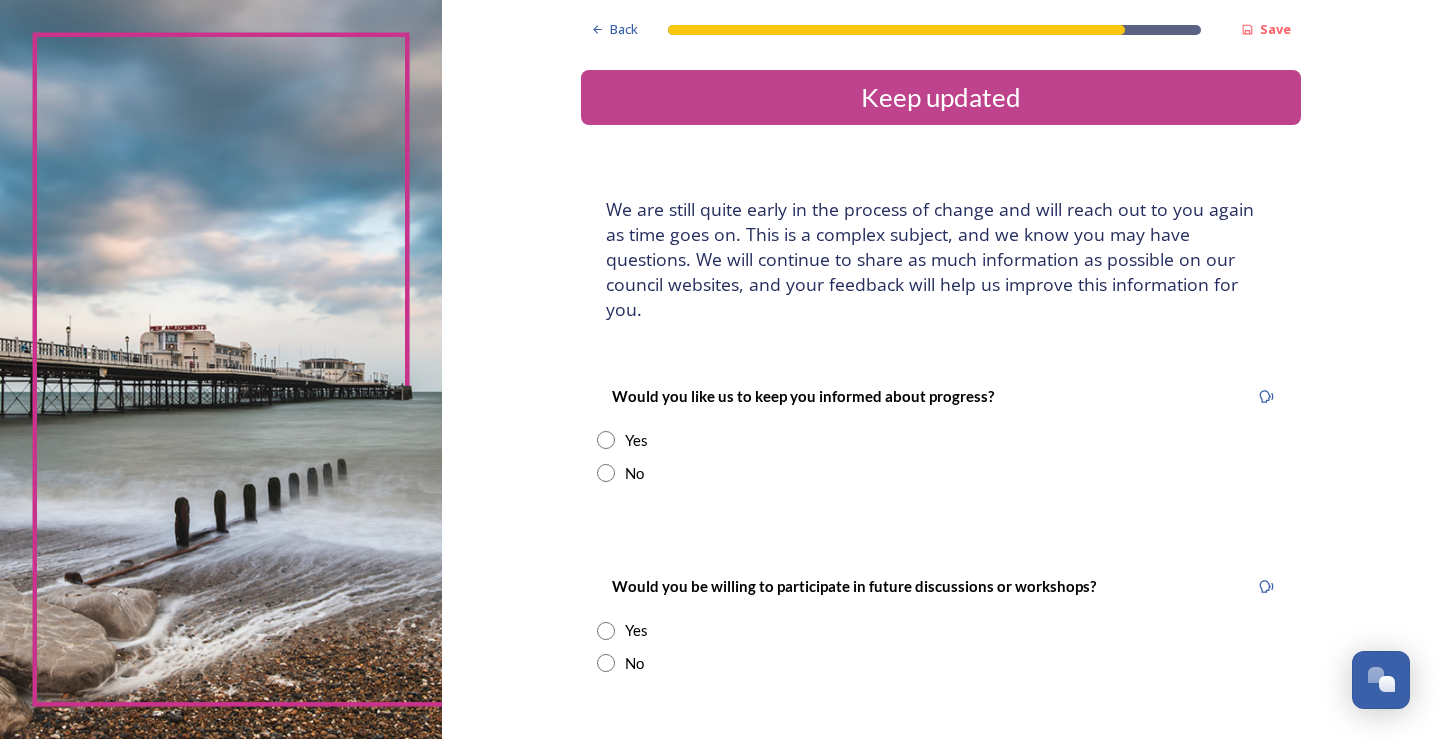 click on "No" at bounding box center (634, 473) 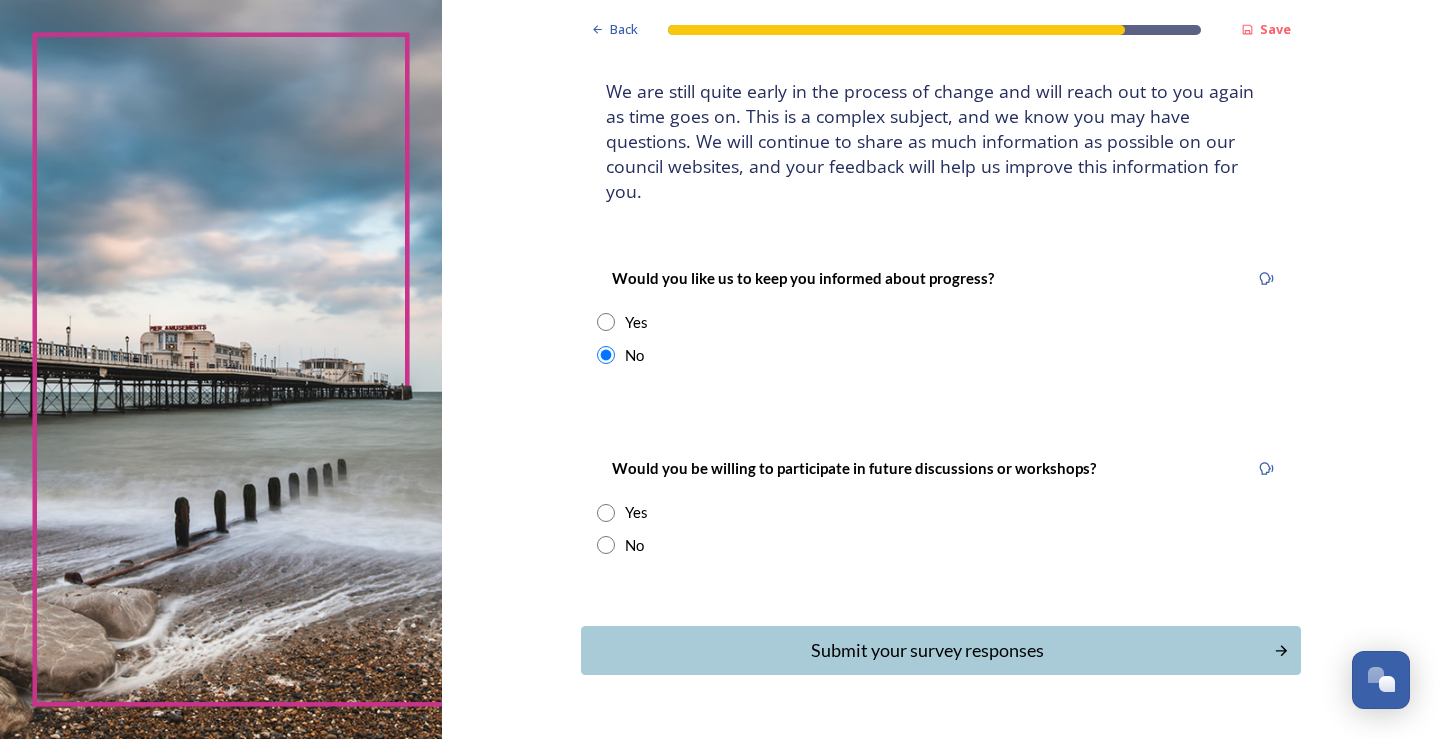 scroll, scrollTop: 145, scrollLeft: 0, axis: vertical 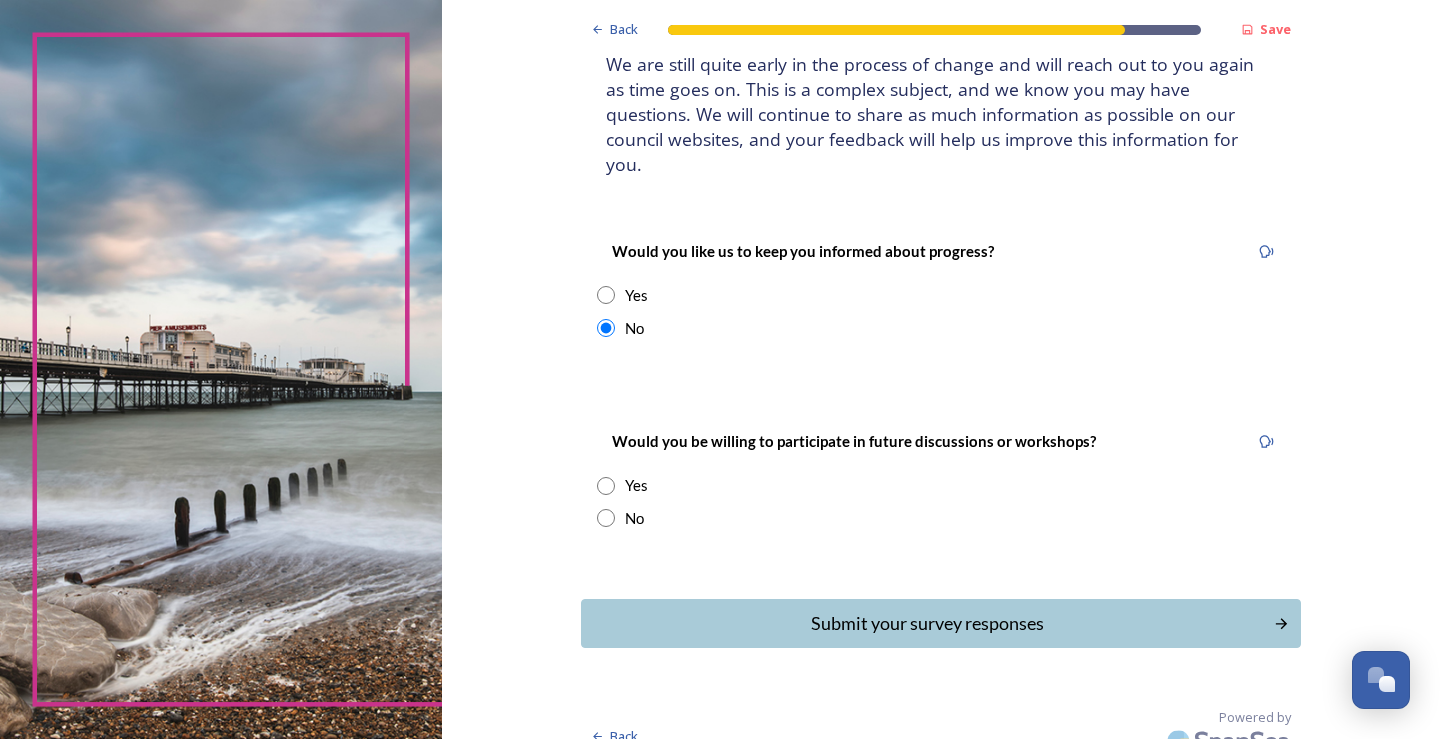 click on "No" at bounding box center [941, 518] 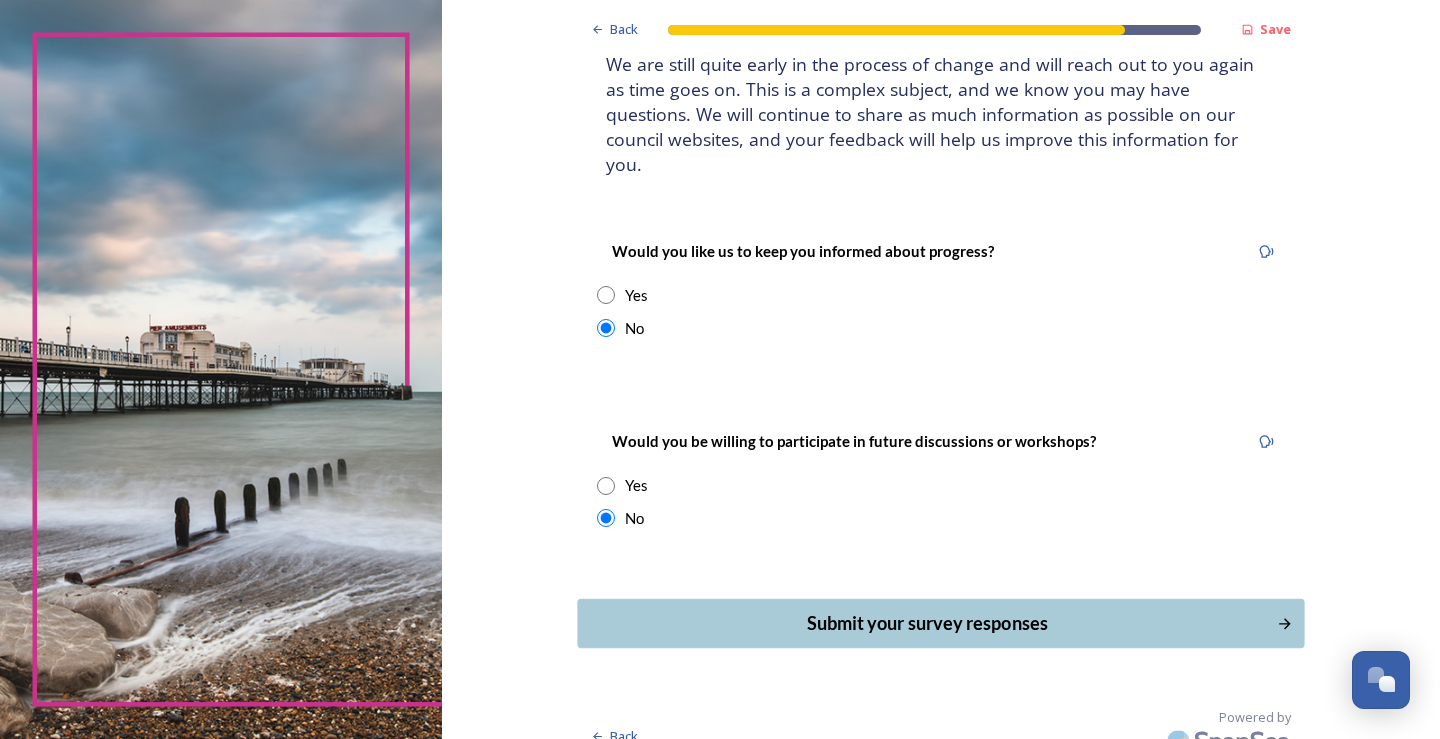 click on "Submit your survey responses" at bounding box center (926, 623) 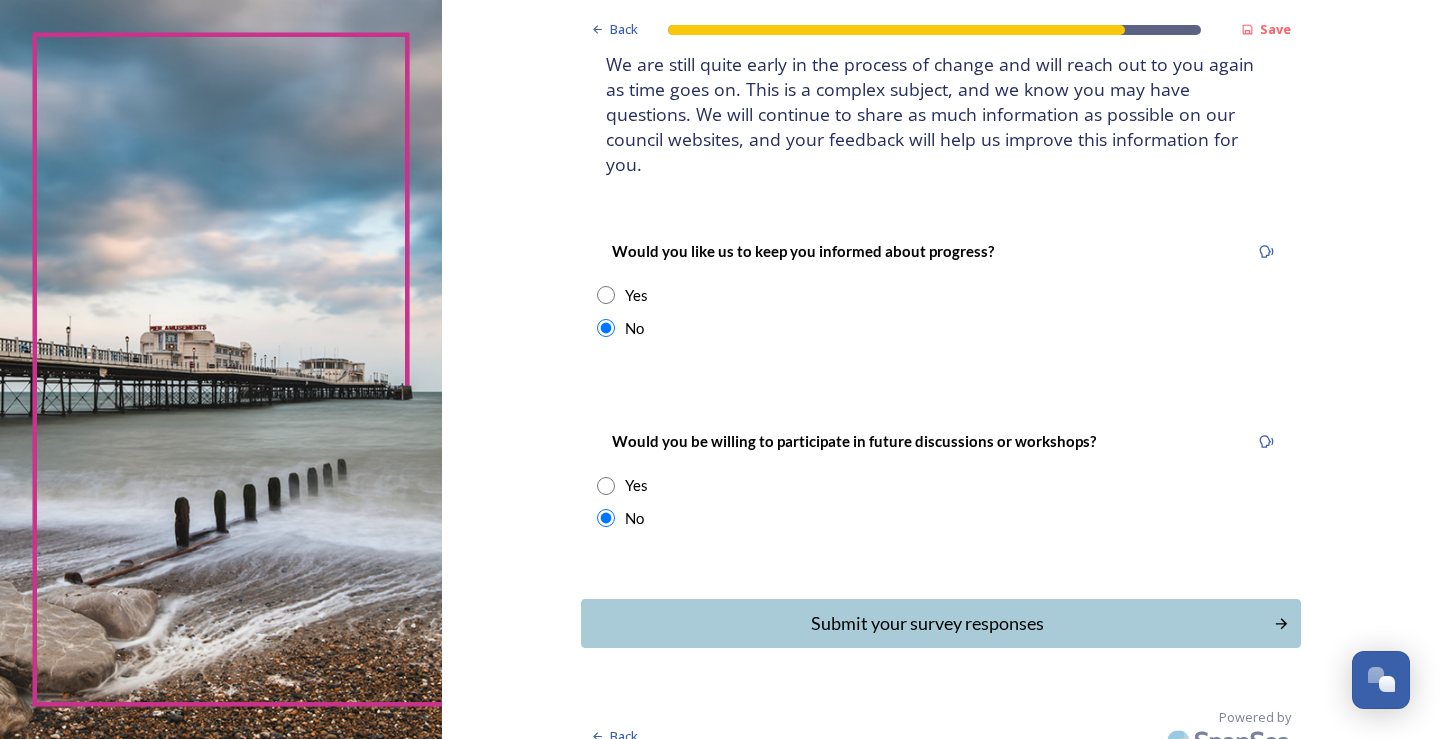 scroll, scrollTop: 0, scrollLeft: 0, axis: both 